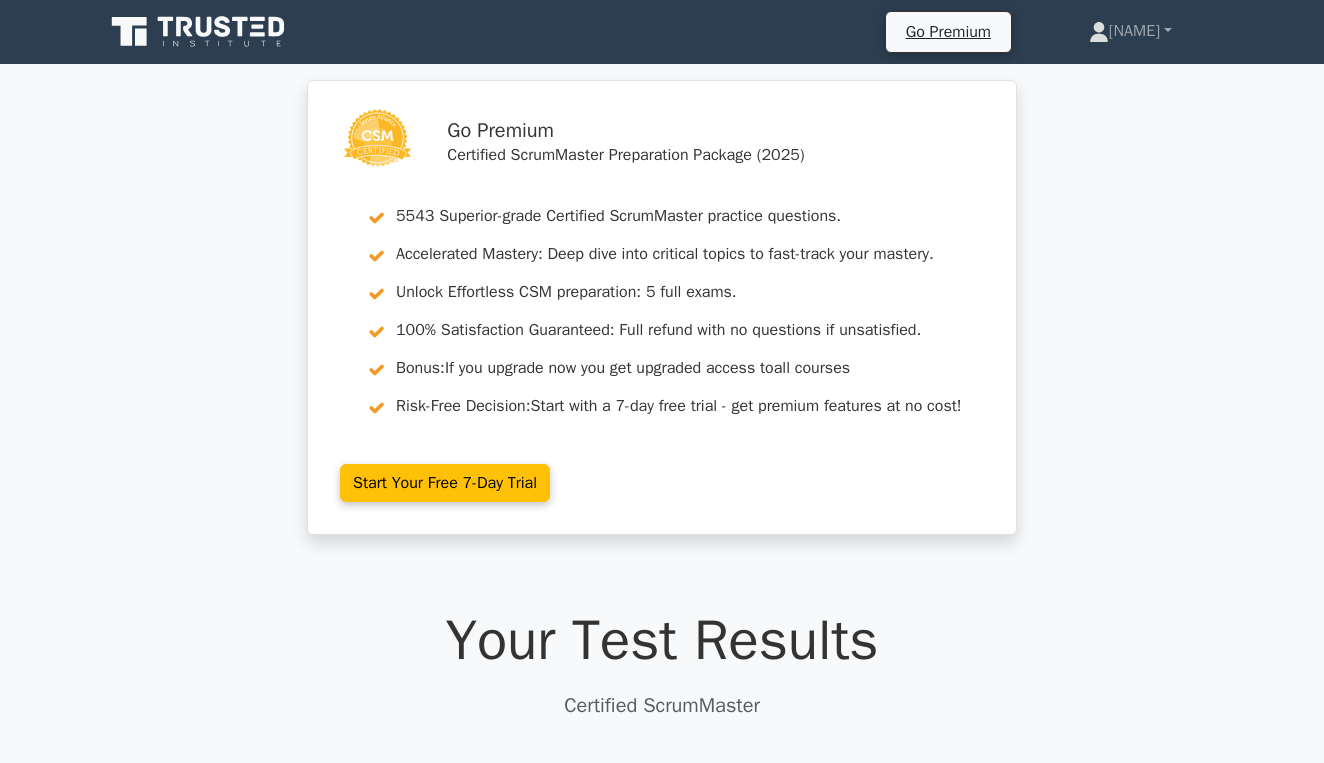 scroll, scrollTop: 2091, scrollLeft: 0, axis: vertical 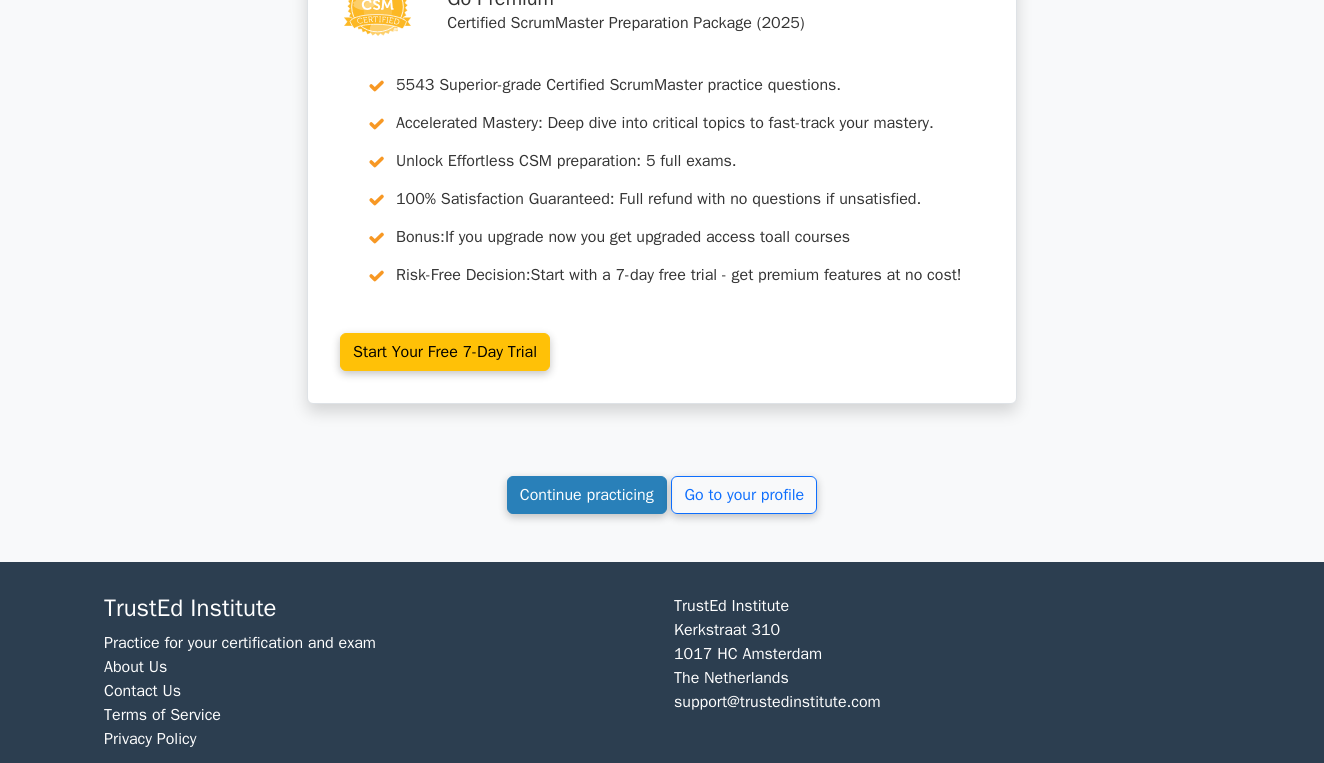 click on "Continue practicing" at bounding box center [587, 495] 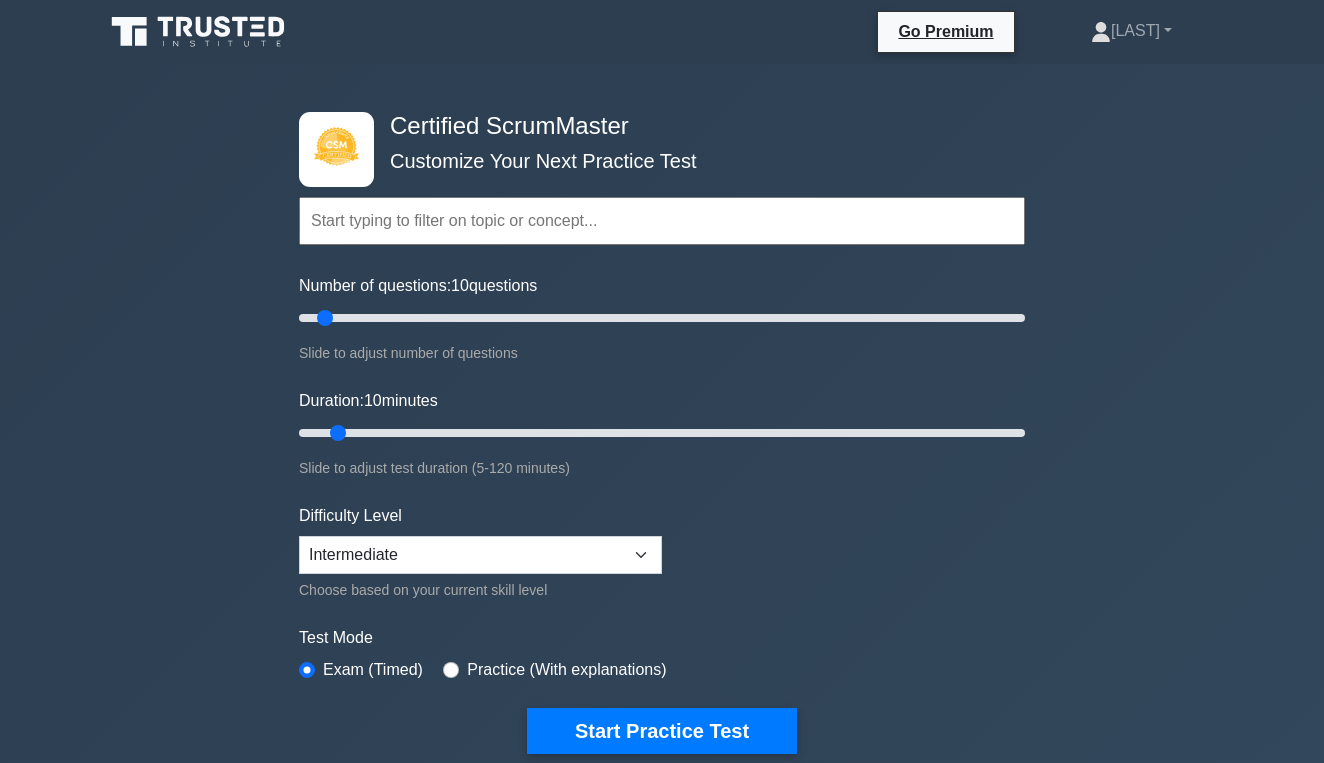 scroll, scrollTop: 0, scrollLeft: 0, axis: both 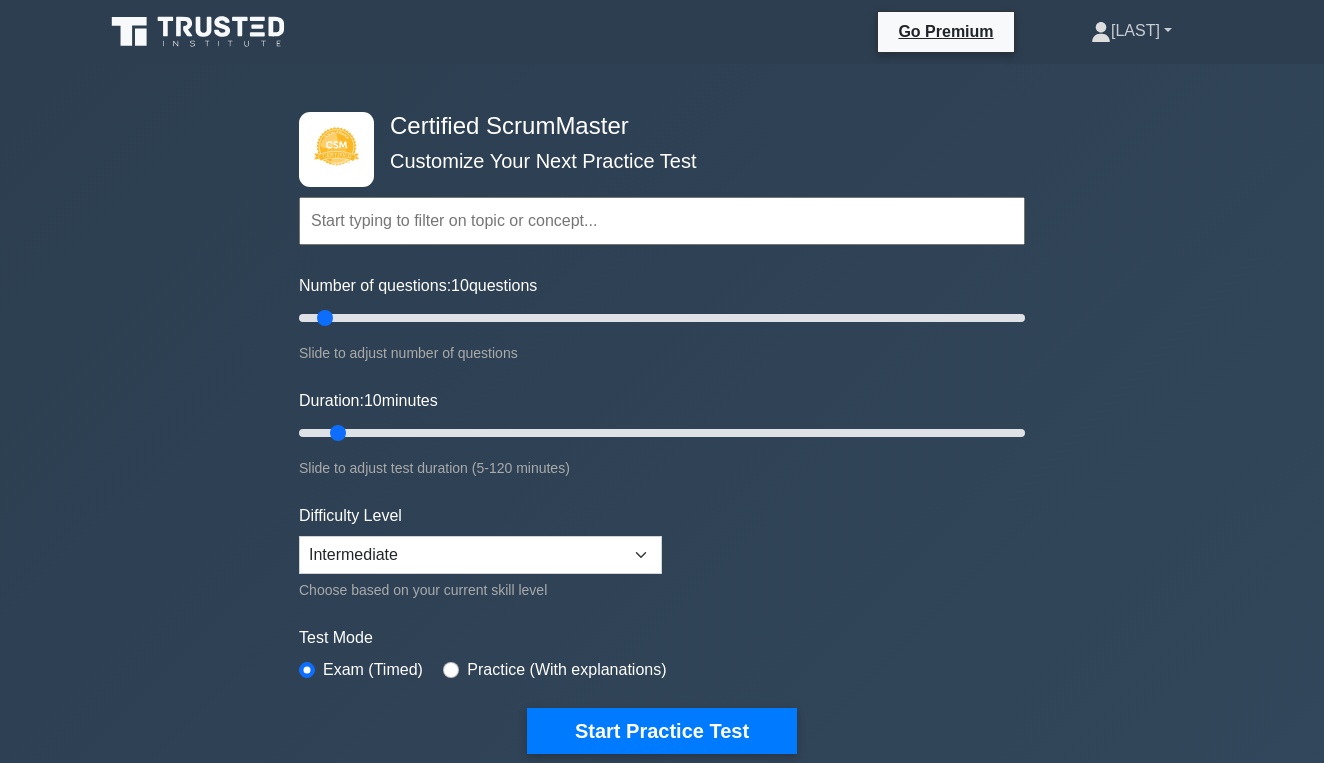click on "[LAST]" at bounding box center [1131, 31] 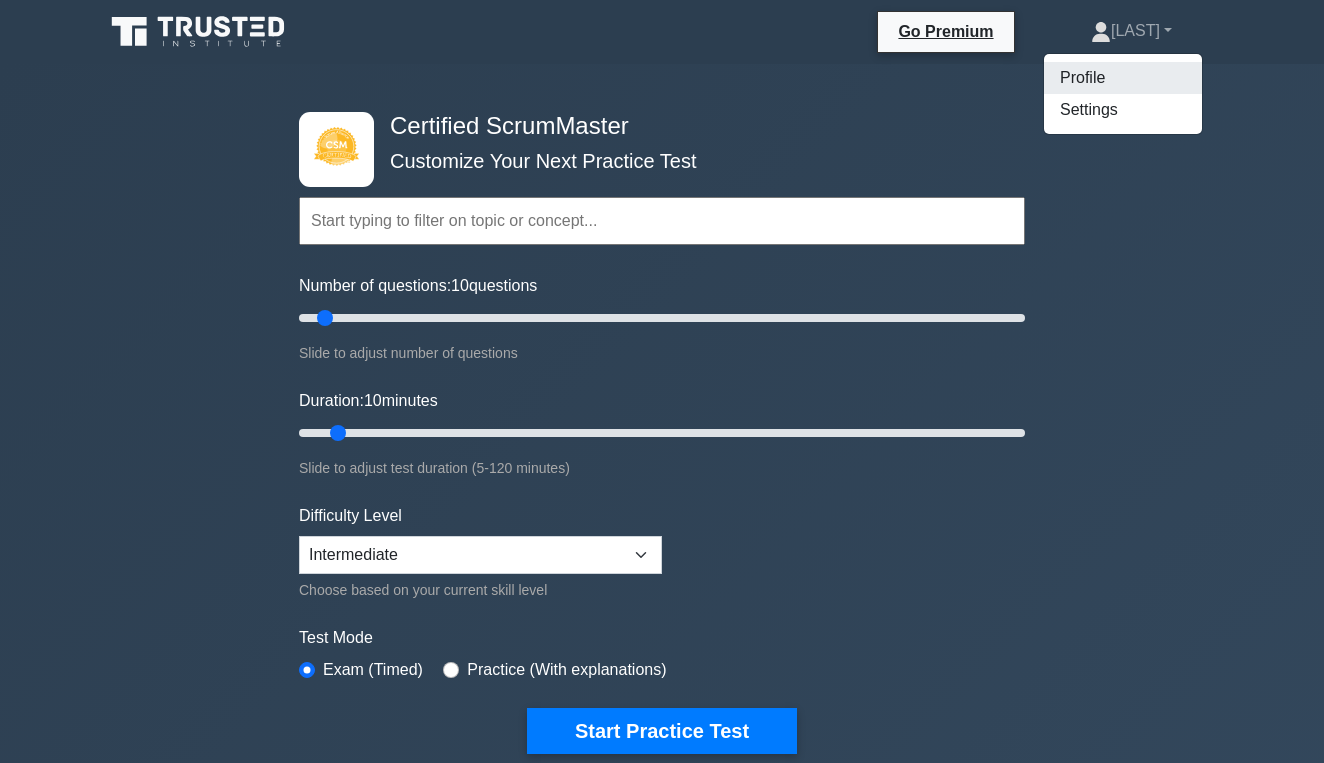 click on "Profile" at bounding box center (1123, 78) 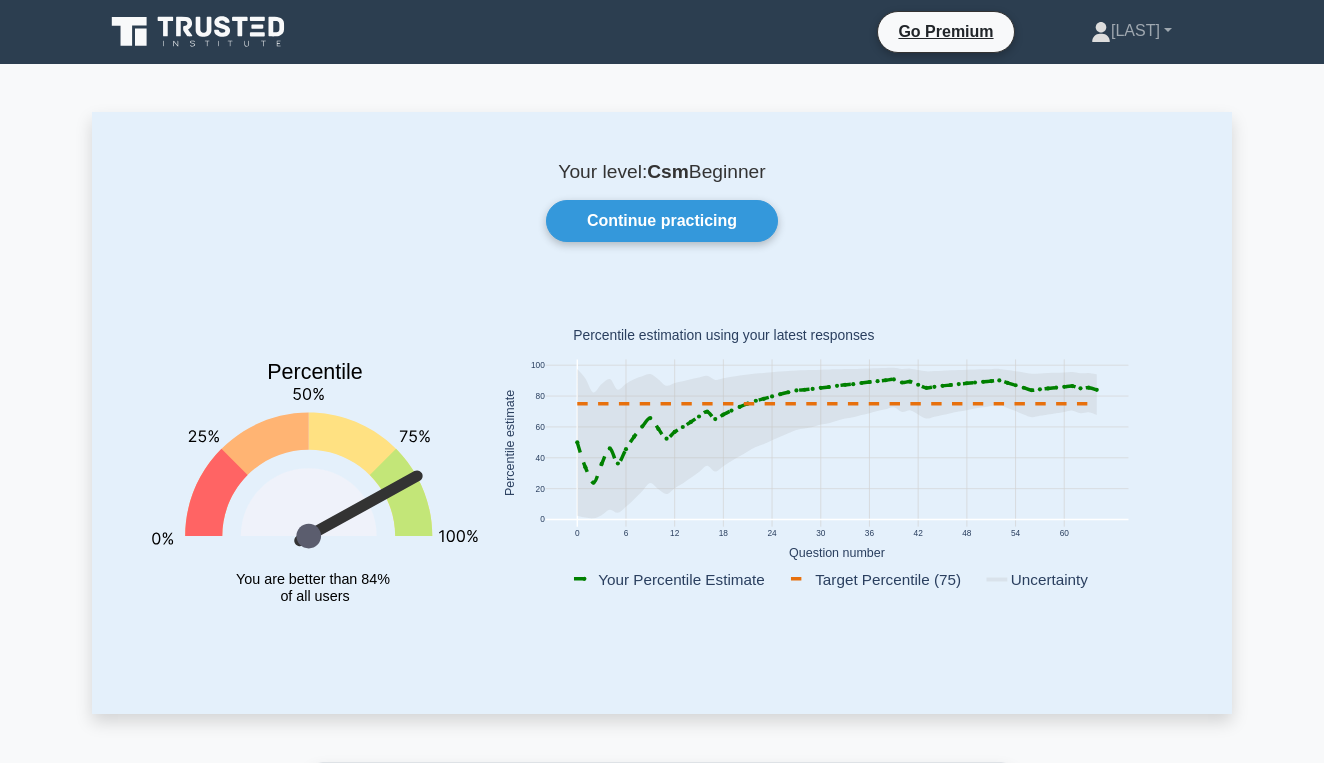 scroll, scrollTop: 0, scrollLeft: 0, axis: both 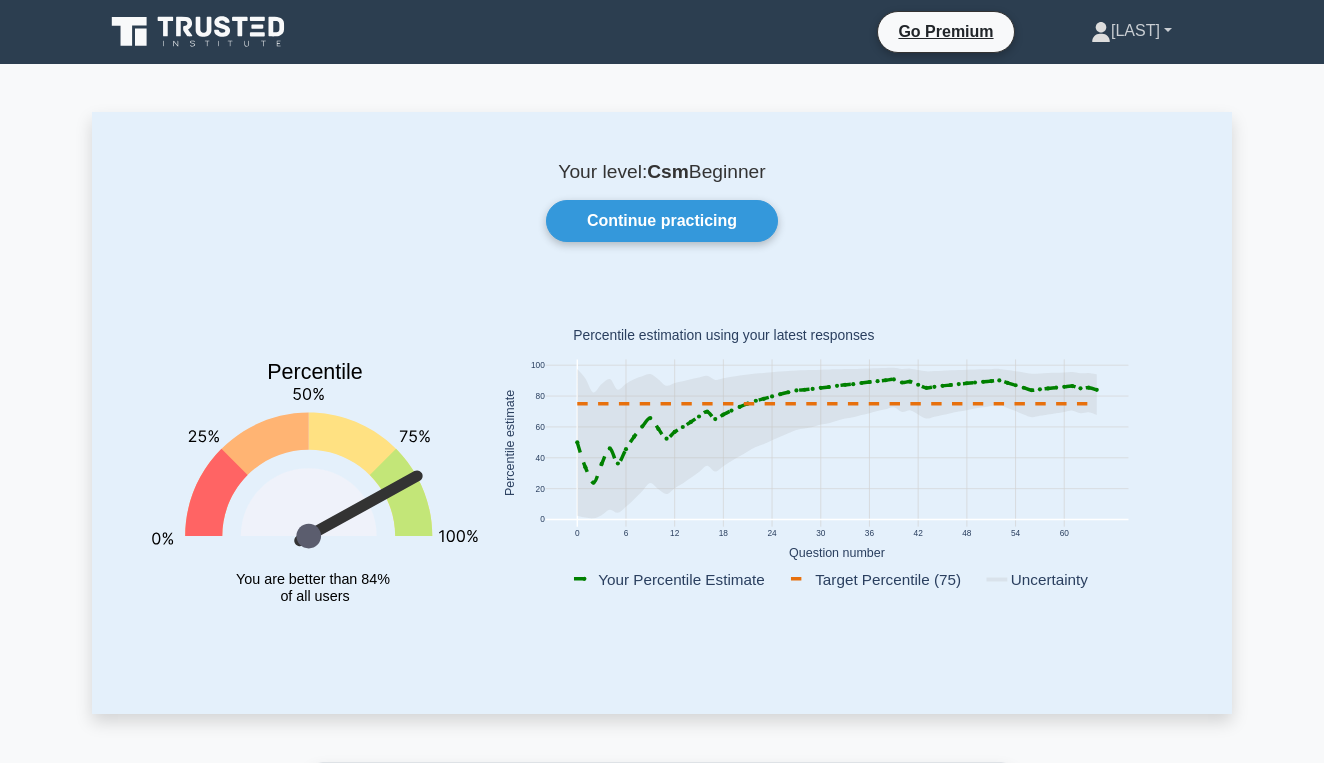 click on "[FIRST]" at bounding box center (1131, 31) 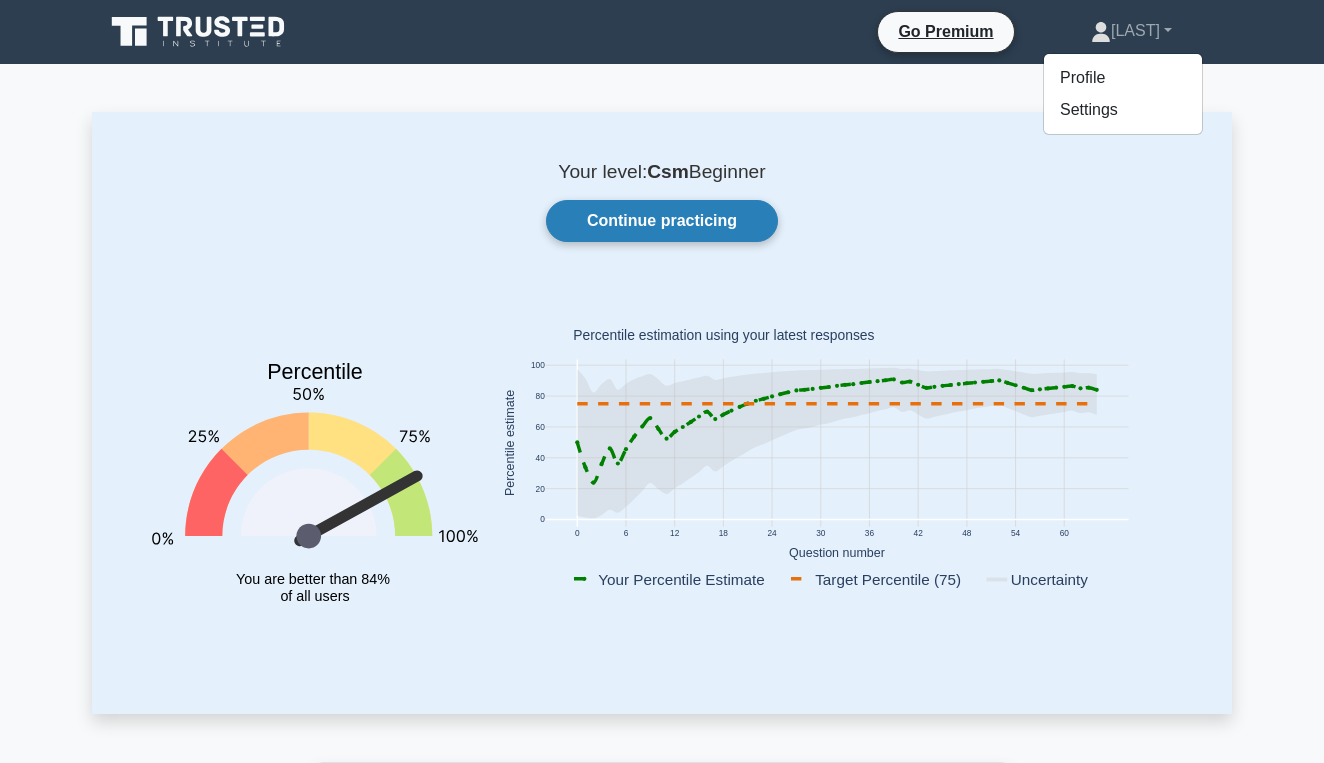 click on "Continue practicing" at bounding box center (662, 221) 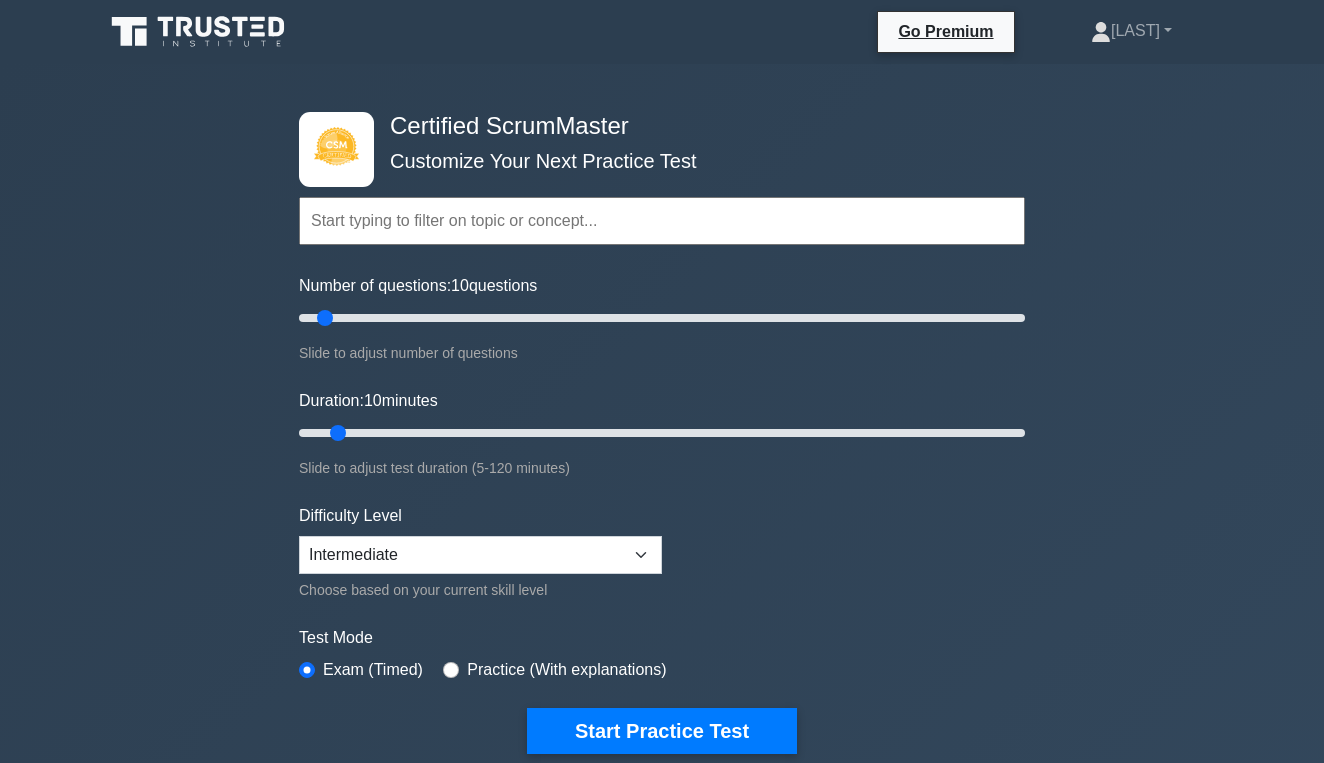 scroll, scrollTop: 0, scrollLeft: 0, axis: both 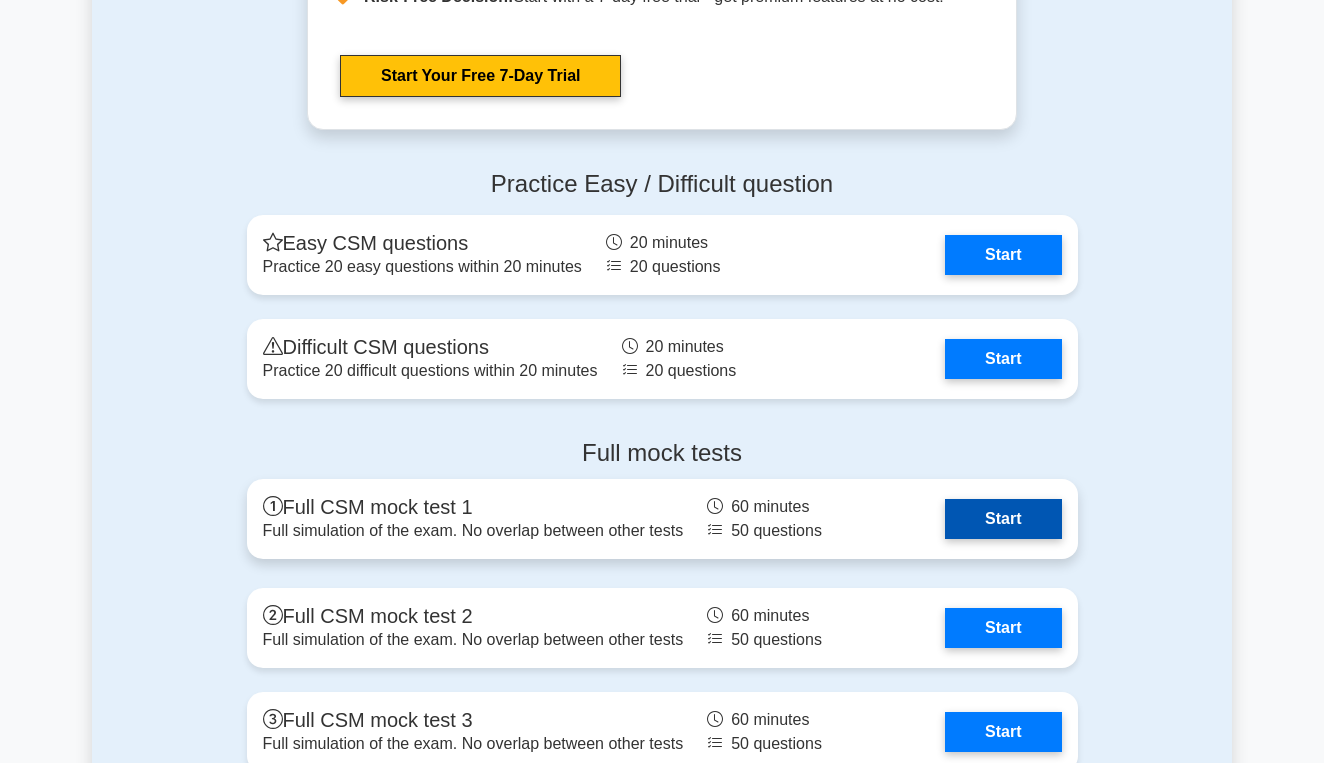 click on "Start" at bounding box center [1003, 519] 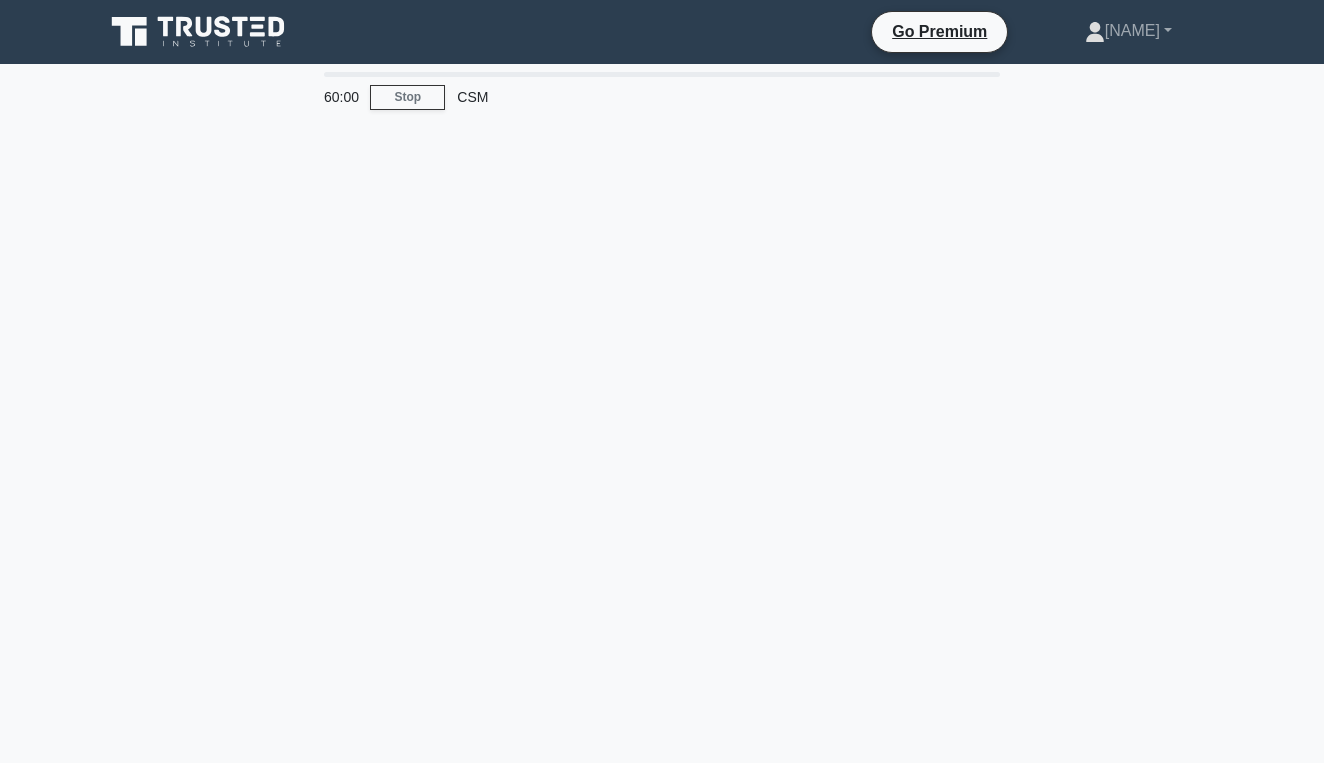 scroll, scrollTop: 0, scrollLeft: 0, axis: both 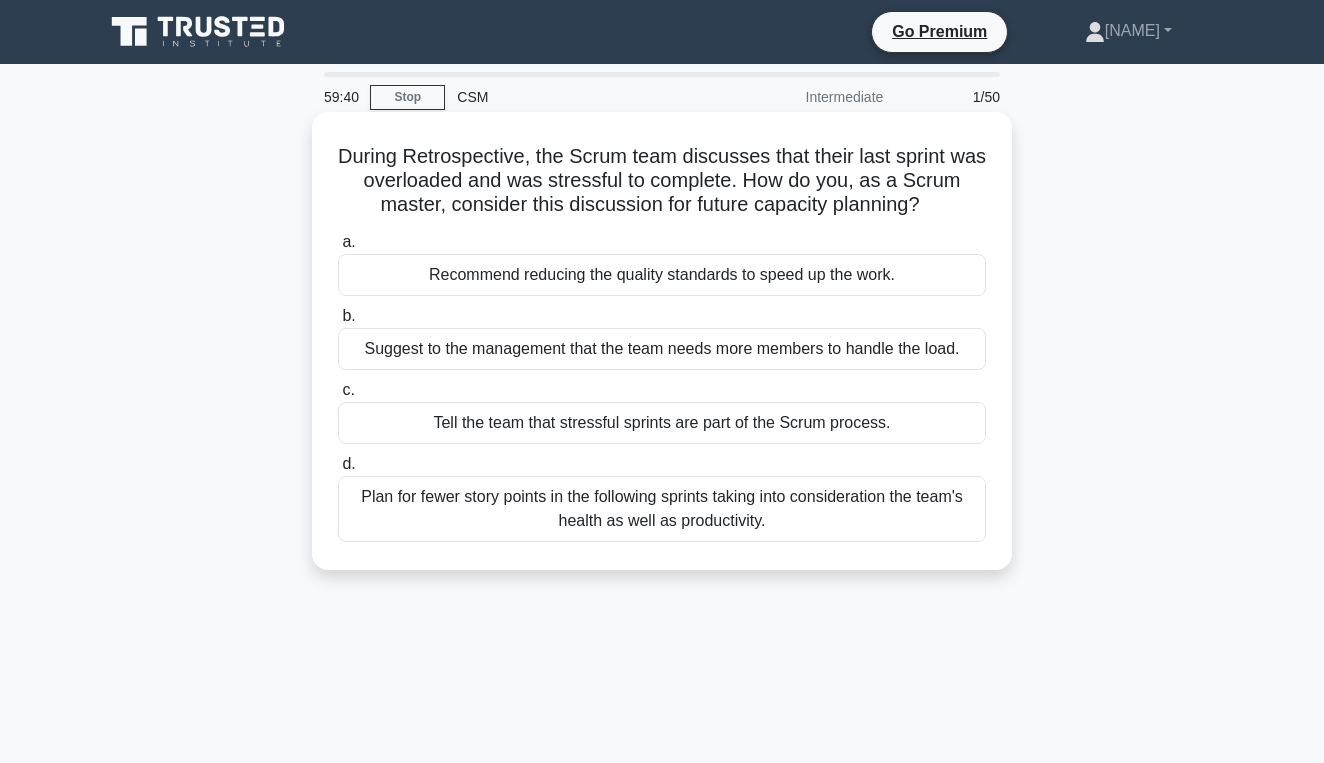 click on "Plan for fewer story points in the following sprints taking into consideration the team's health as well as productivity." at bounding box center (662, 509) 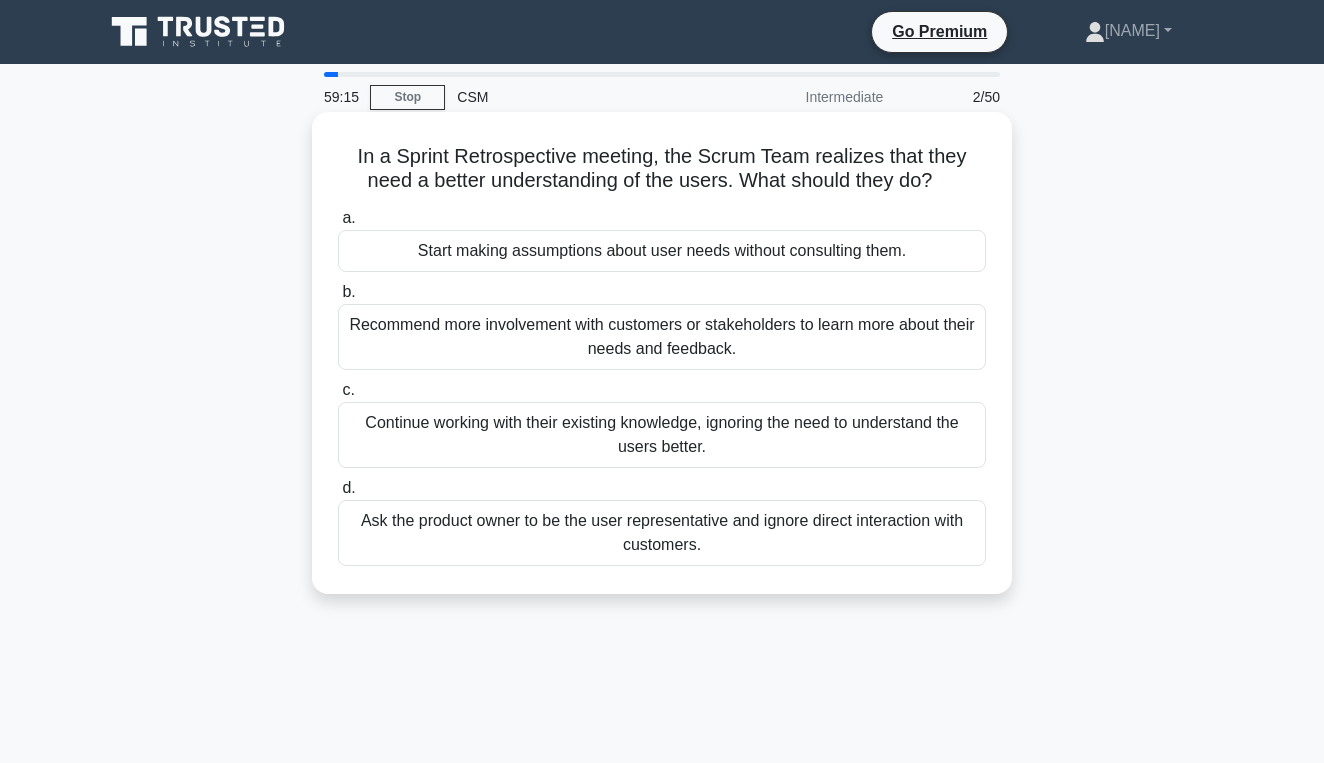 click on "Ask the product owner to be the user representative and ignore direct interaction with customers." at bounding box center (662, 533) 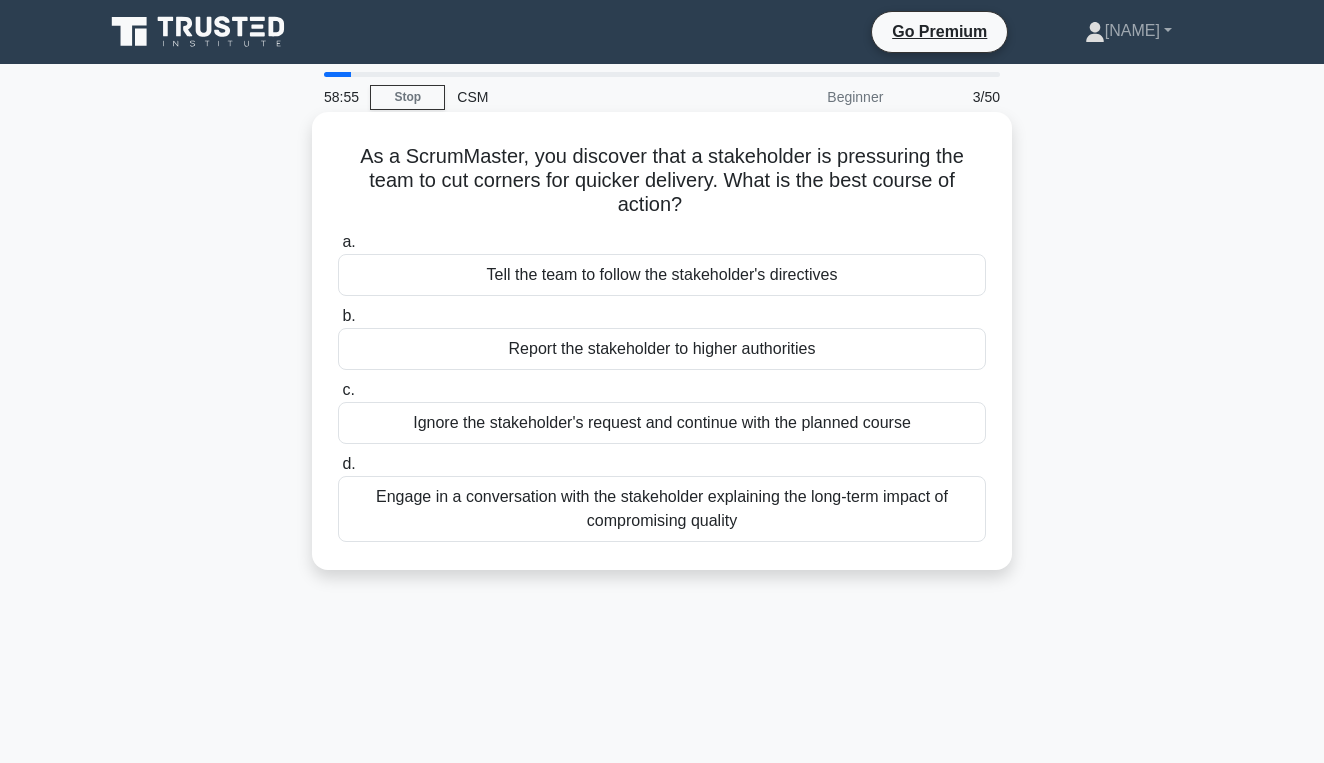 click on "Engage in a conversation with the stakeholder explaining the long-term impact of compromising quality" at bounding box center (662, 509) 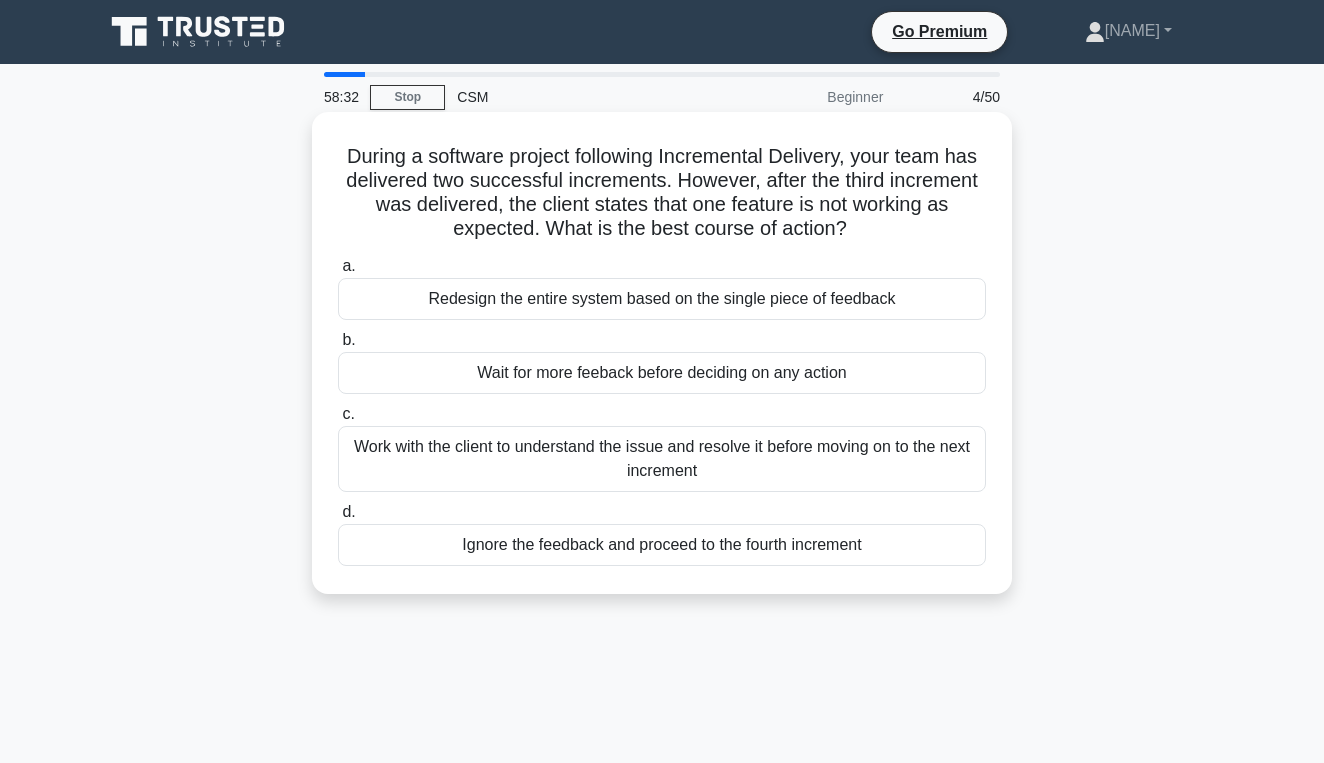 click on "Work with the client to understand the issue and resolve it before moving on to the next increment" at bounding box center [662, 459] 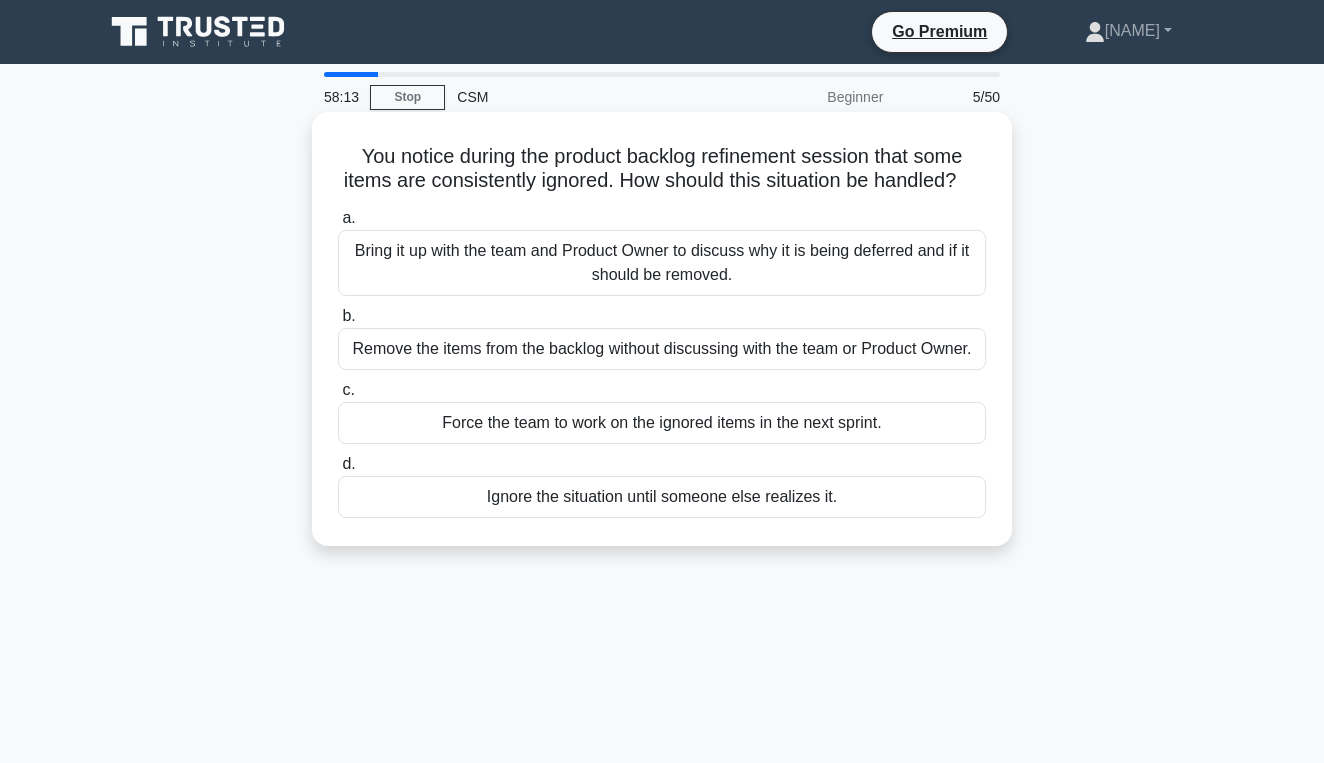 click on "Bring it up with the team and Product Owner to discuss why it is being deferred and if it should be removed." at bounding box center [662, 263] 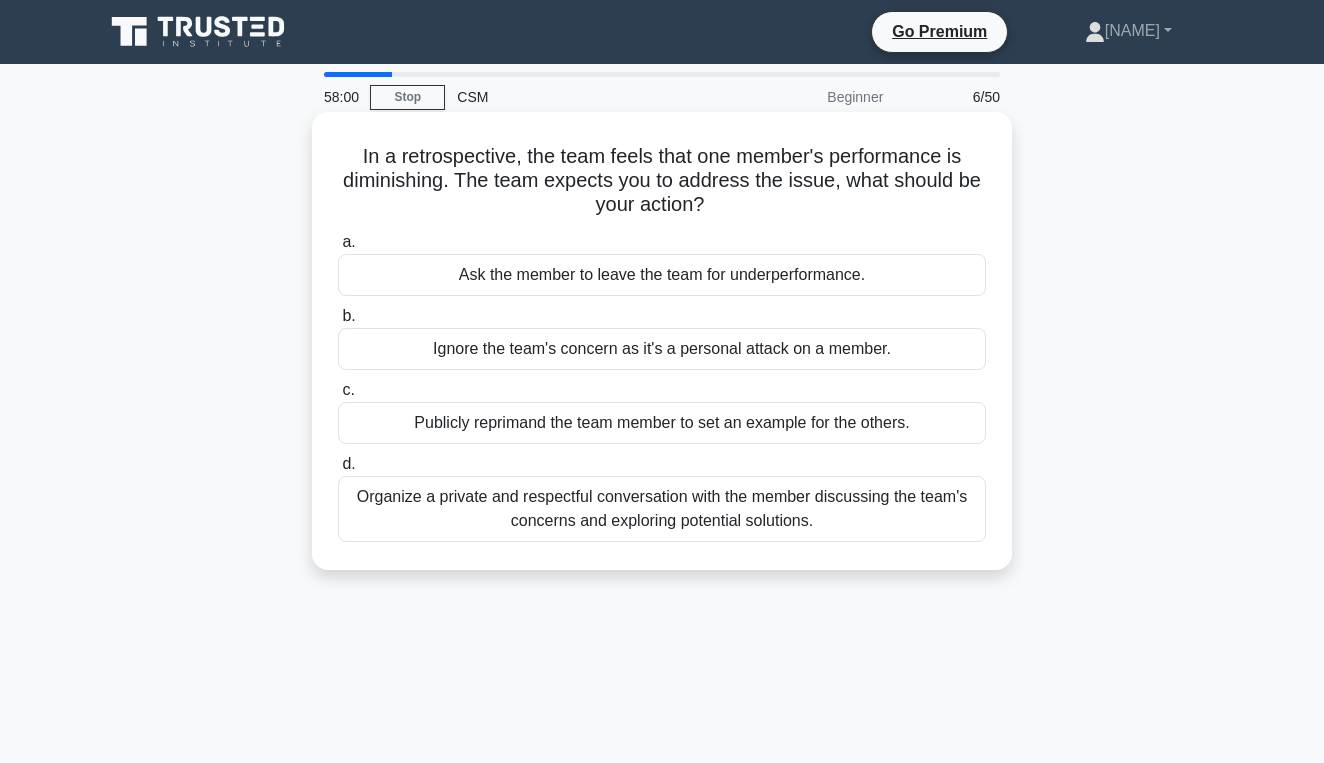 click on "Organize a private and respectful conversation with the member discussing the team's concerns and exploring potential solutions." at bounding box center [662, 509] 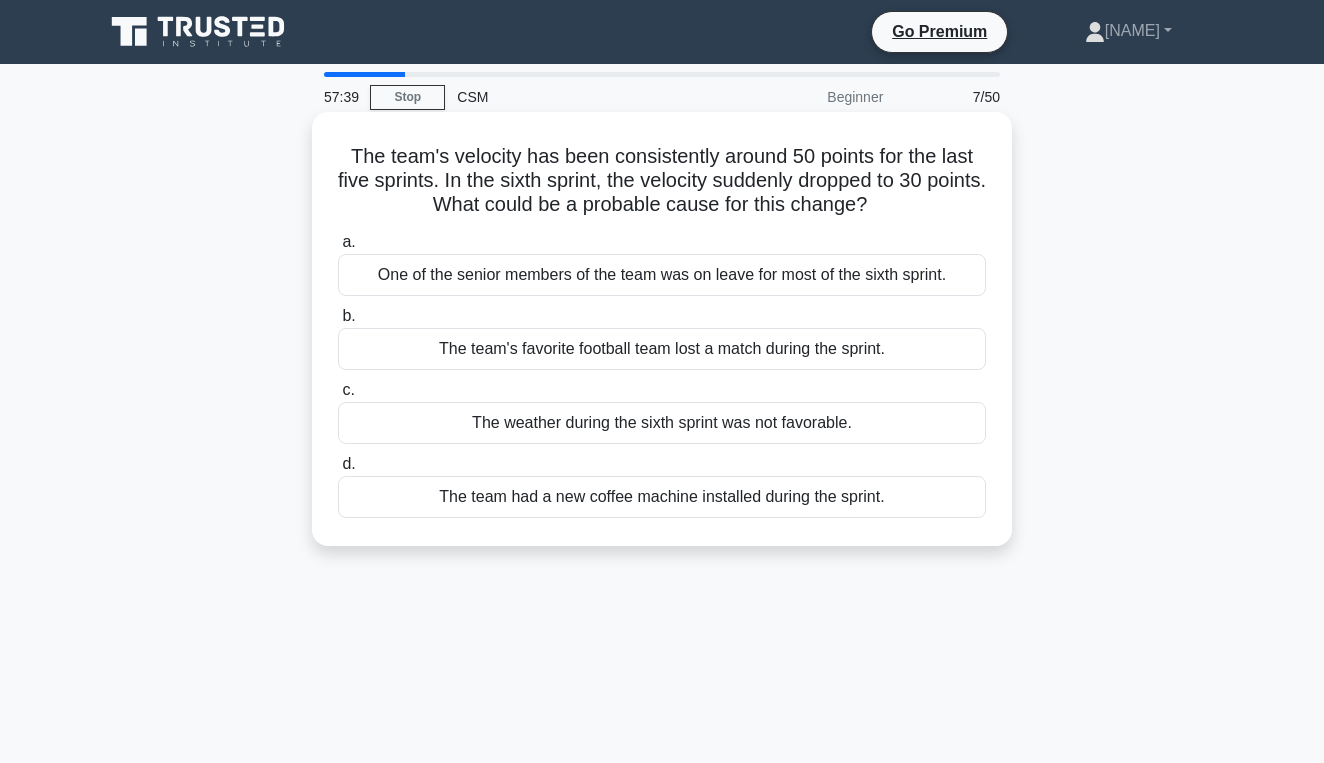 click on "One of the senior members of the team was on leave for most of the sixth sprint." at bounding box center (662, 275) 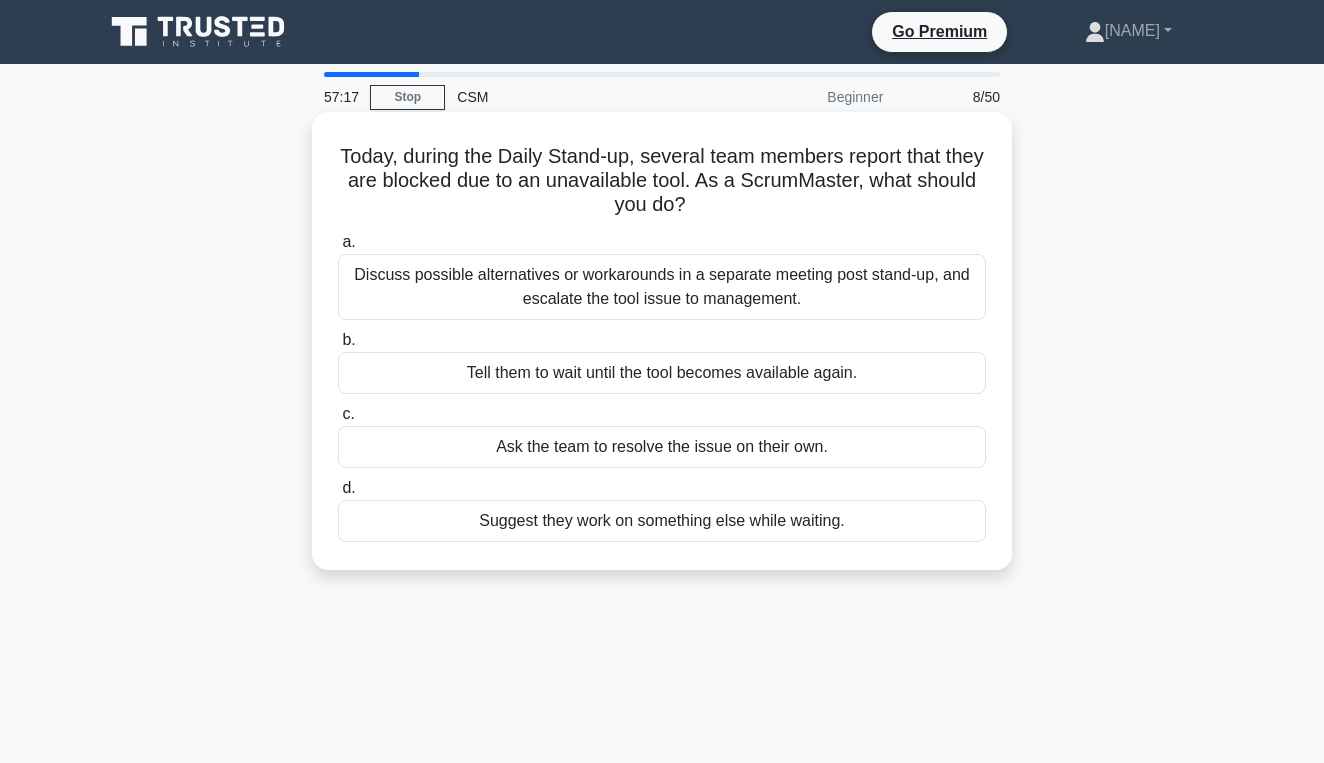 click on "Discuss possible alternatives or workarounds in a separate meeting post stand-up, and escalate the tool issue to management." at bounding box center [662, 287] 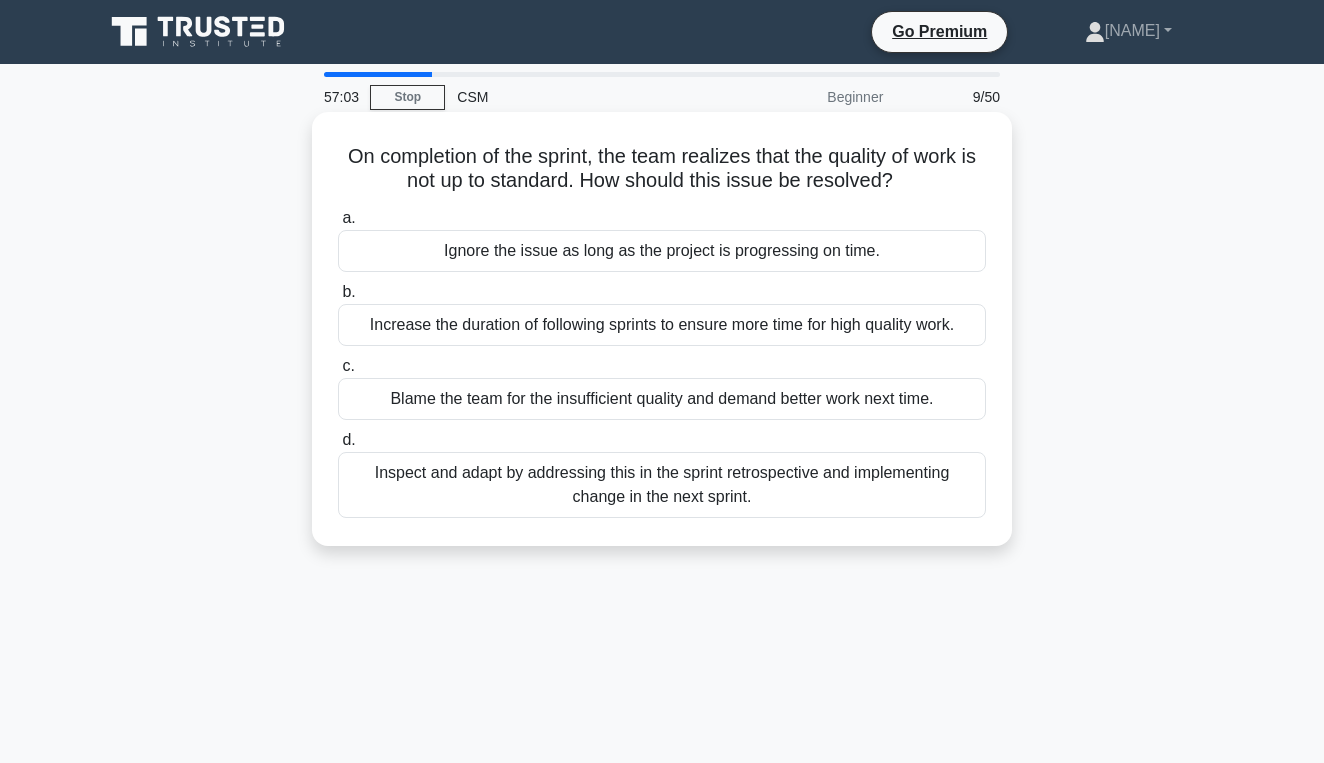 click on "Inspect and adapt by addressing this in the sprint retrospective and implementing change in the next sprint." at bounding box center (662, 485) 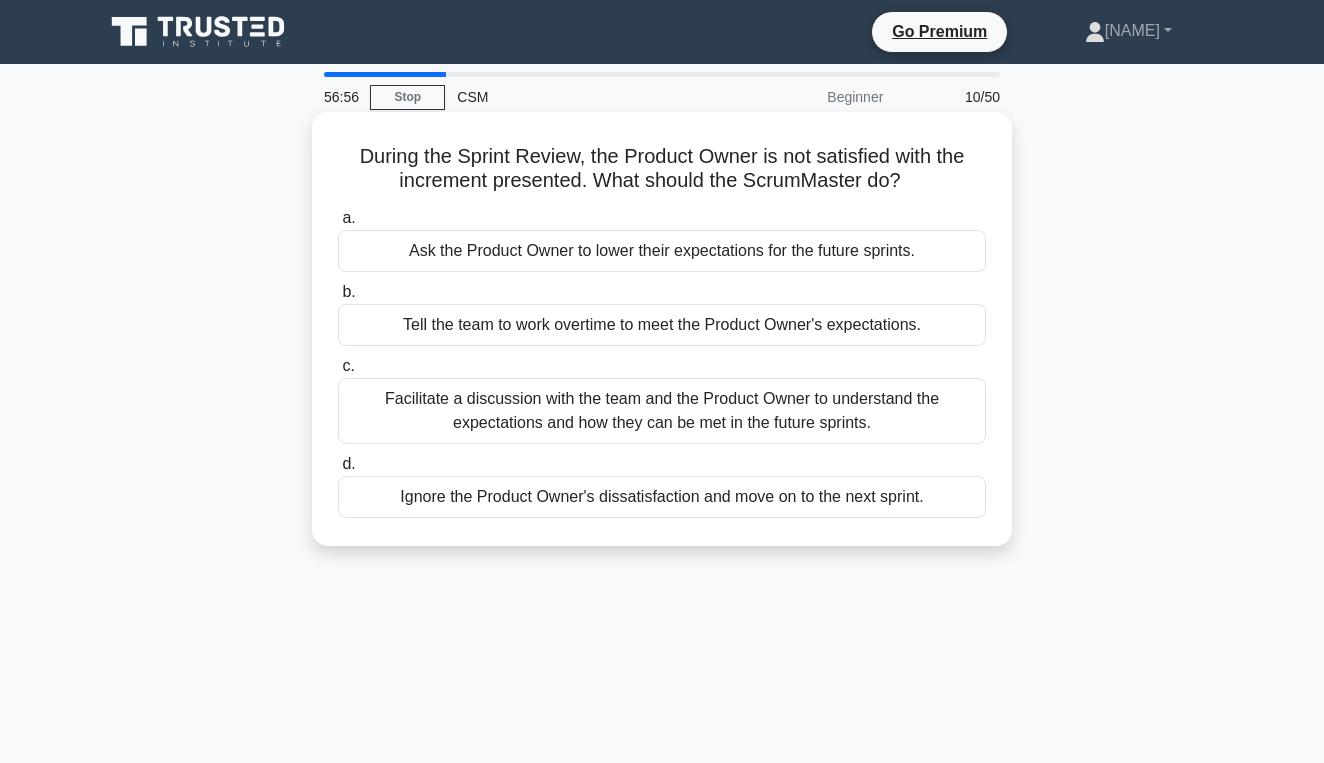 drag, startPoint x: 583, startPoint y: 161, endPoint x: 901, endPoint y: 180, distance: 318.5671 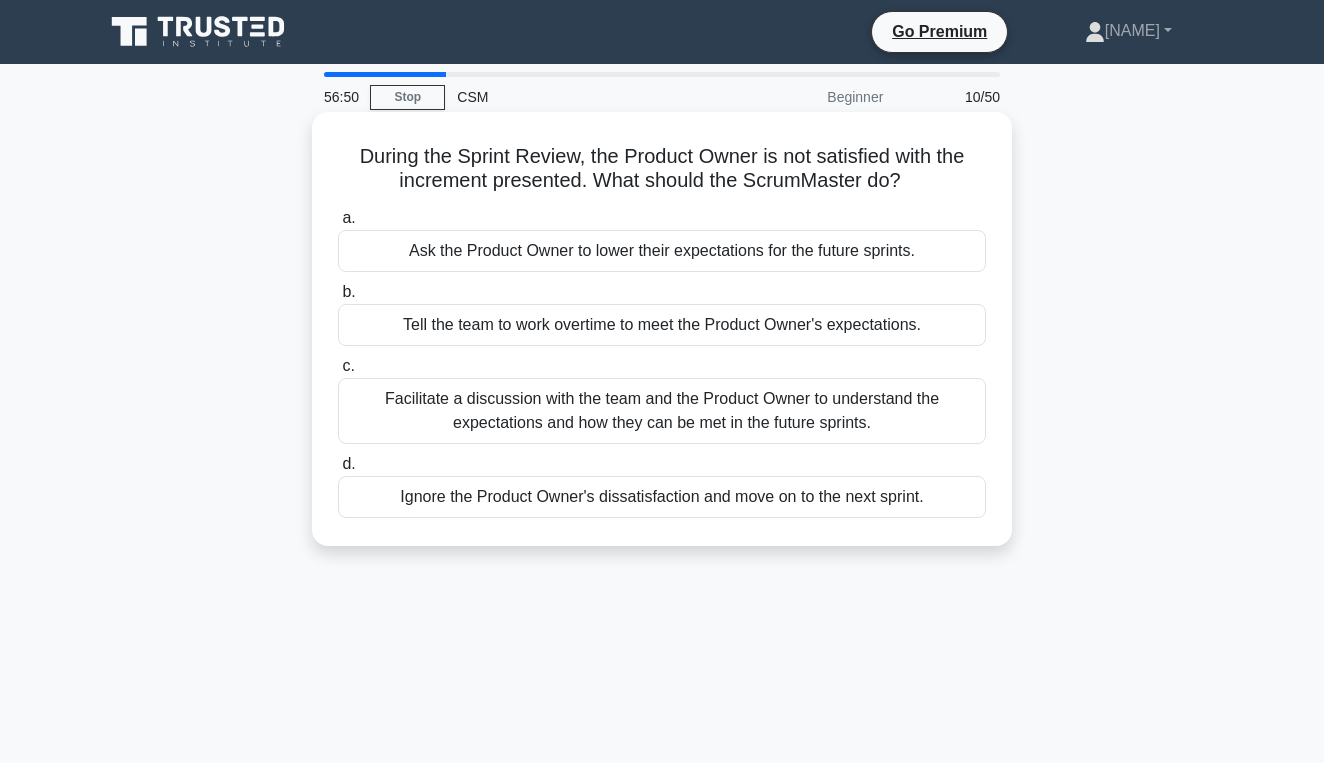 click on "Facilitate a discussion with the team and the Product Owner to understand the expectations and how they can be met in the future sprints." at bounding box center [662, 411] 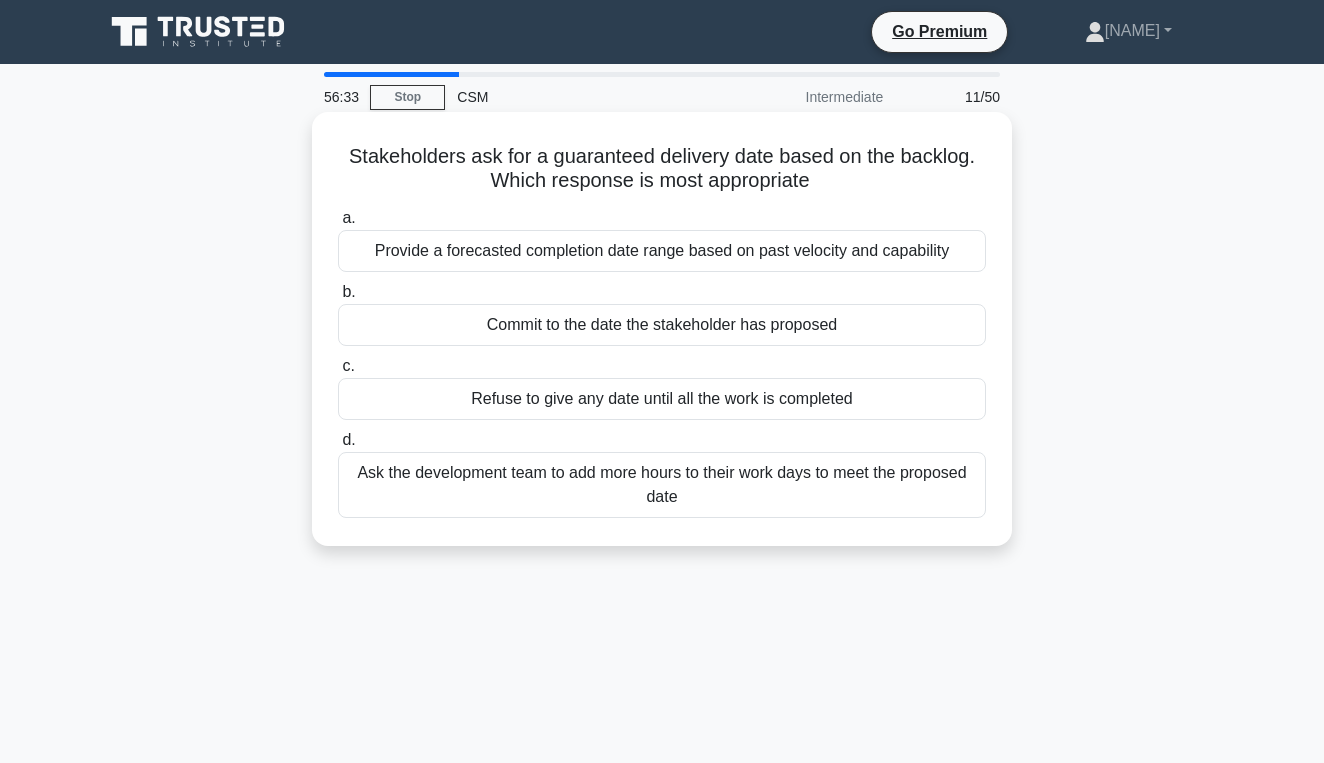 click on "Provide a forecasted completion date range based on past velocity and capability" at bounding box center (662, 251) 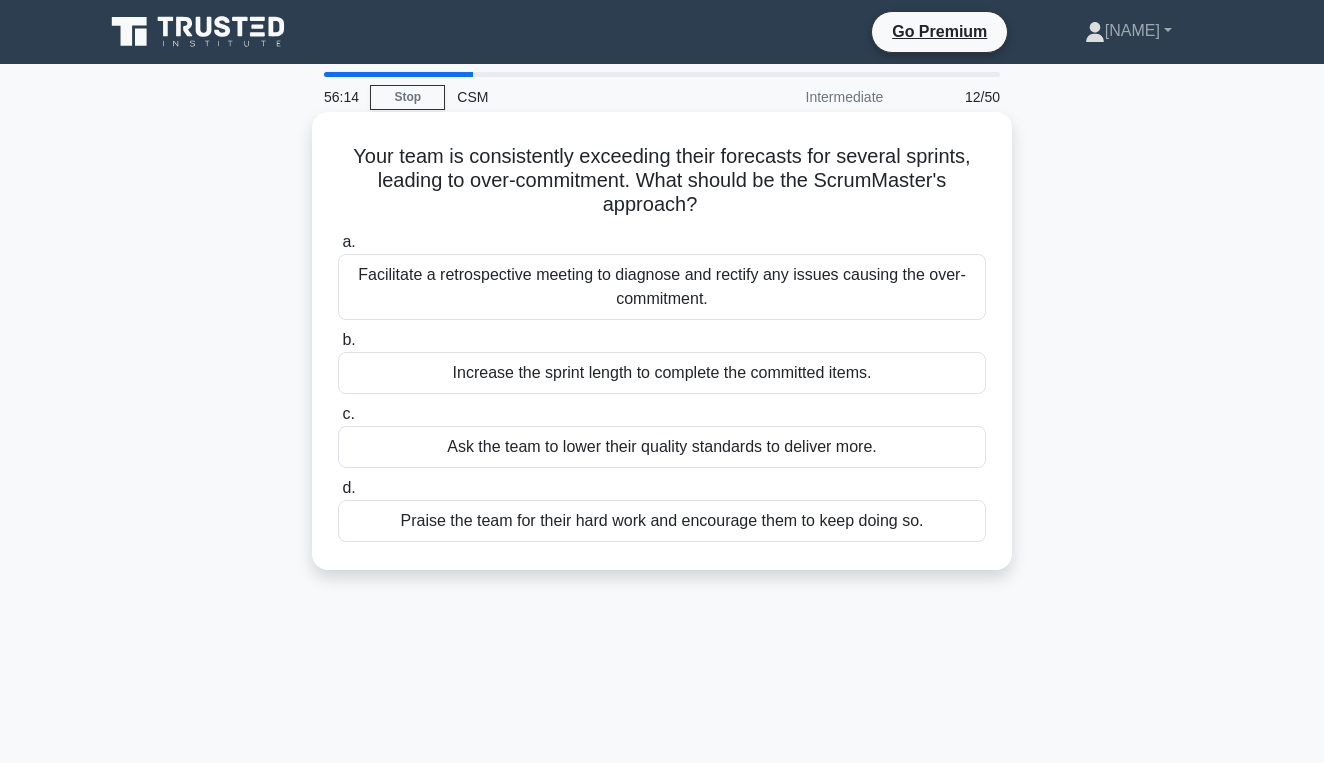 click on "Facilitate a retrospective meeting to diagnose and rectify any issues causing the over-commitment." at bounding box center (662, 287) 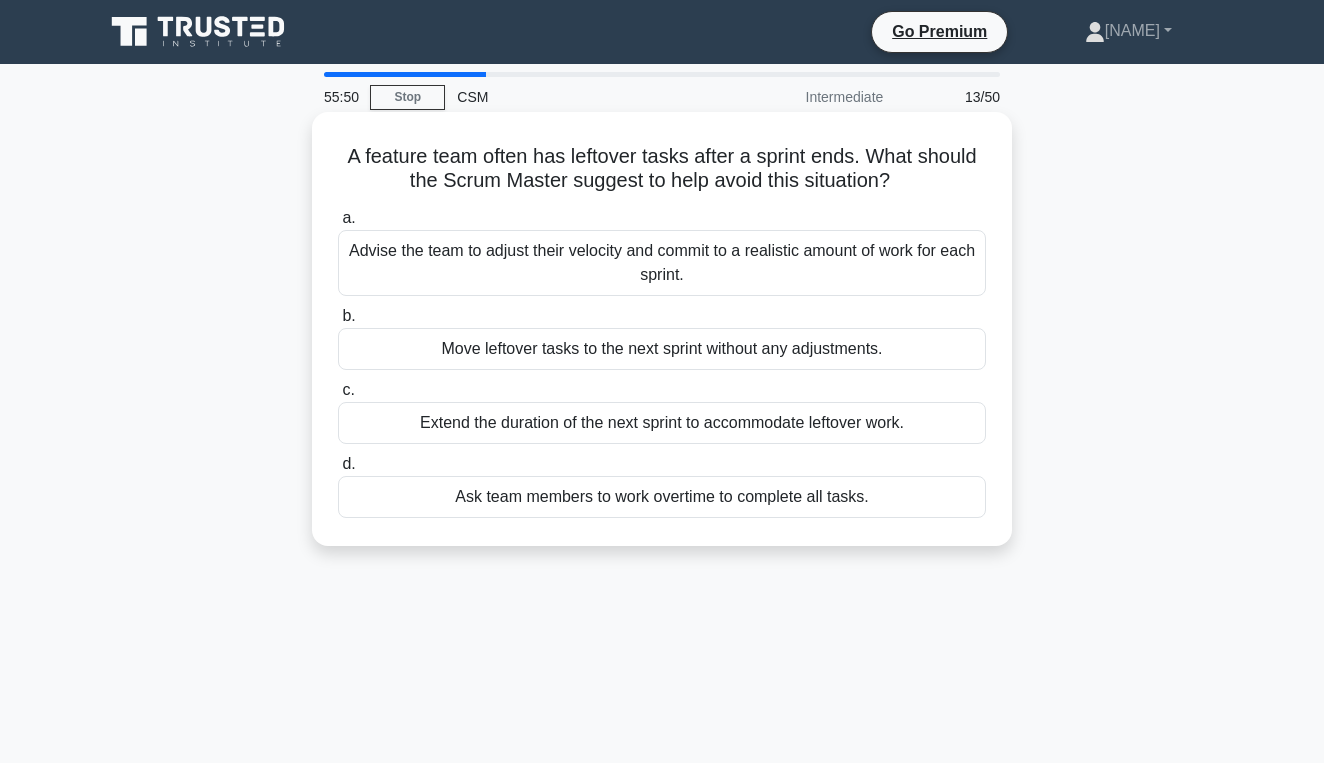 click on "Advise the team to adjust their velocity and commit to a realistic amount of work for each sprint." at bounding box center (662, 263) 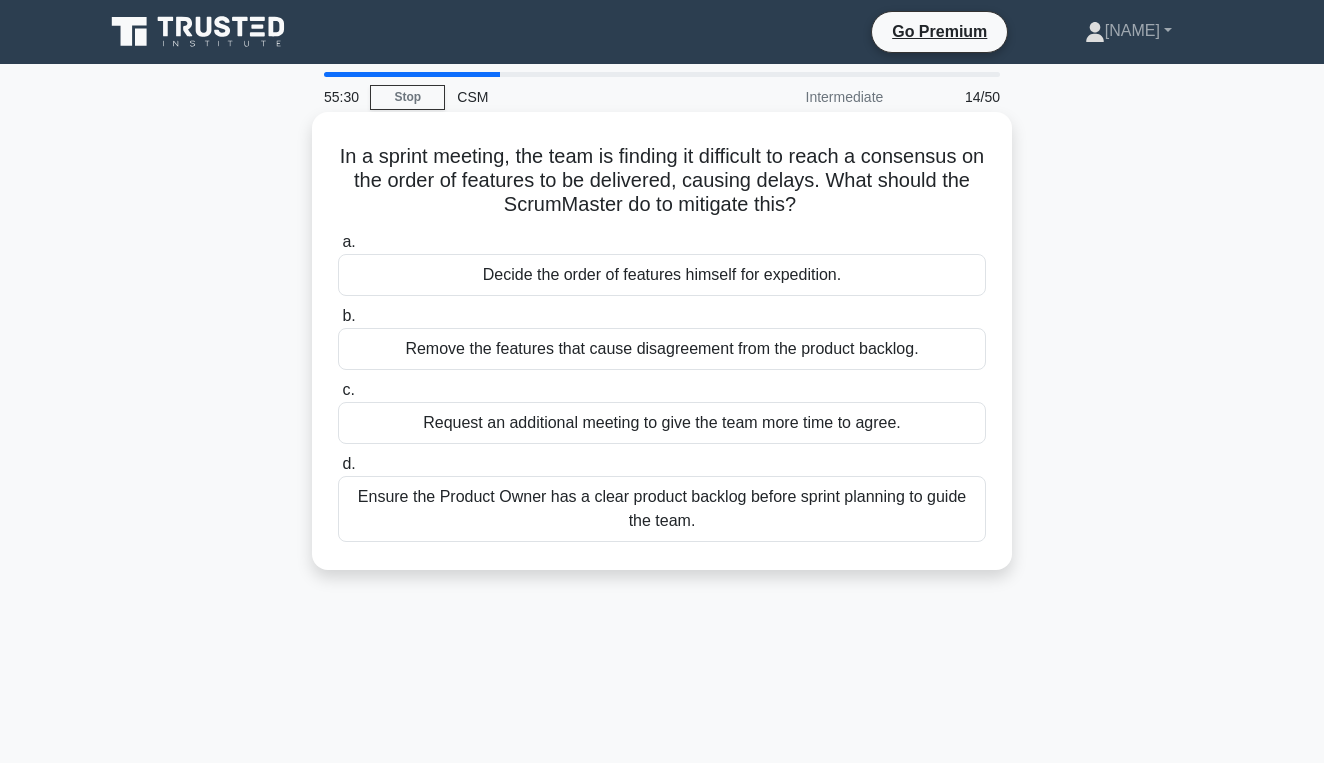 drag, startPoint x: 530, startPoint y: 158, endPoint x: 872, endPoint y: 203, distance: 344.9478 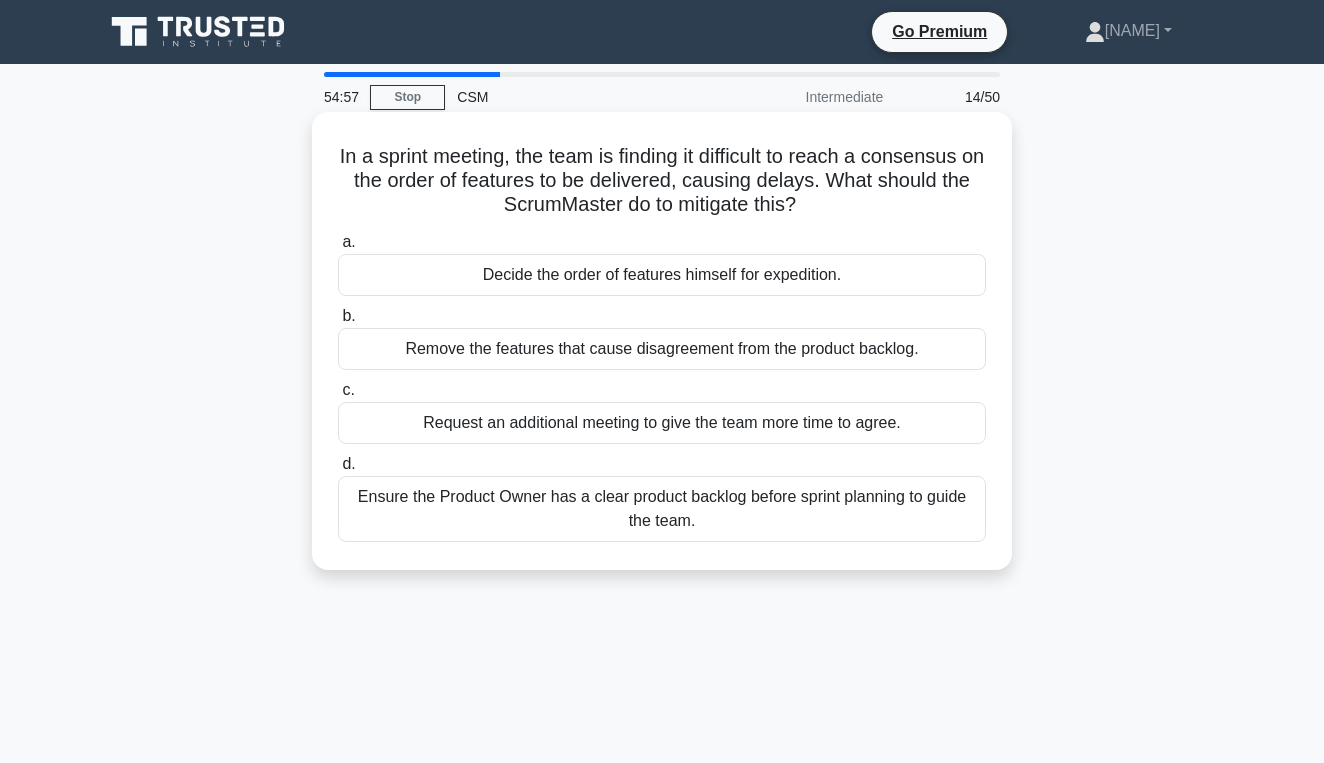 click on "Ensure the Product Owner has a clear product backlog before sprint planning to guide the team." at bounding box center (662, 509) 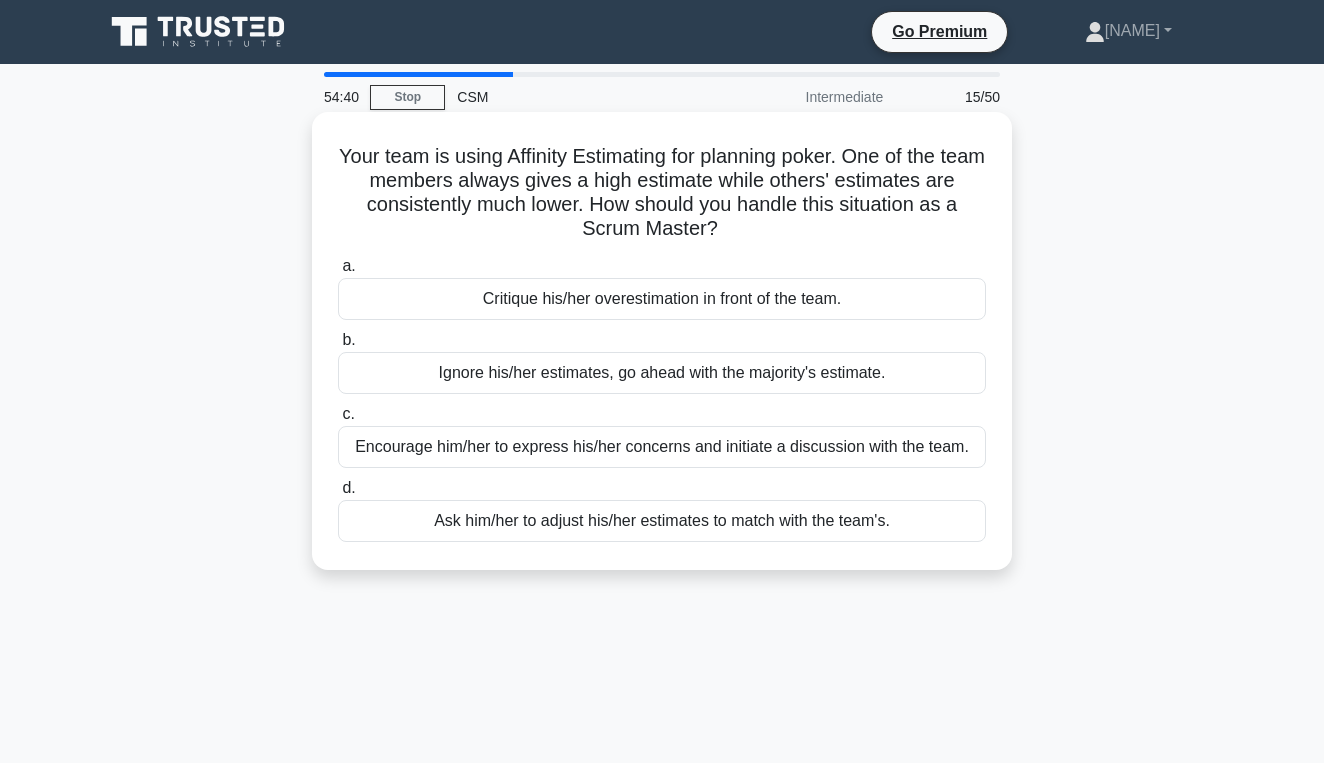 click on "Encourage him/her to express his/her concerns and initiate a discussion with the team." at bounding box center [662, 447] 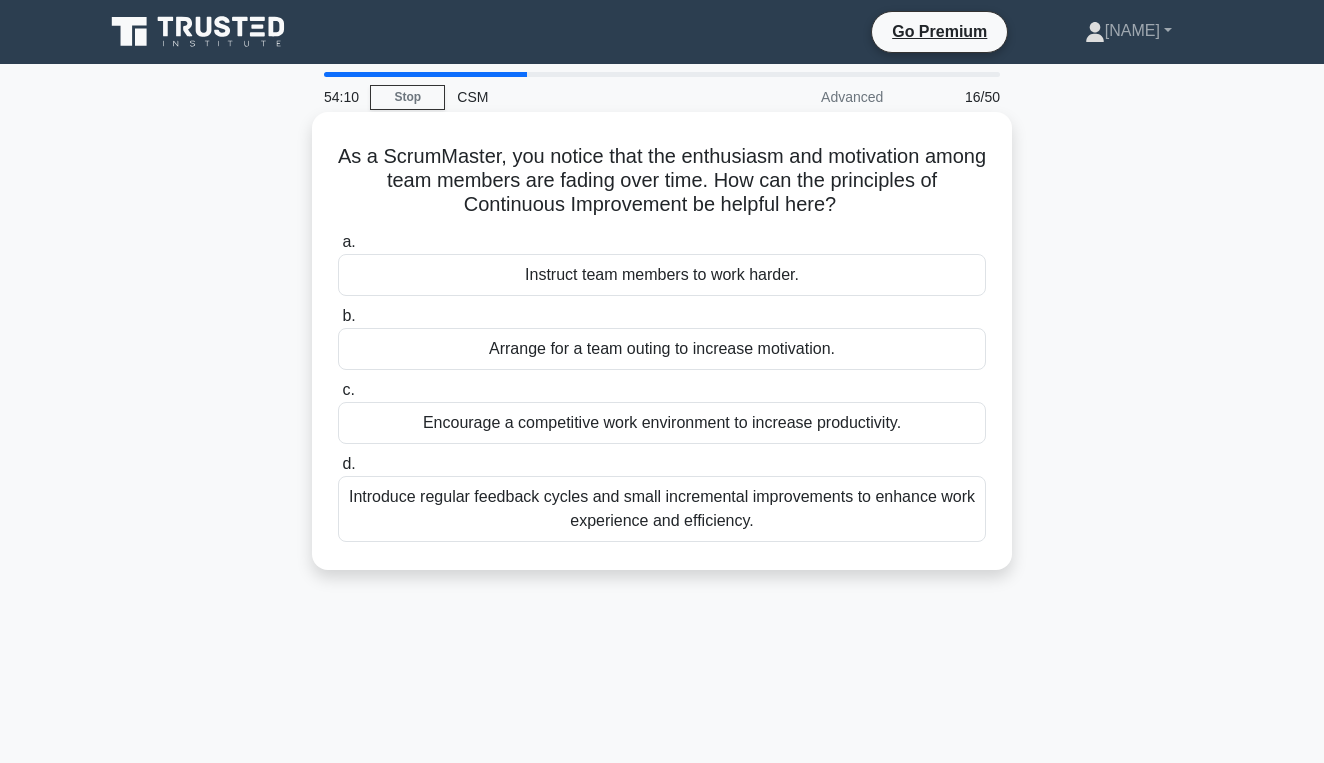 click on "Introduce regular feedback cycles and small incremental improvements to enhance work experience and efficiency." at bounding box center (662, 509) 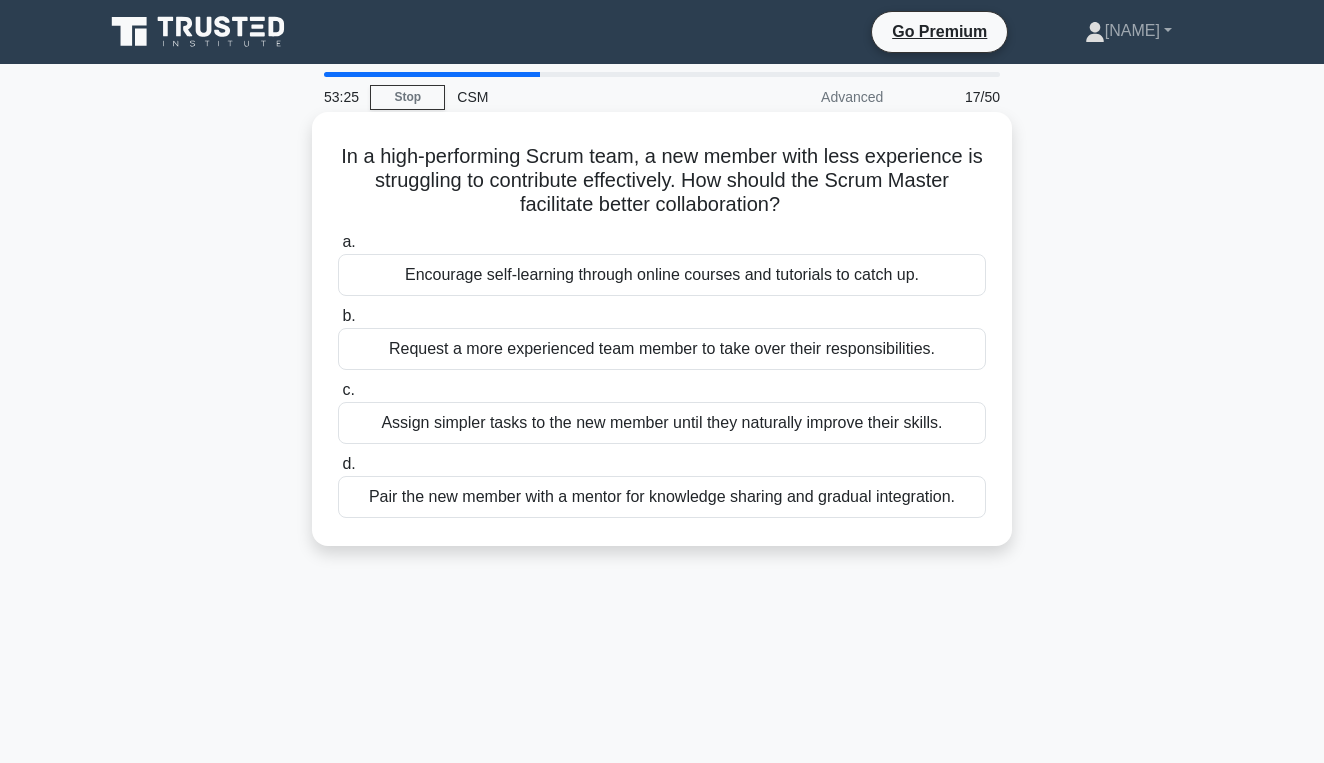 click on "Pair the new member with a mentor for knowledge sharing and gradual integration." at bounding box center [662, 497] 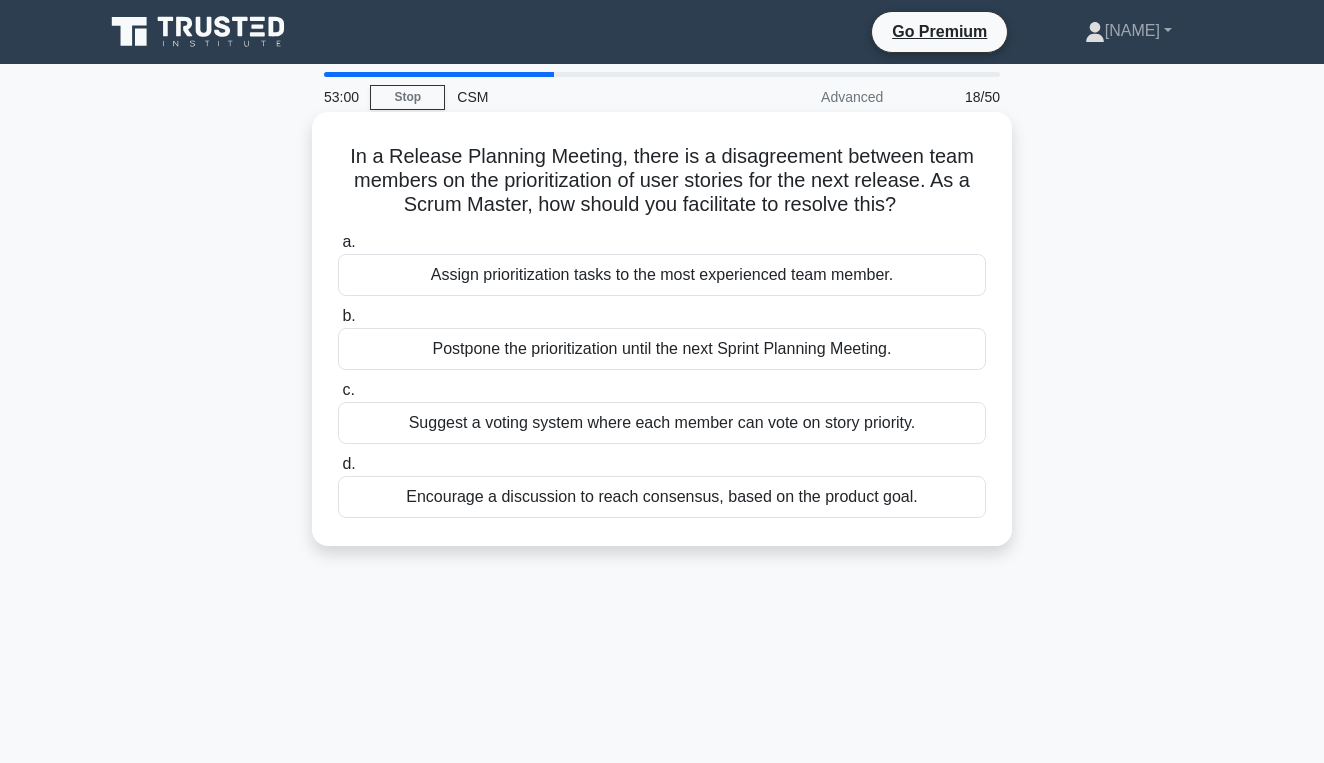 click on "Encourage a discussion to reach consensus, based on the product goal." at bounding box center (662, 497) 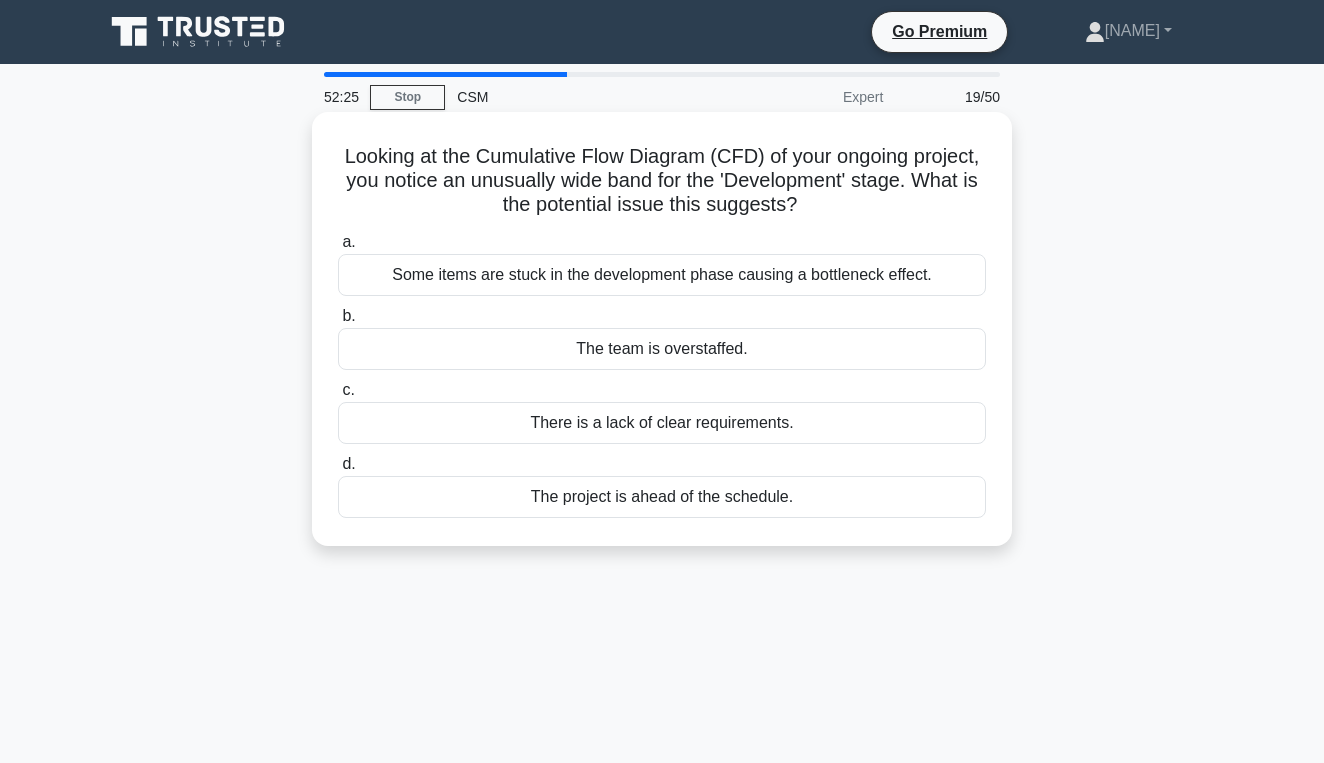 click on "There is a lack of clear requirements." at bounding box center [662, 423] 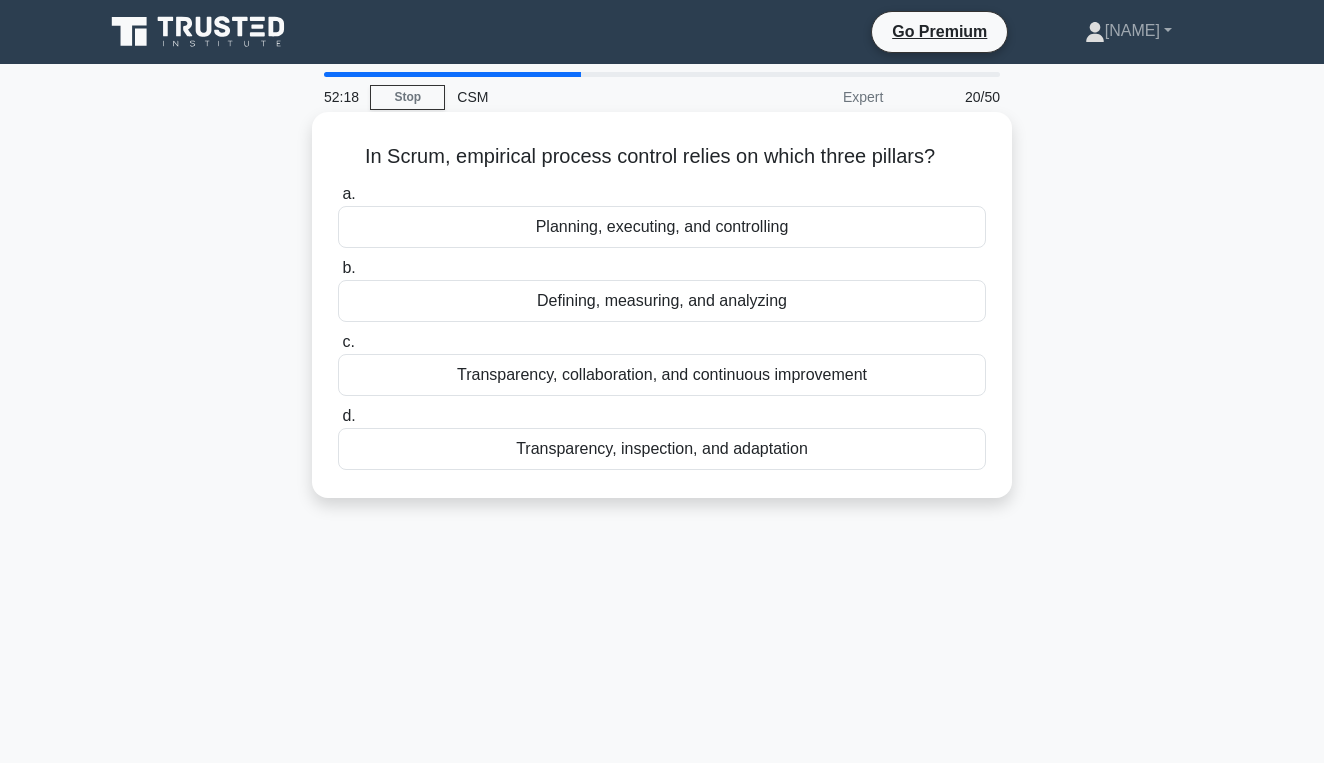click on "Transparency, inspection, and adaptation" at bounding box center (662, 449) 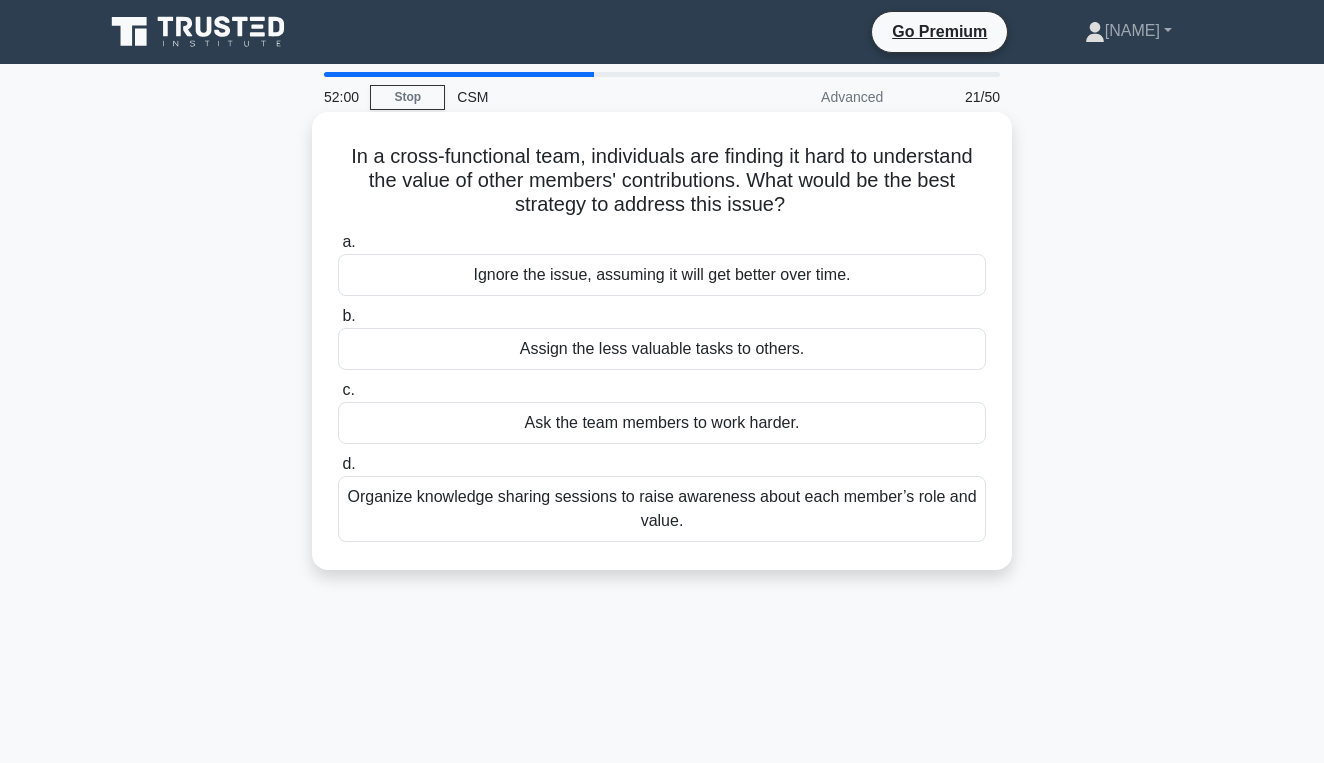 click on "Organize knowledge sharing sessions to raise awareness about each member’s role and value." at bounding box center (662, 509) 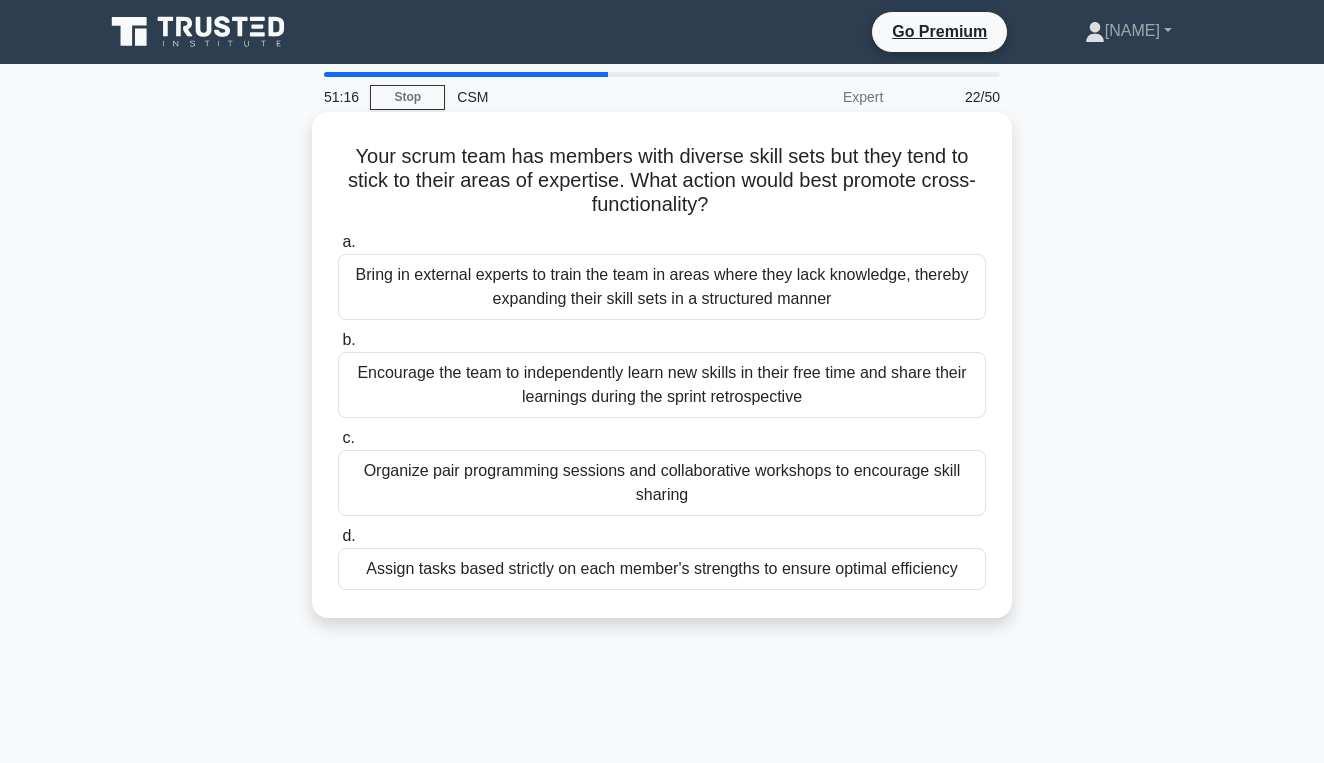 click on "Organize pair programming sessions and collaborative workshops to encourage skill sharing" at bounding box center (662, 483) 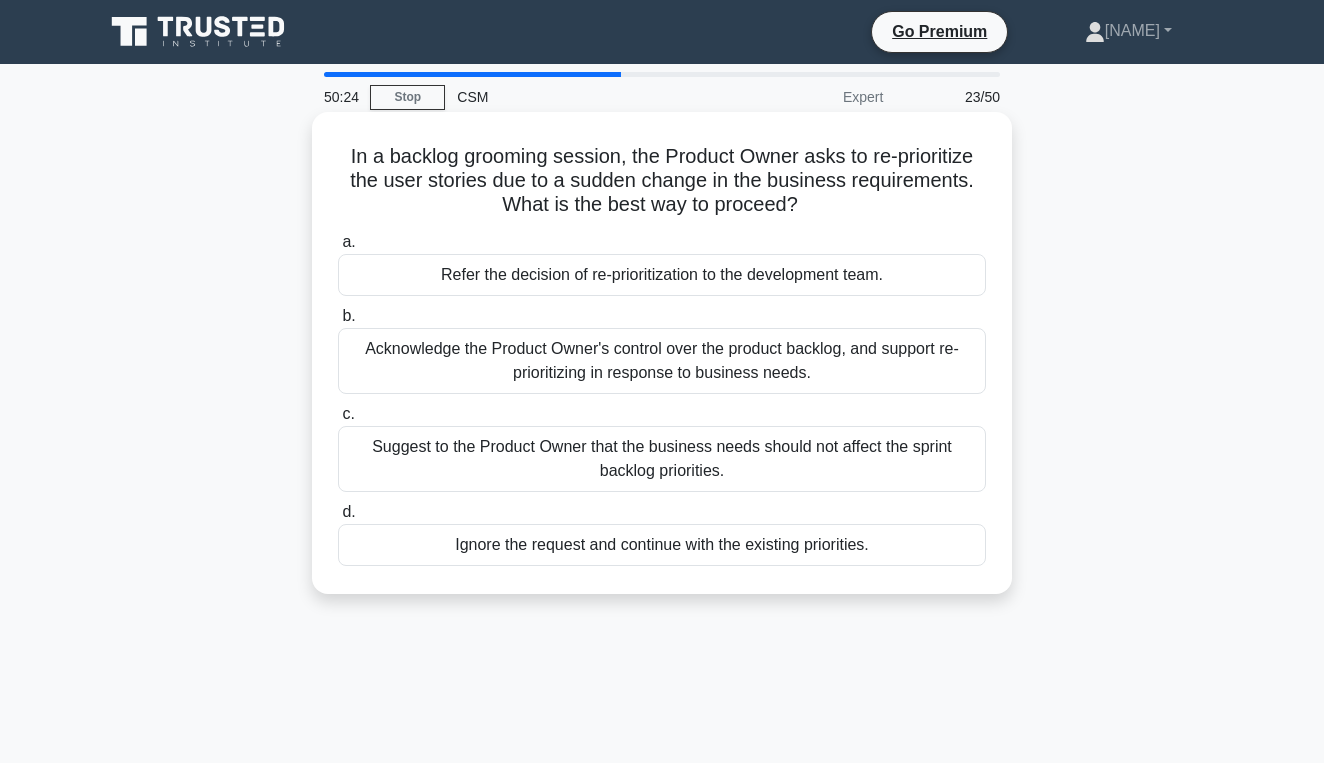 click on "Acknowledge the Product Owner's control over the product backlog, and support re-prioritizing in response to business needs." at bounding box center (662, 361) 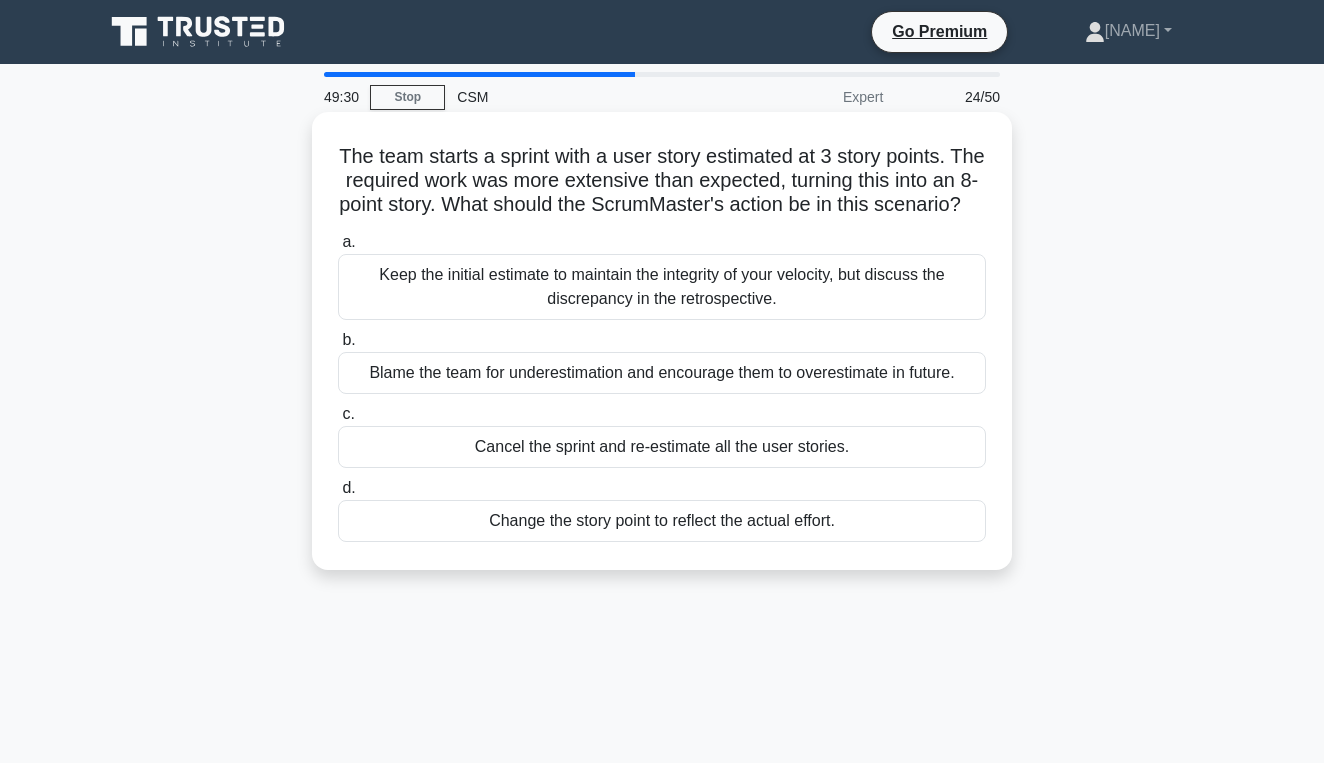 click on "Keep the initial estimate to maintain the integrity of your velocity, but discuss the discrepancy in the retrospective." at bounding box center (662, 287) 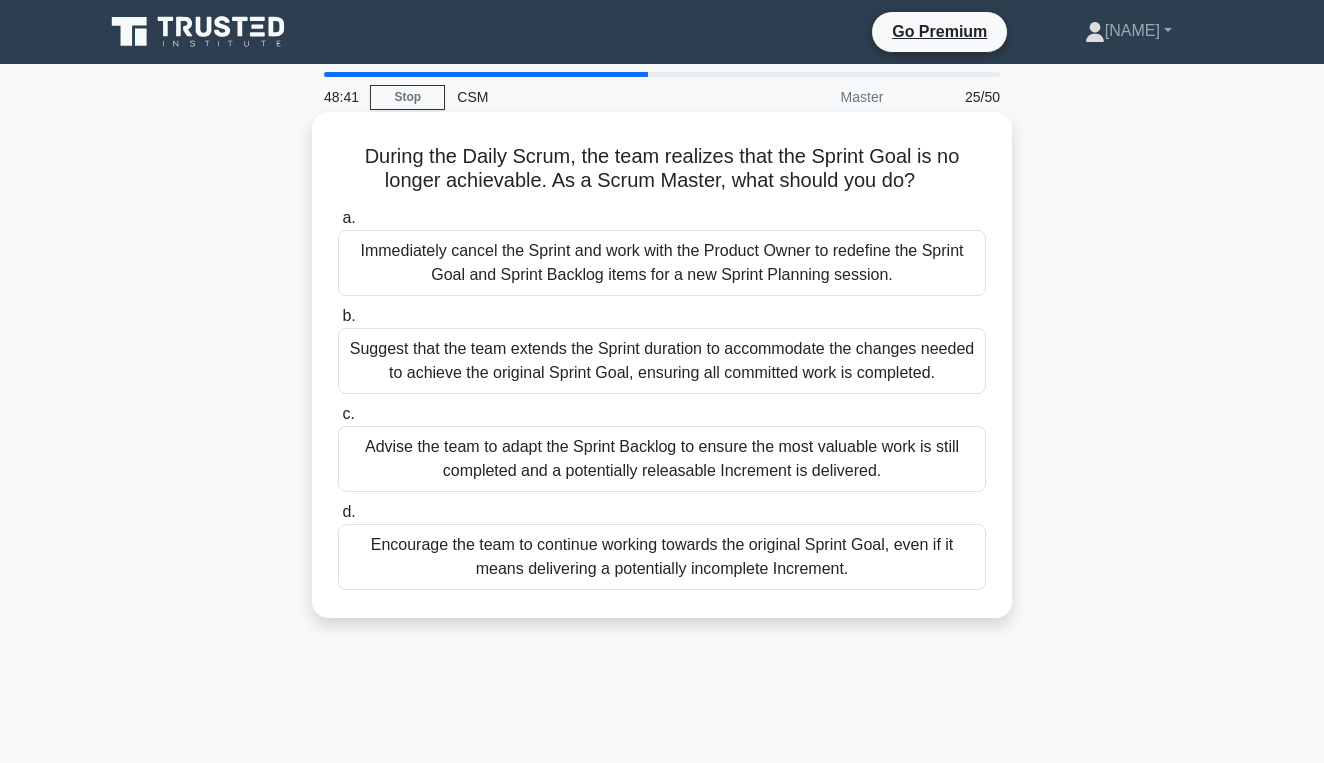 click on "Immediately cancel the Sprint and work with the Product Owner to redefine the Sprint Goal and Sprint Backlog items for a new Sprint Planning session." at bounding box center [662, 263] 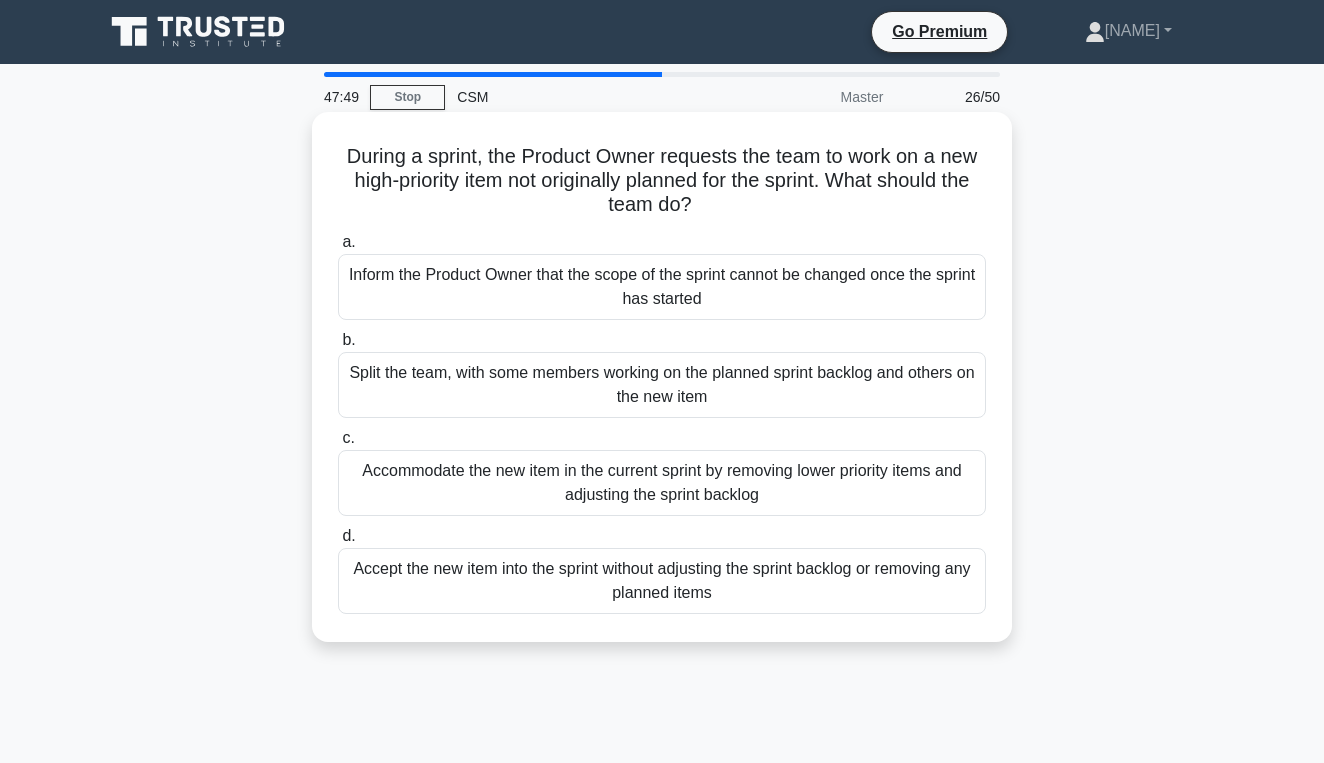 click on "Accommodate the new item in the current sprint by removing lower priority items and adjusting the sprint backlog" at bounding box center (662, 483) 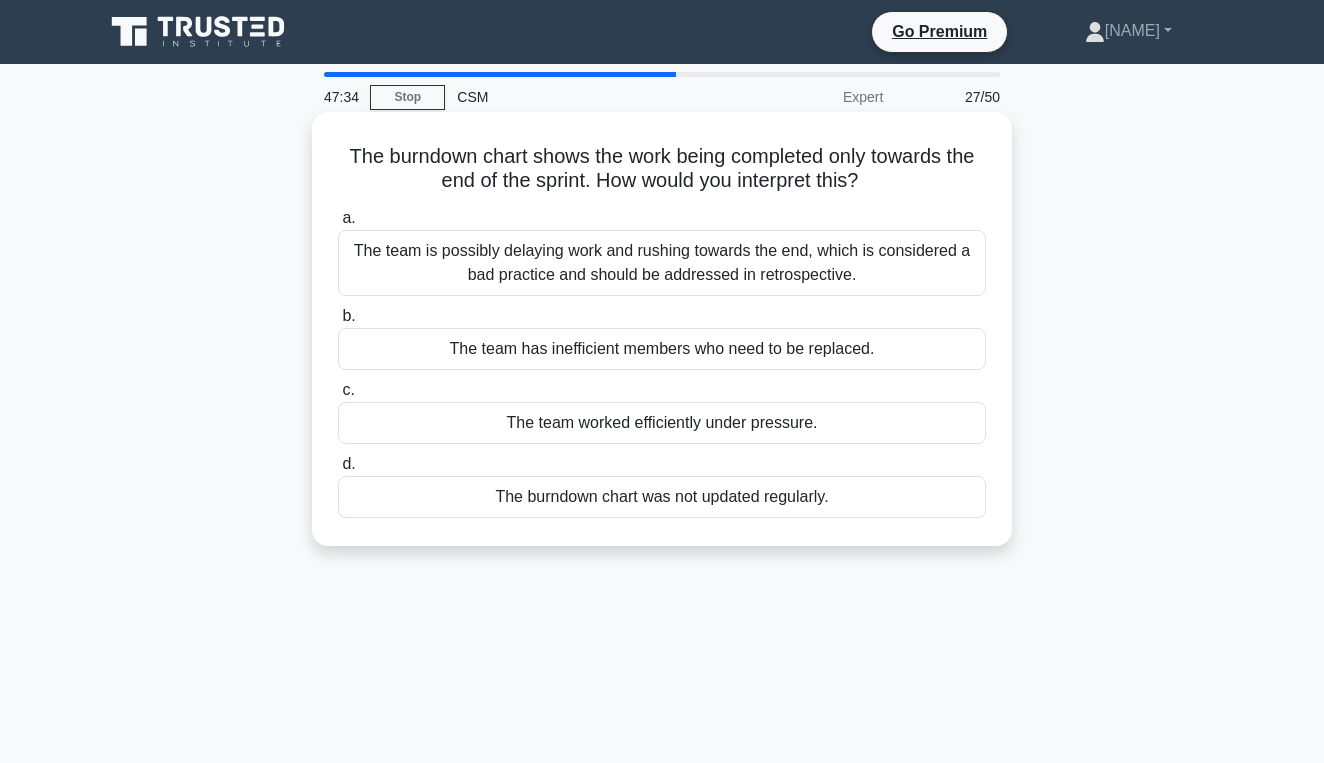 click on "The team is possibly delaying work and rushing towards the end, which is considered a bad practice and should be addressed in retrospective." at bounding box center [662, 263] 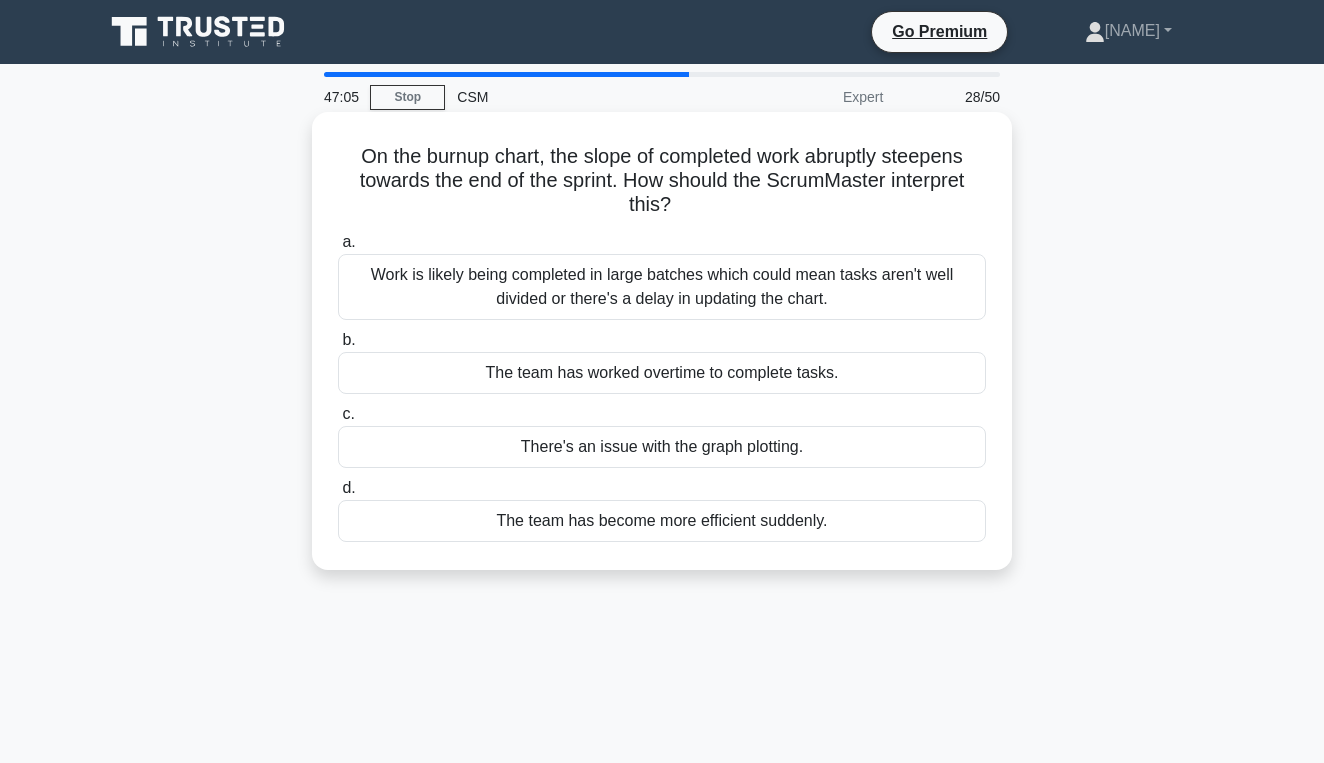 click on "Work is likely being completed in large batches which could mean tasks aren't well divided or there's a delay in updating the chart." at bounding box center [662, 287] 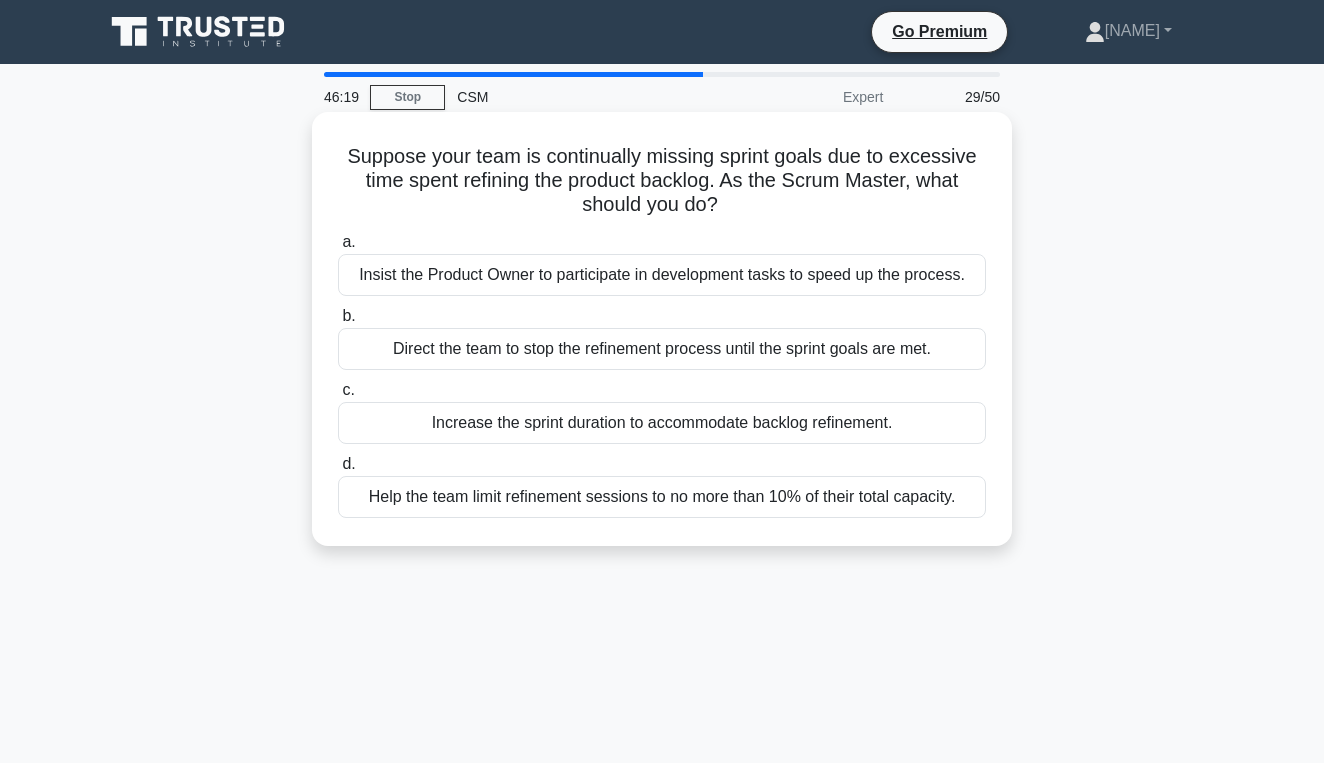click on "Help the team limit refinement sessions to no more than 10% of their total capacity." at bounding box center (662, 497) 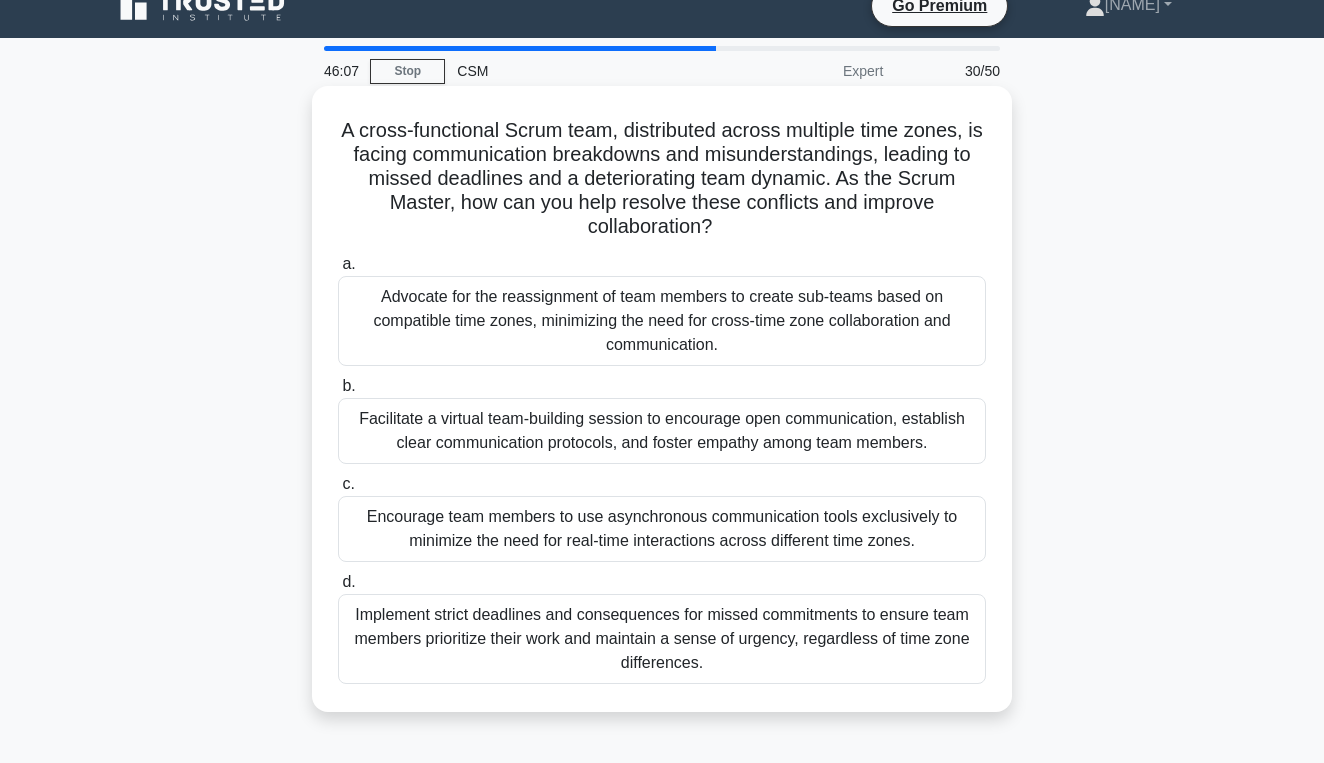 scroll, scrollTop: 39, scrollLeft: 0, axis: vertical 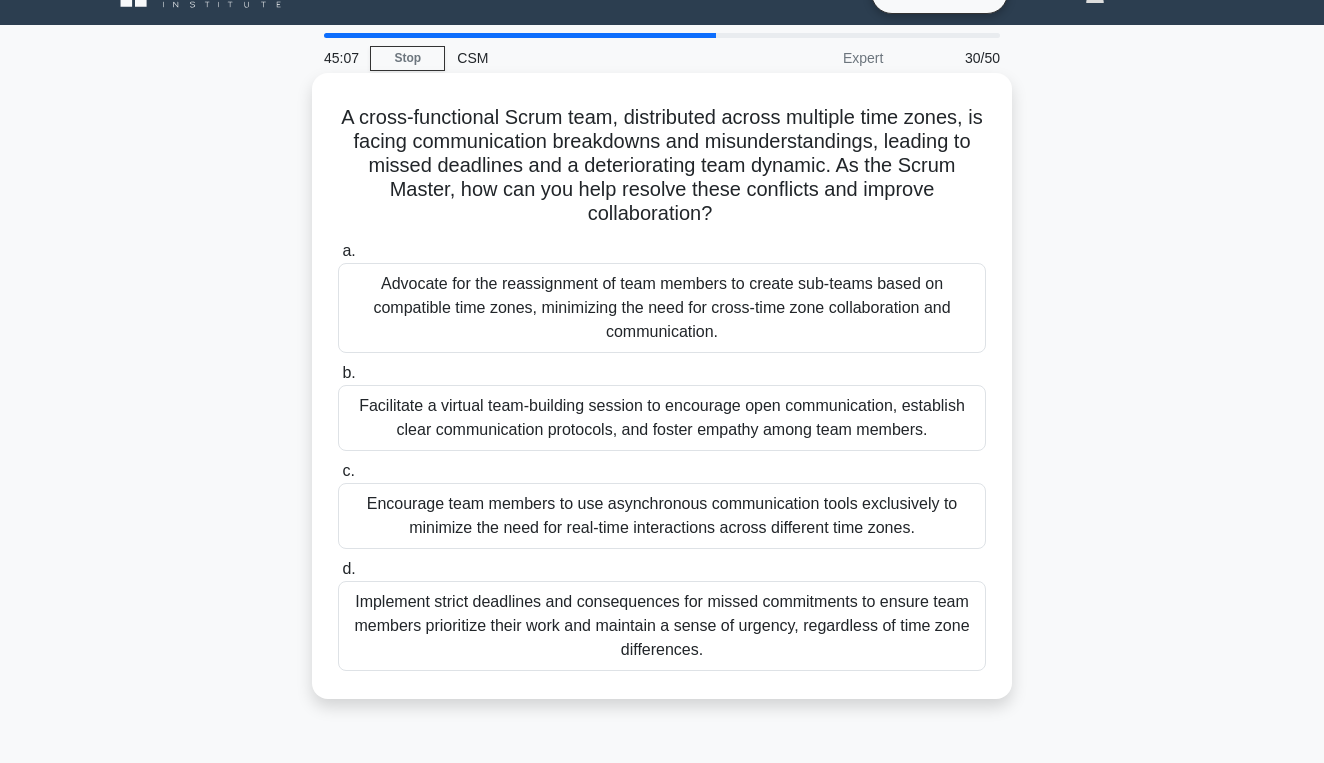 click on "Facilitate a virtual team-building session to encourage open communication, establish clear communication protocols, and foster empathy among team members." at bounding box center (662, 418) 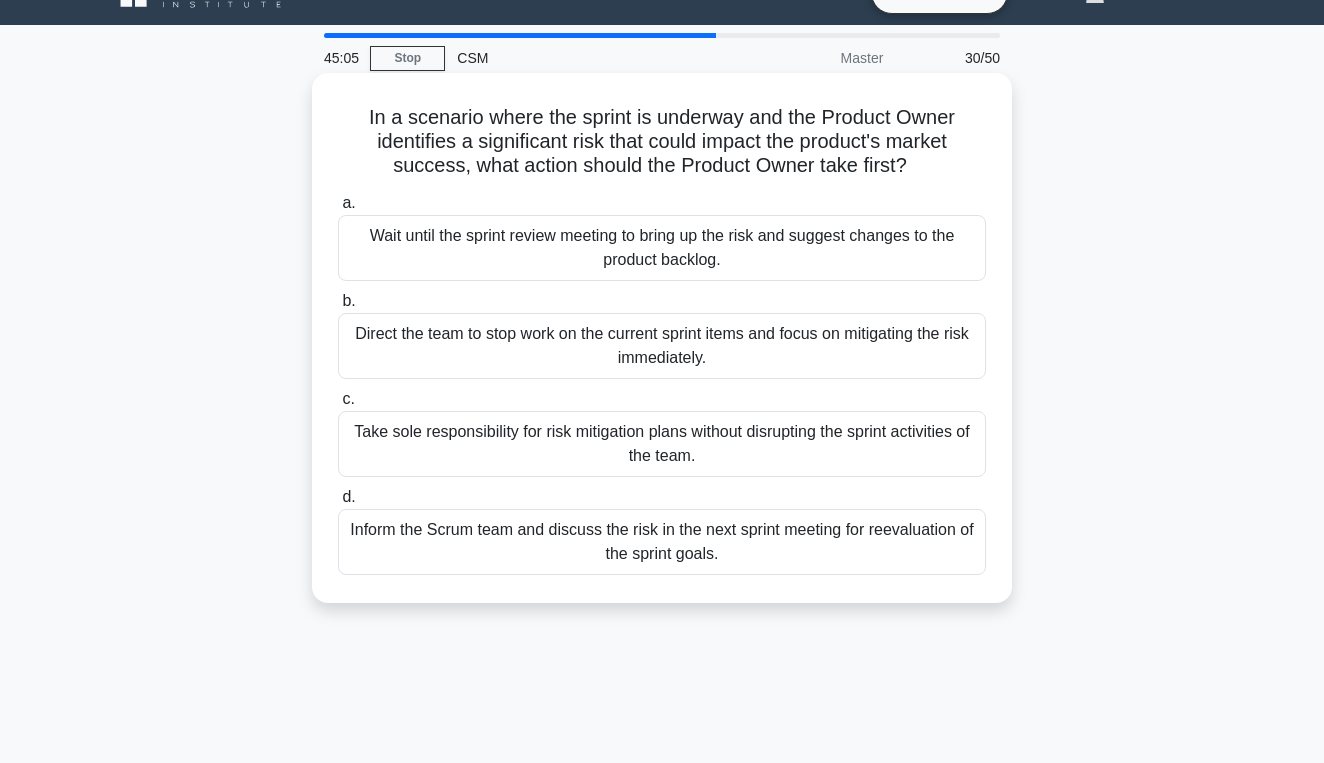 scroll, scrollTop: 0, scrollLeft: 0, axis: both 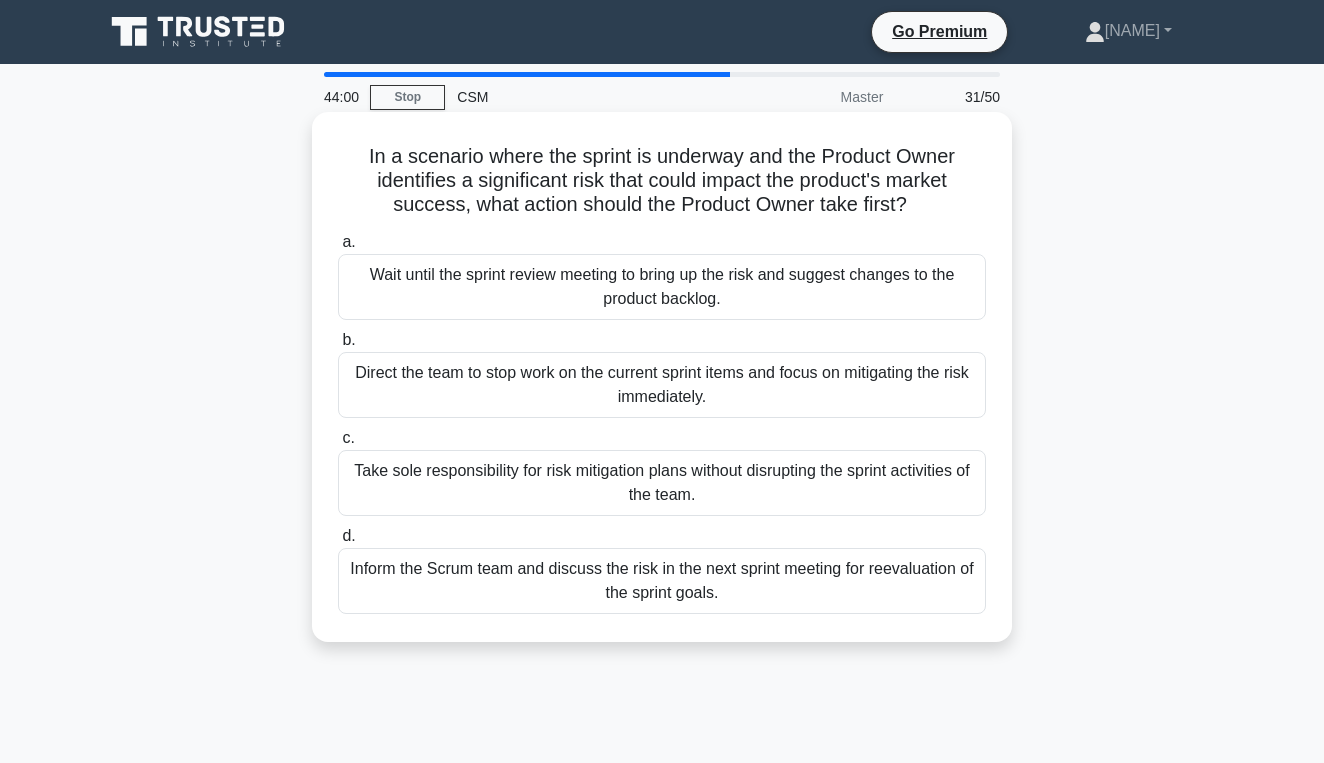 click on "Direct the team to stop work on the current sprint items and focus on mitigating the risk immediately." at bounding box center [662, 385] 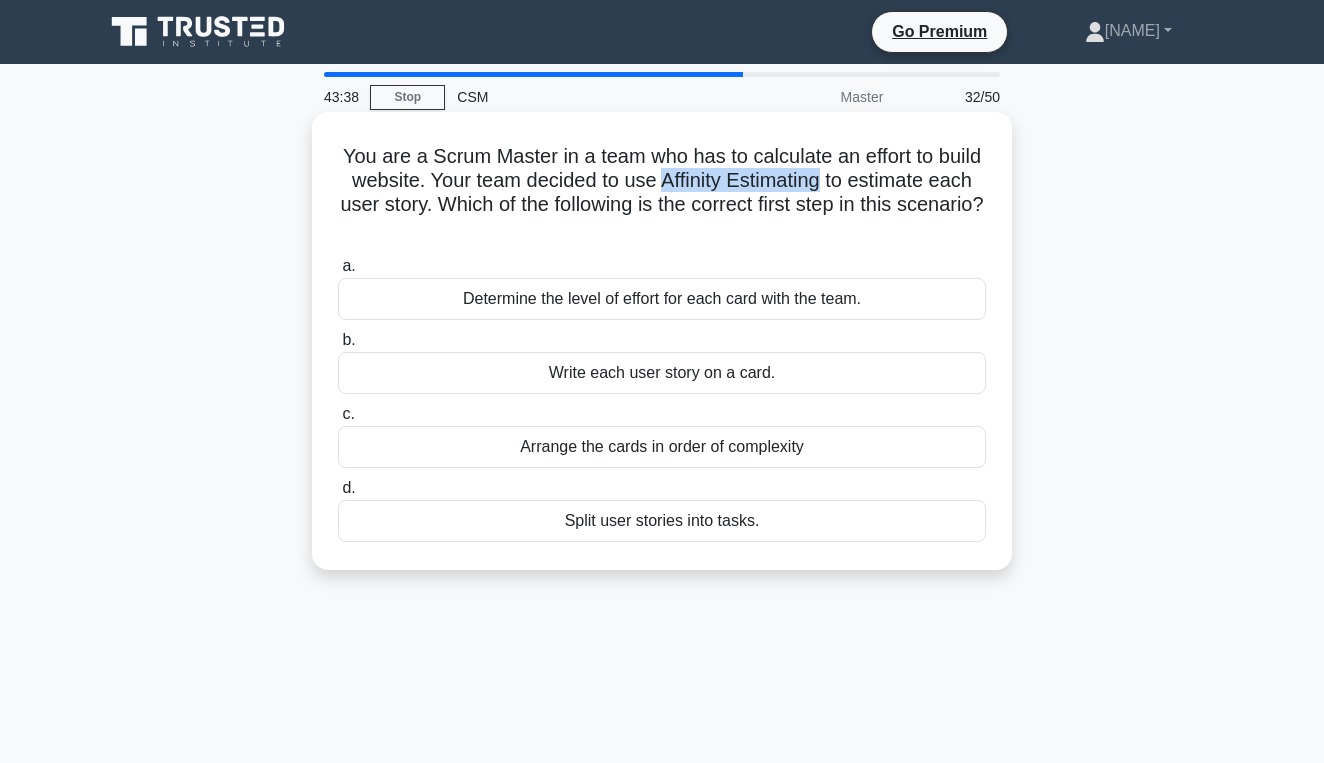 drag, startPoint x: 663, startPoint y: 190, endPoint x: 819, endPoint y: 181, distance: 156.2594 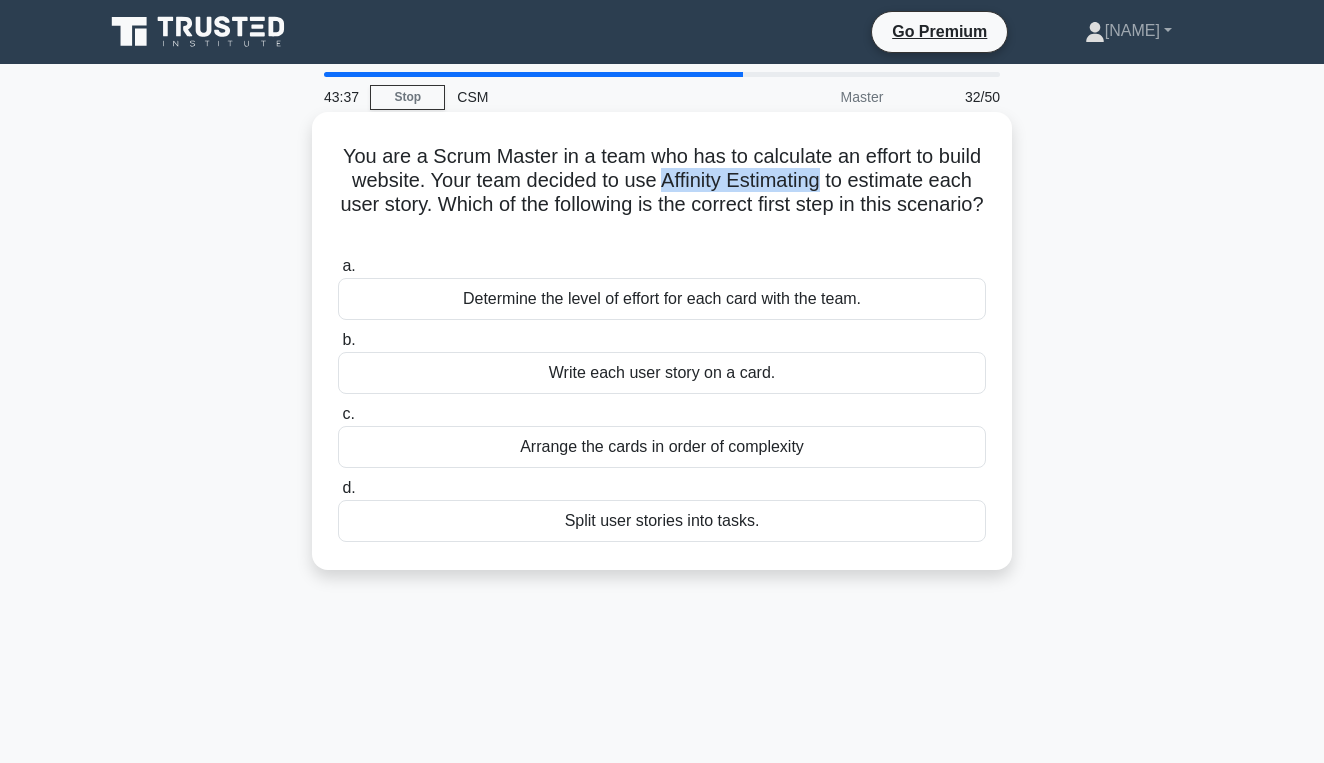 copy on "Affinity Estimating" 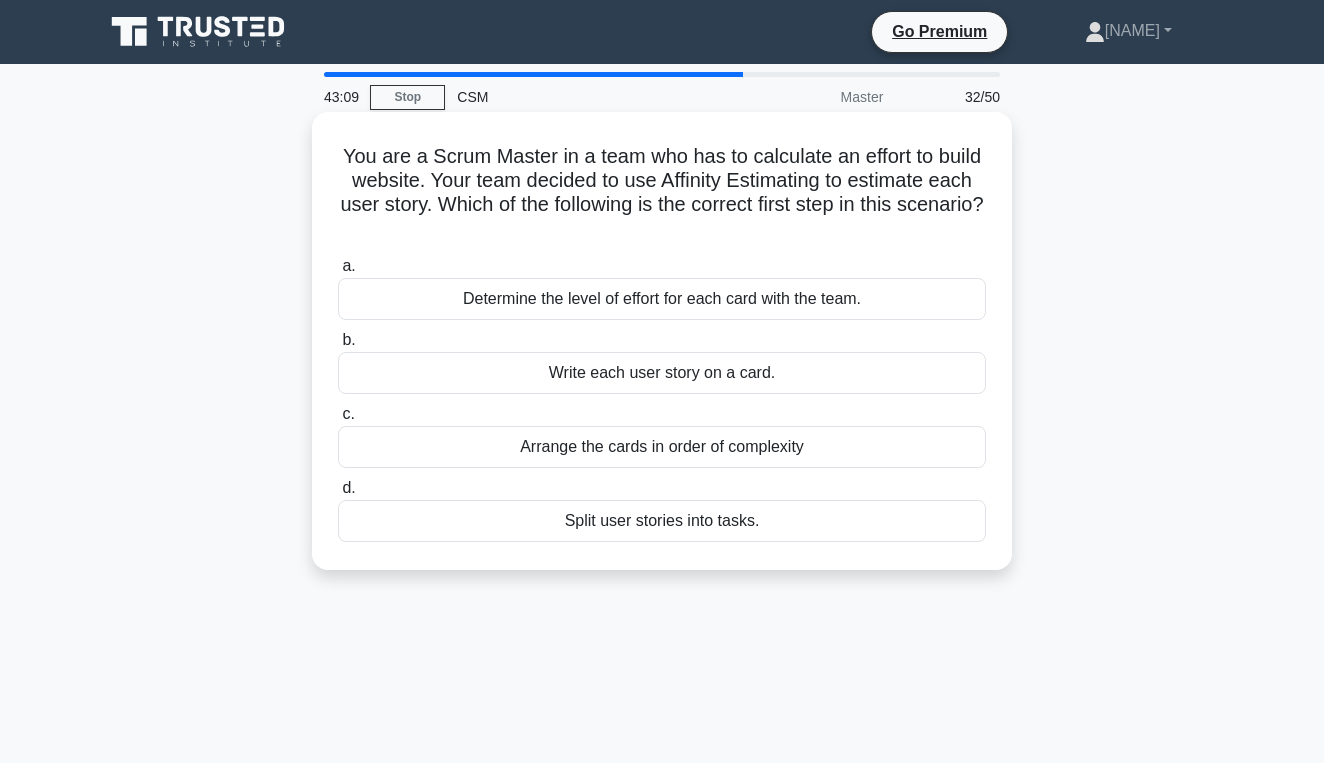 click on "Arrange the cards in order of complexity" at bounding box center [662, 447] 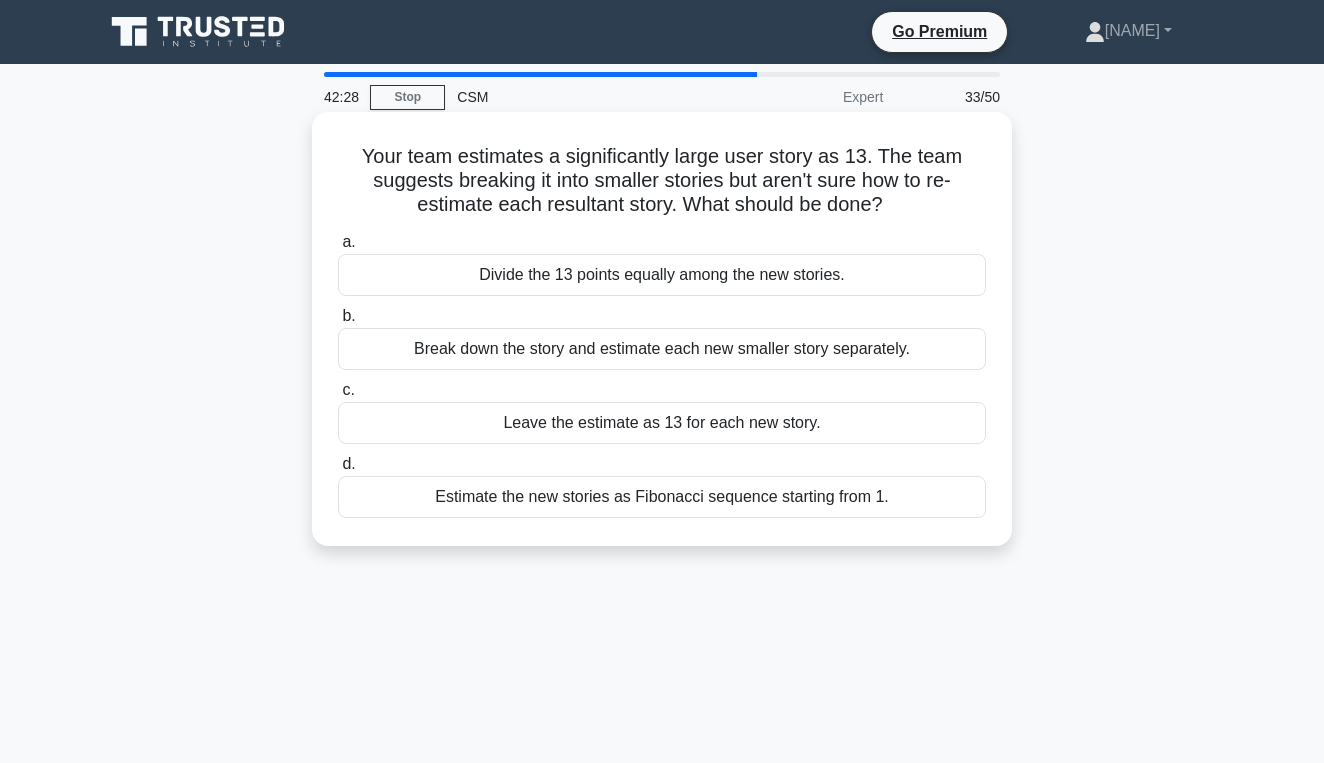 click on "Break down the story and estimate each new smaller story separately." at bounding box center [662, 349] 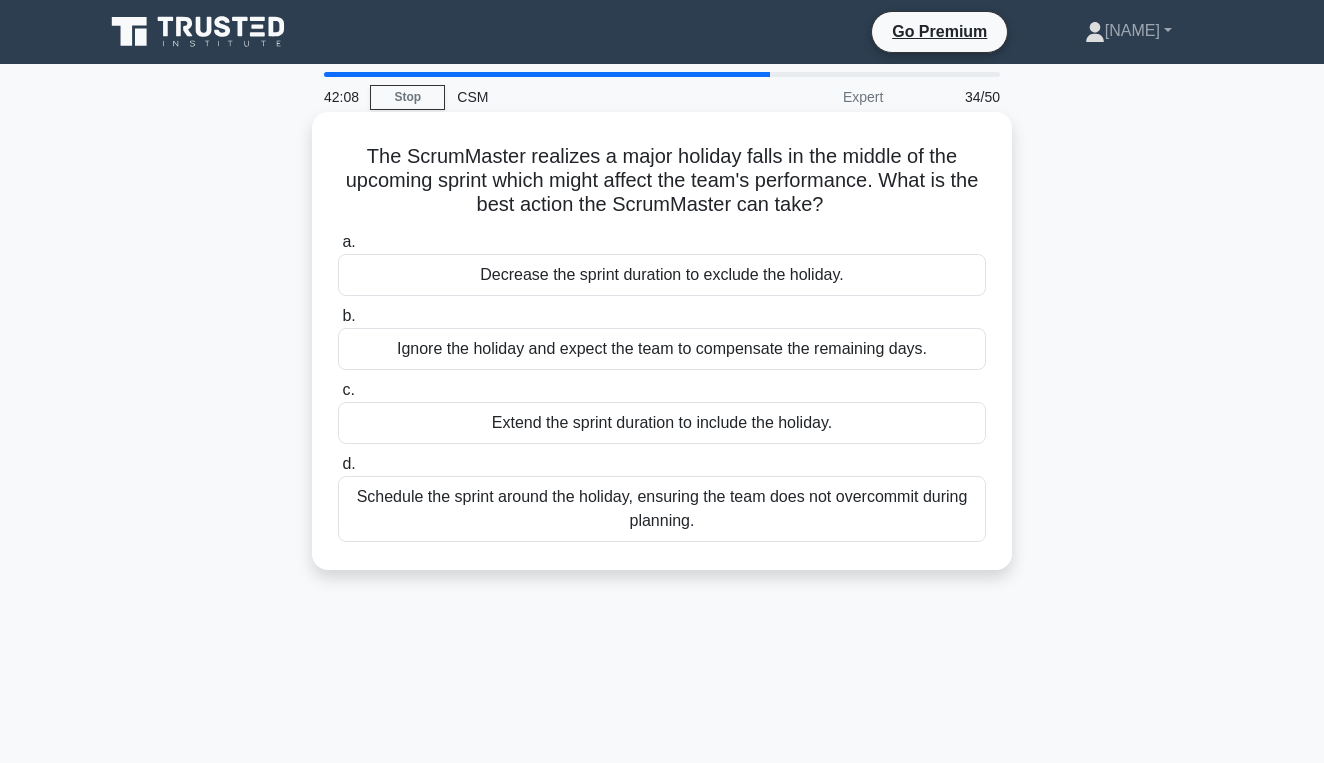click on "Schedule the sprint around the holiday, ensuring the team does not overcommit during planning." at bounding box center [662, 509] 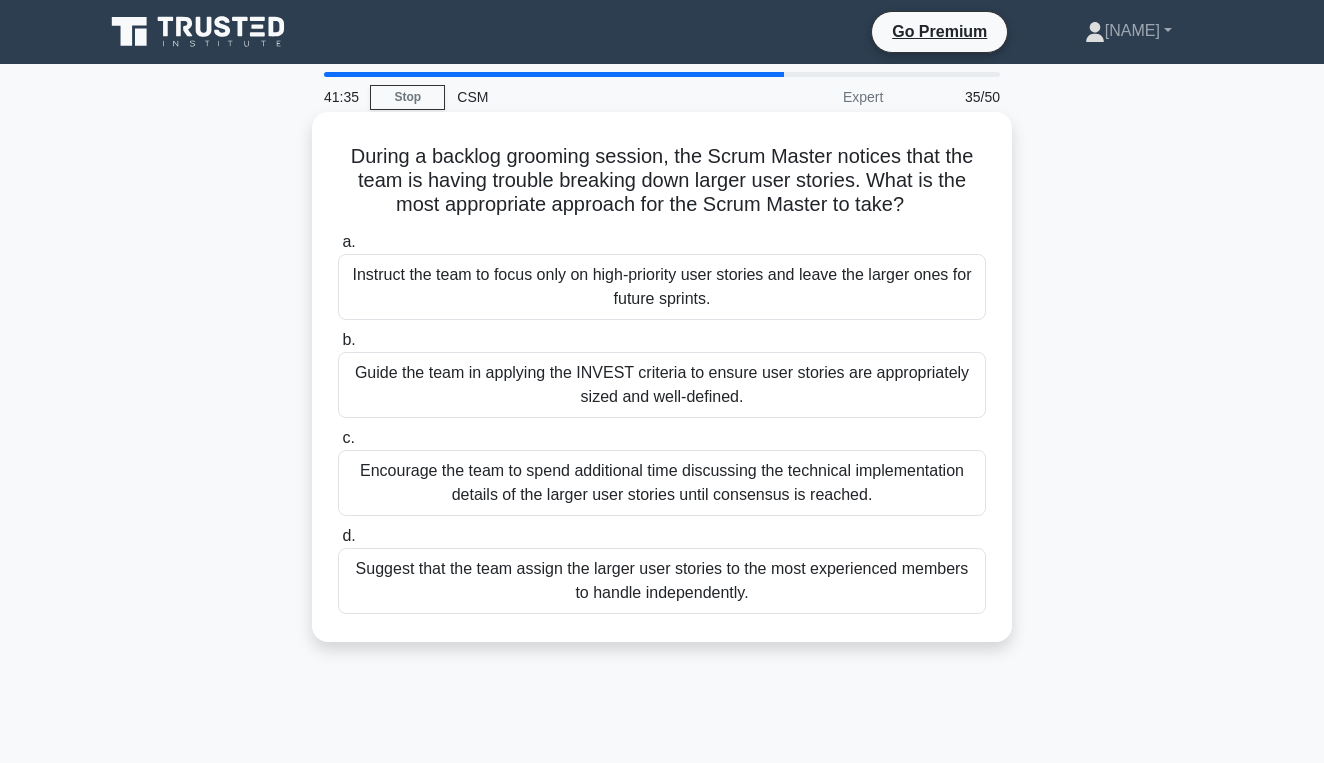 click on "Guide the team in applying the INVEST criteria to ensure user stories are appropriately sized and well-defined." at bounding box center [662, 385] 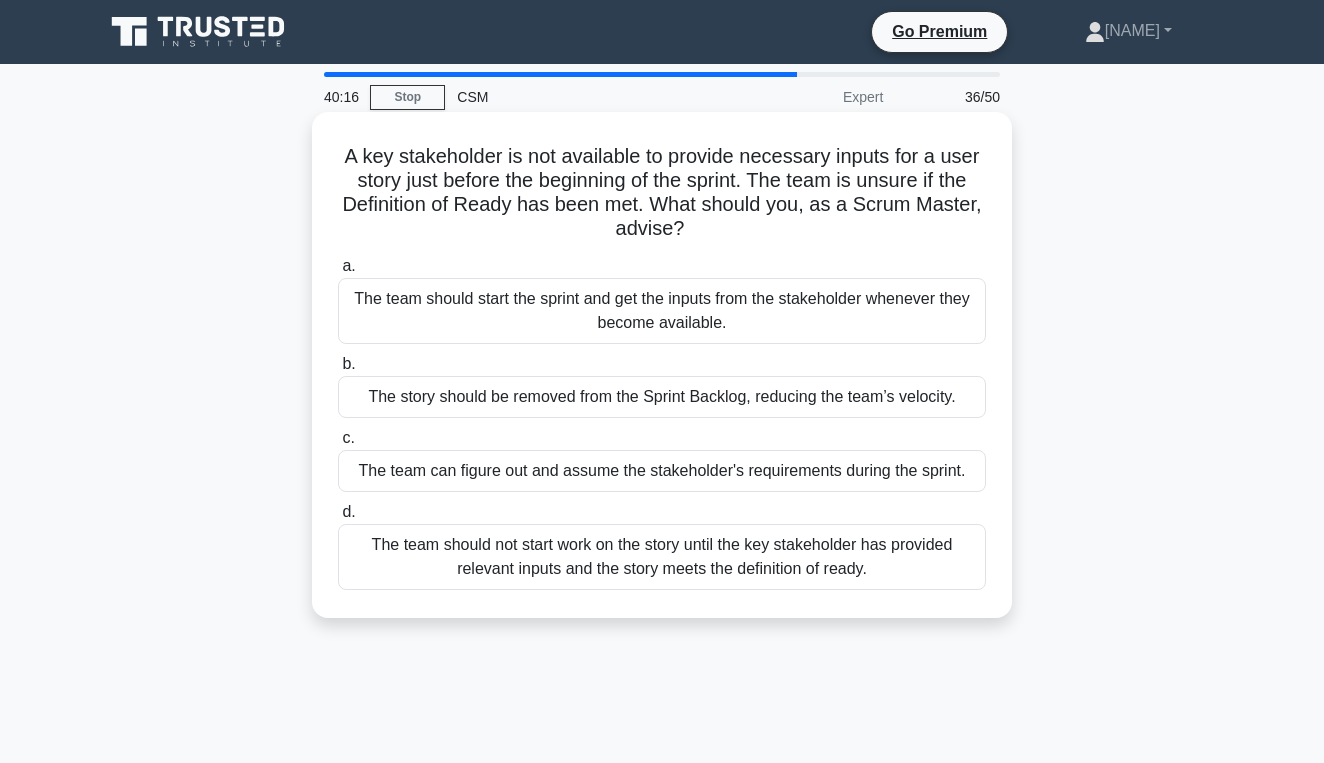 click on "The team should start the sprint and get the inputs from the stakeholder whenever they become available." at bounding box center (662, 311) 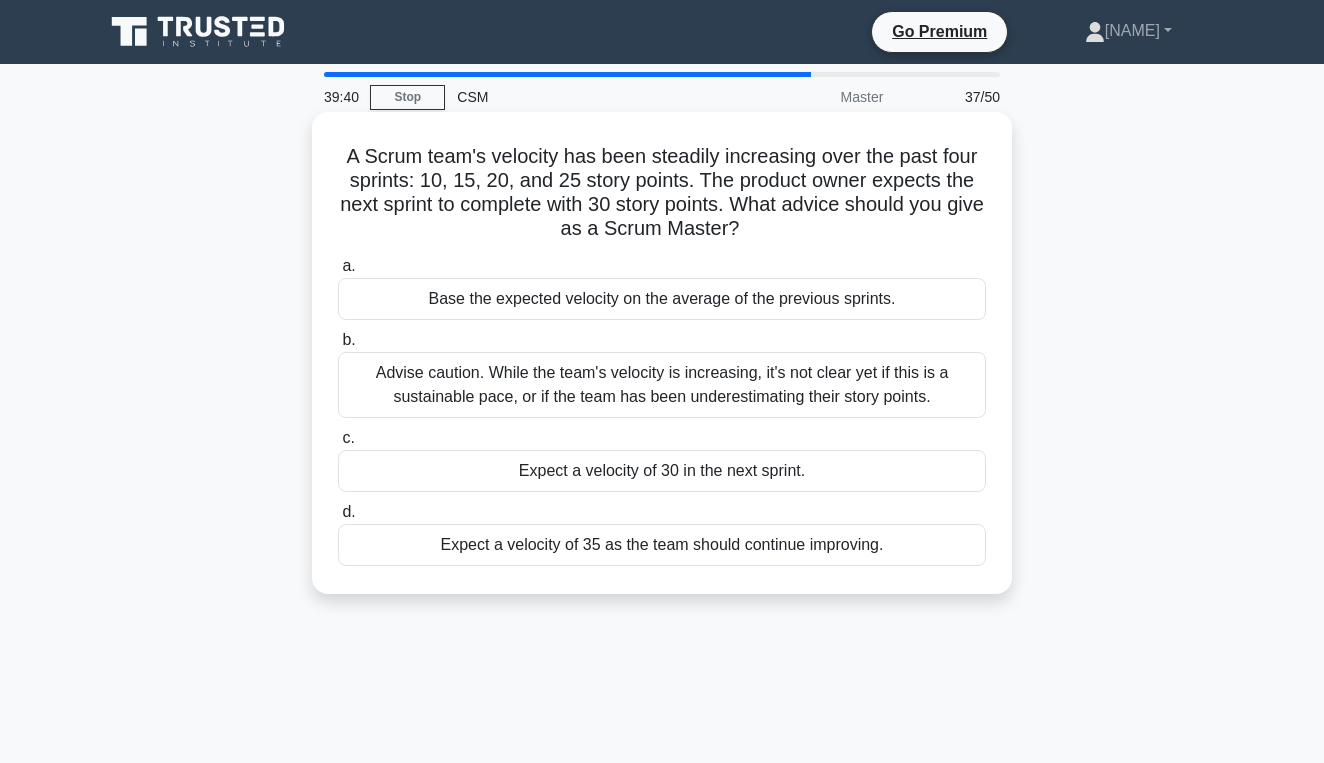 click on "Advise caution. While the team's velocity is increasing, it's not clear yet if this is a sustainable pace, or if the team has been underestimating their story points." at bounding box center (662, 385) 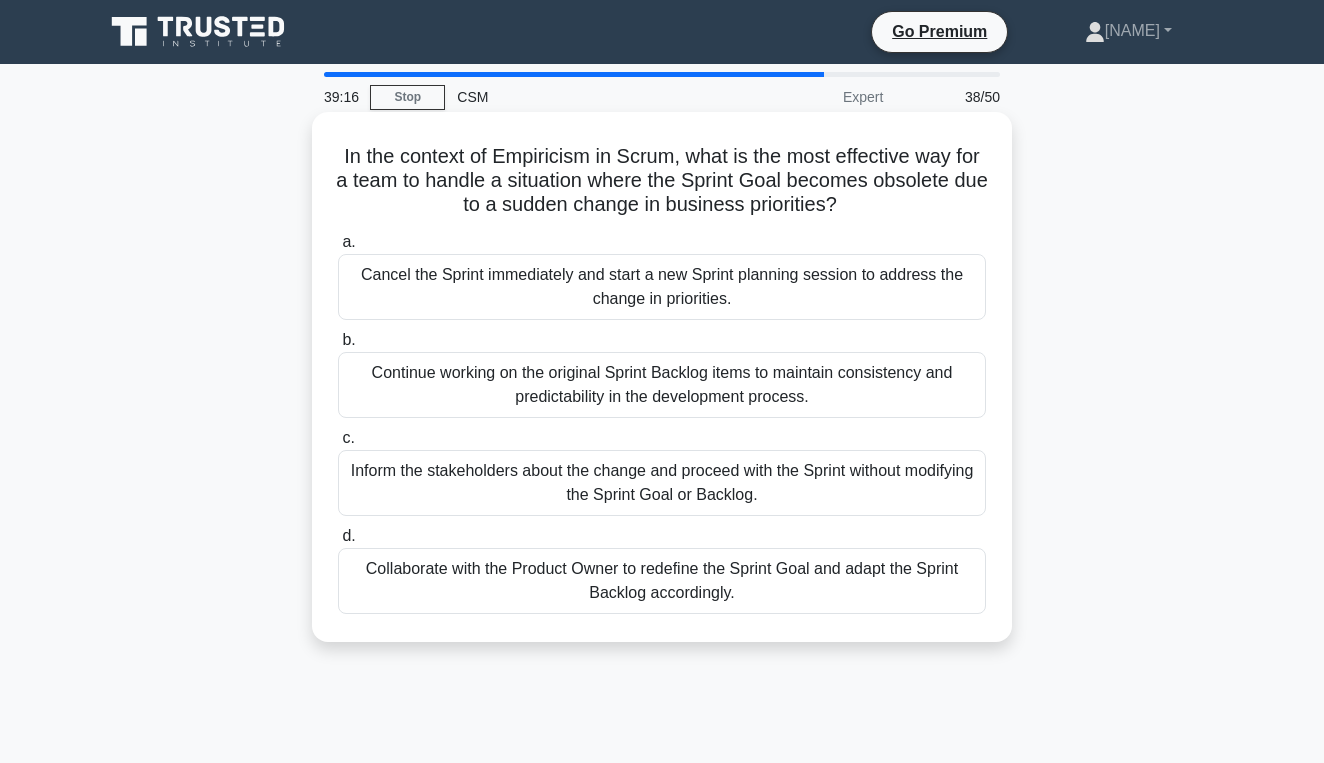 click on "Collaborate with the Product Owner to redefine the Sprint Goal and adapt the Sprint Backlog accordingly." at bounding box center (662, 581) 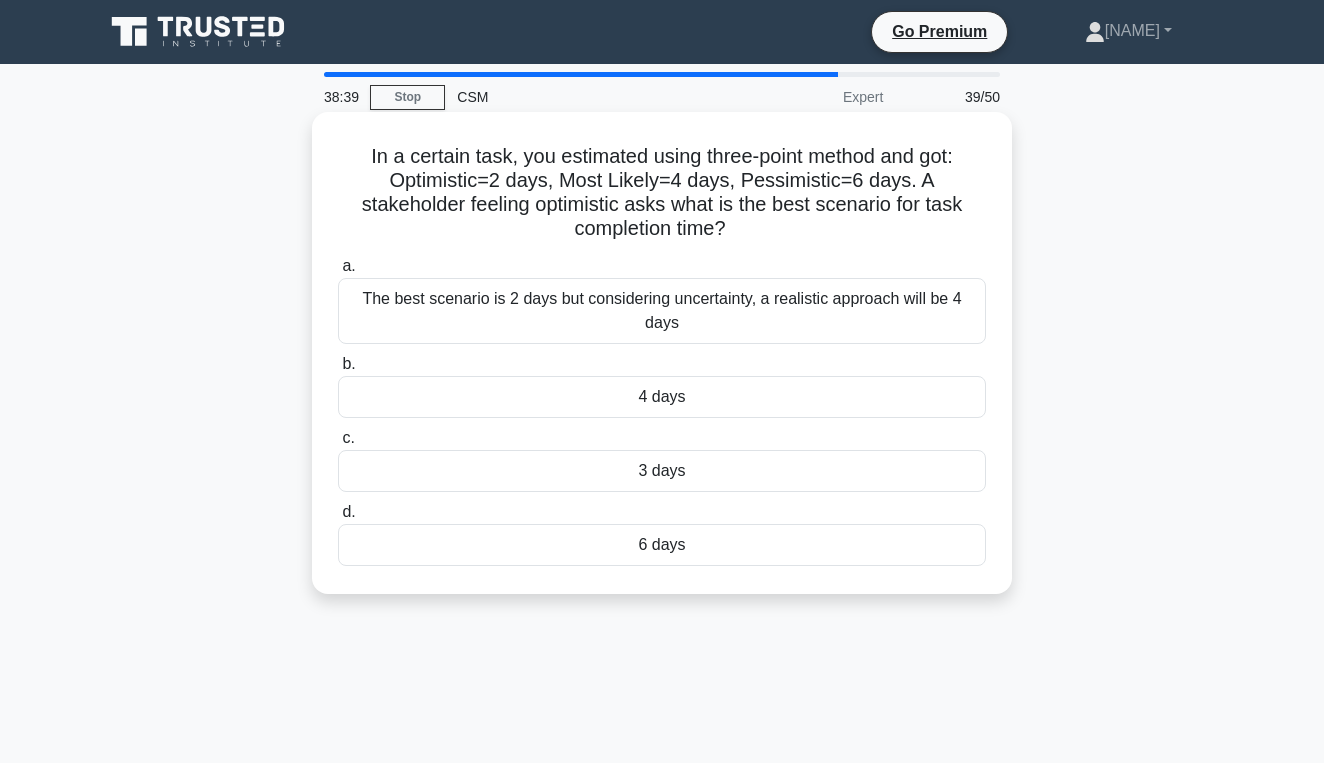 click on "The best scenario is 2 days but considering uncertainty, a realistic approach will be 4 days" at bounding box center [662, 311] 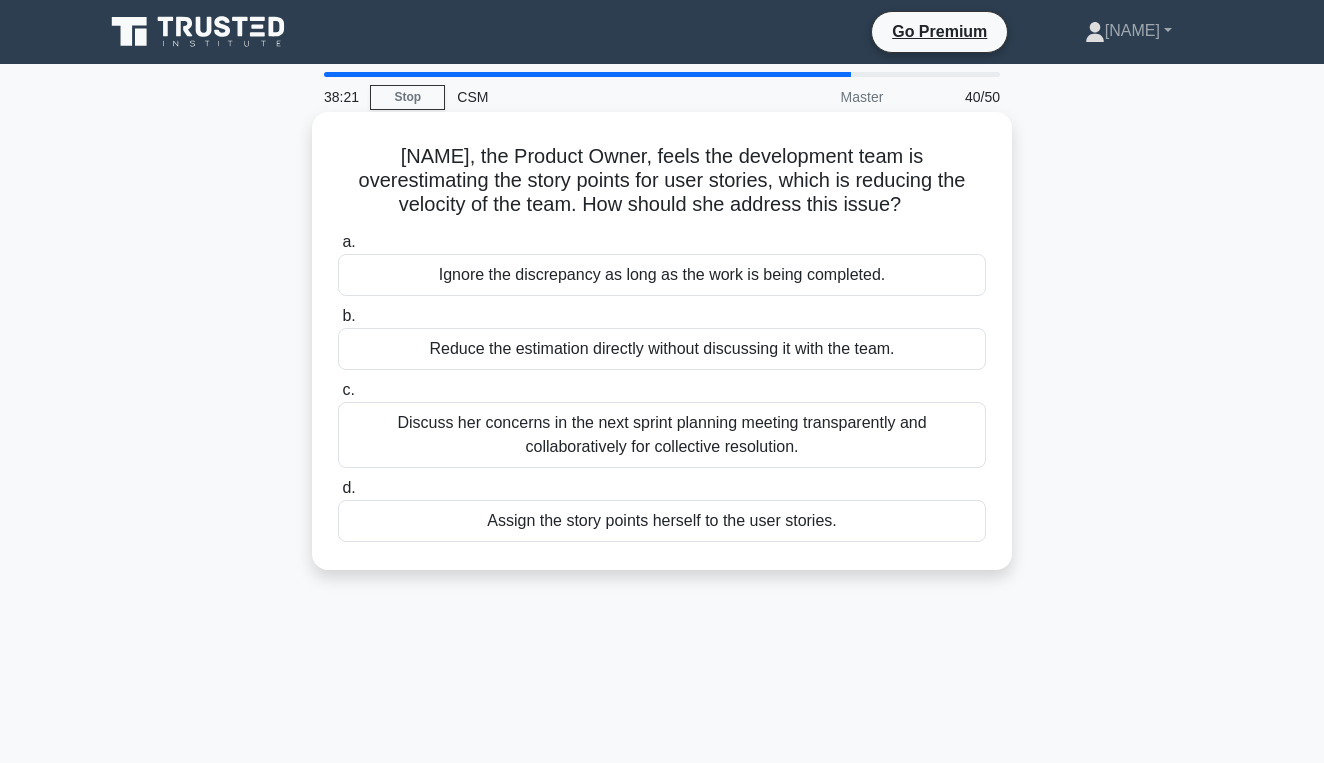click on "Discuss her concerns in the next sprint planning meeting transparently and collaboratively for collective resolution." at bounding box center [662, 435] 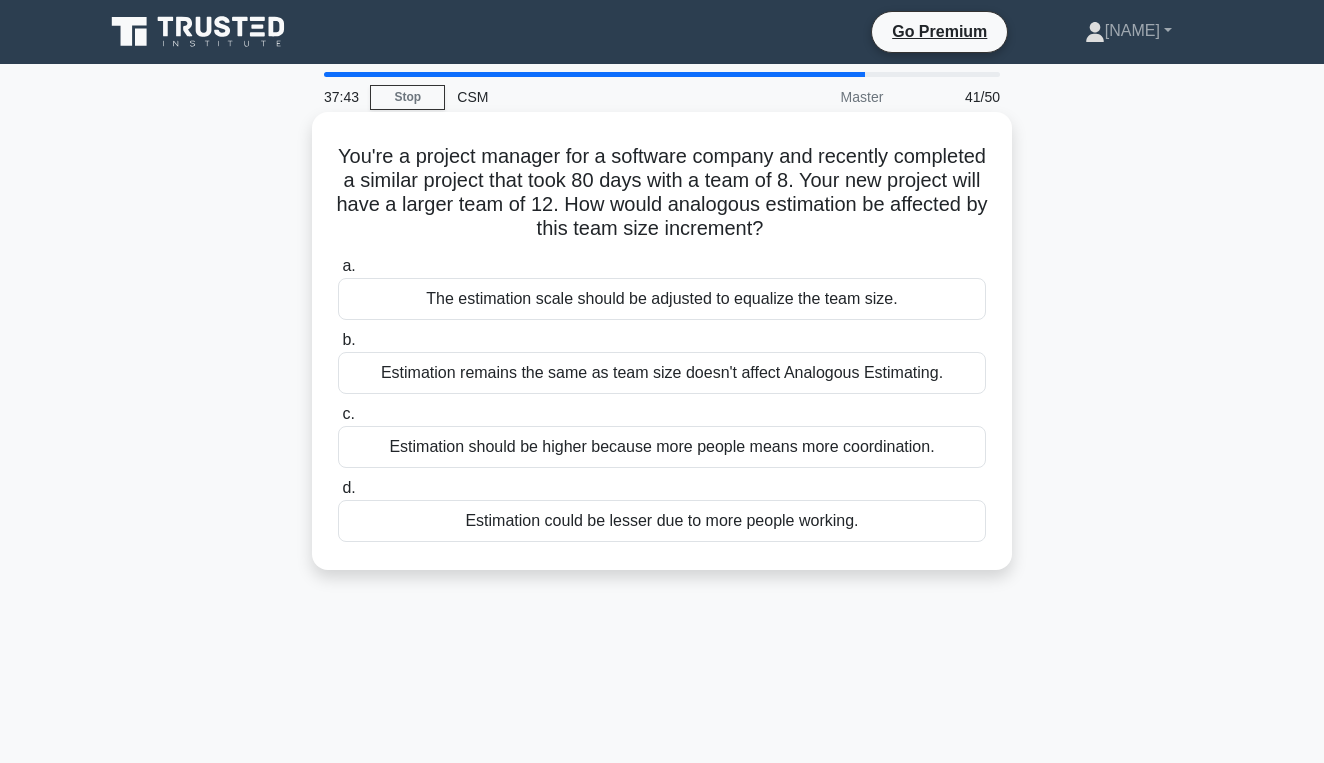 click on "Estimation should be higher because more people means more coordination." at bounding box center [662, 447] 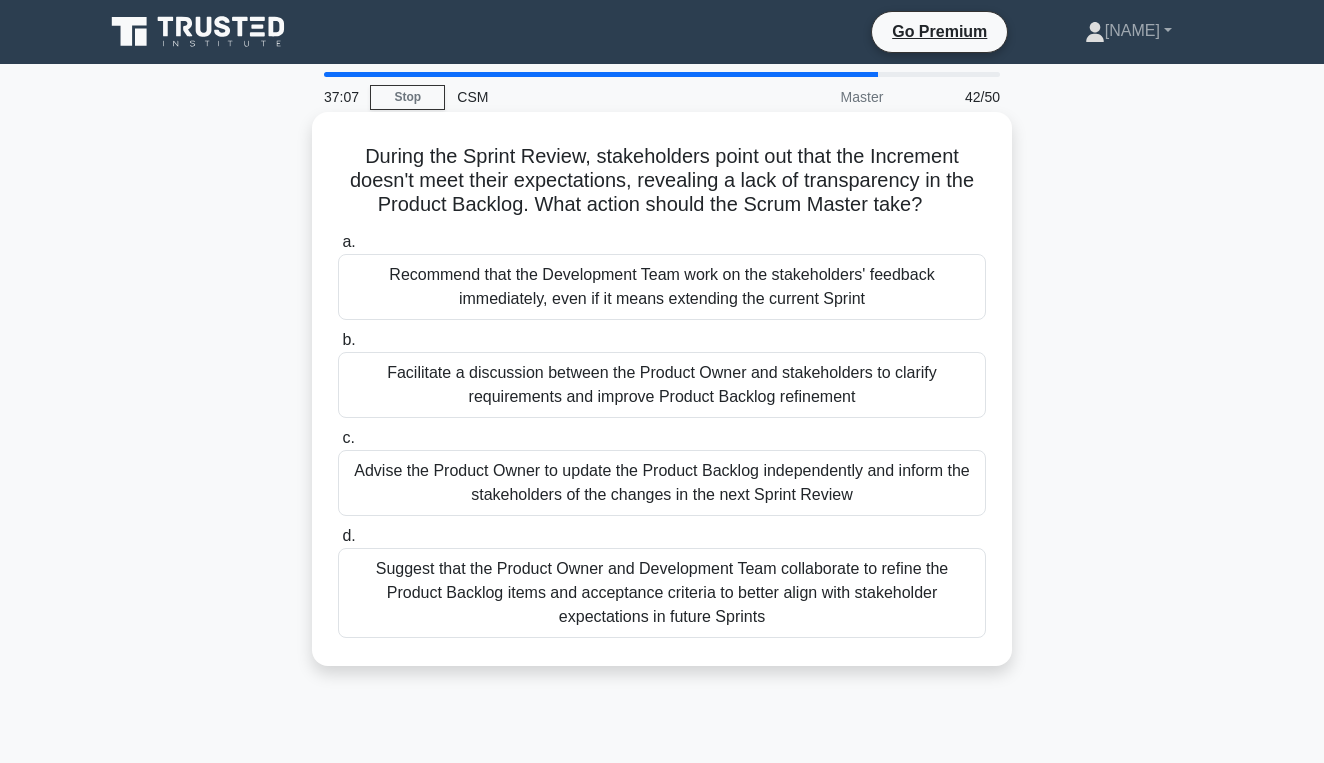 click on "Suggest that the Product Owner and Development Team collaborate to refine the Product Backlog items and acceptance criteria to better align with stakeholder expectations in future Sprints" at bounding box center (662, 593) 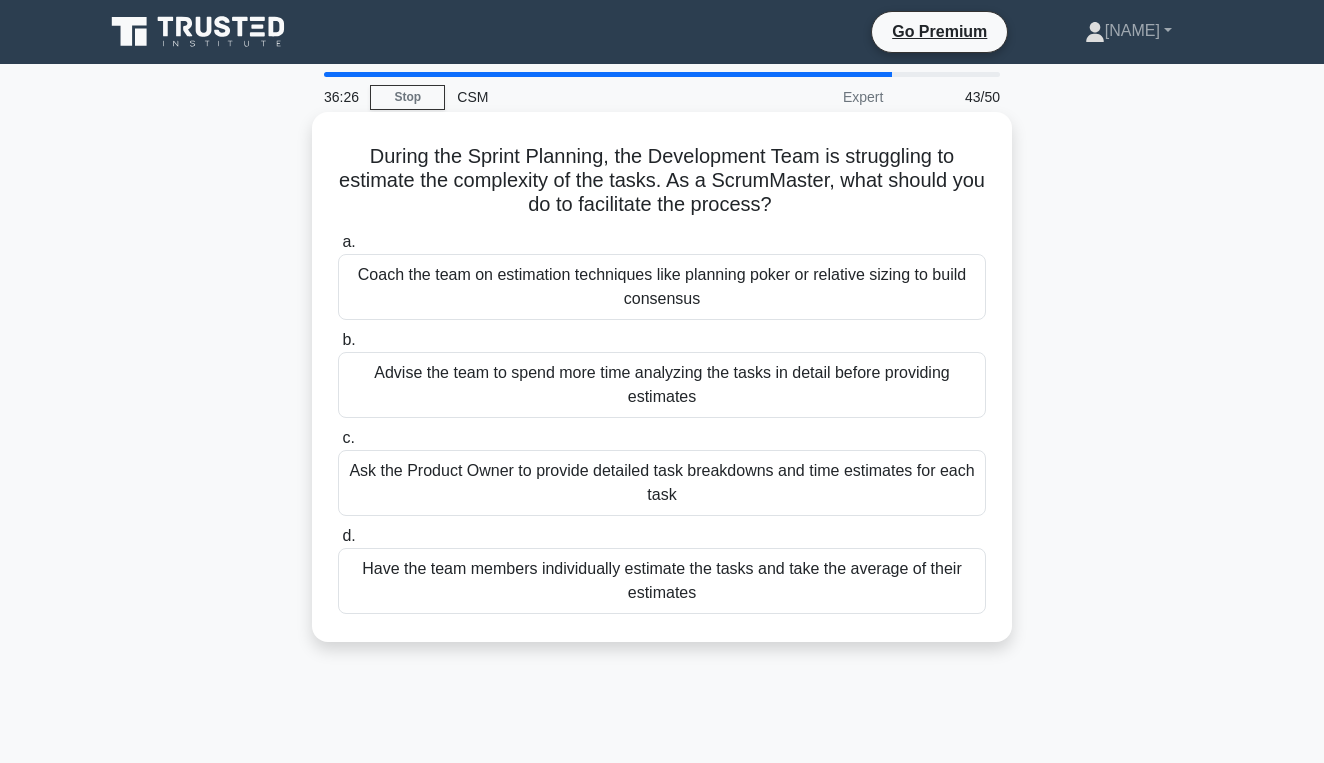 click on "Coach the team on estimation techniques like planning poker or relative sizing to build consensus" at bounding box center [662, 287] 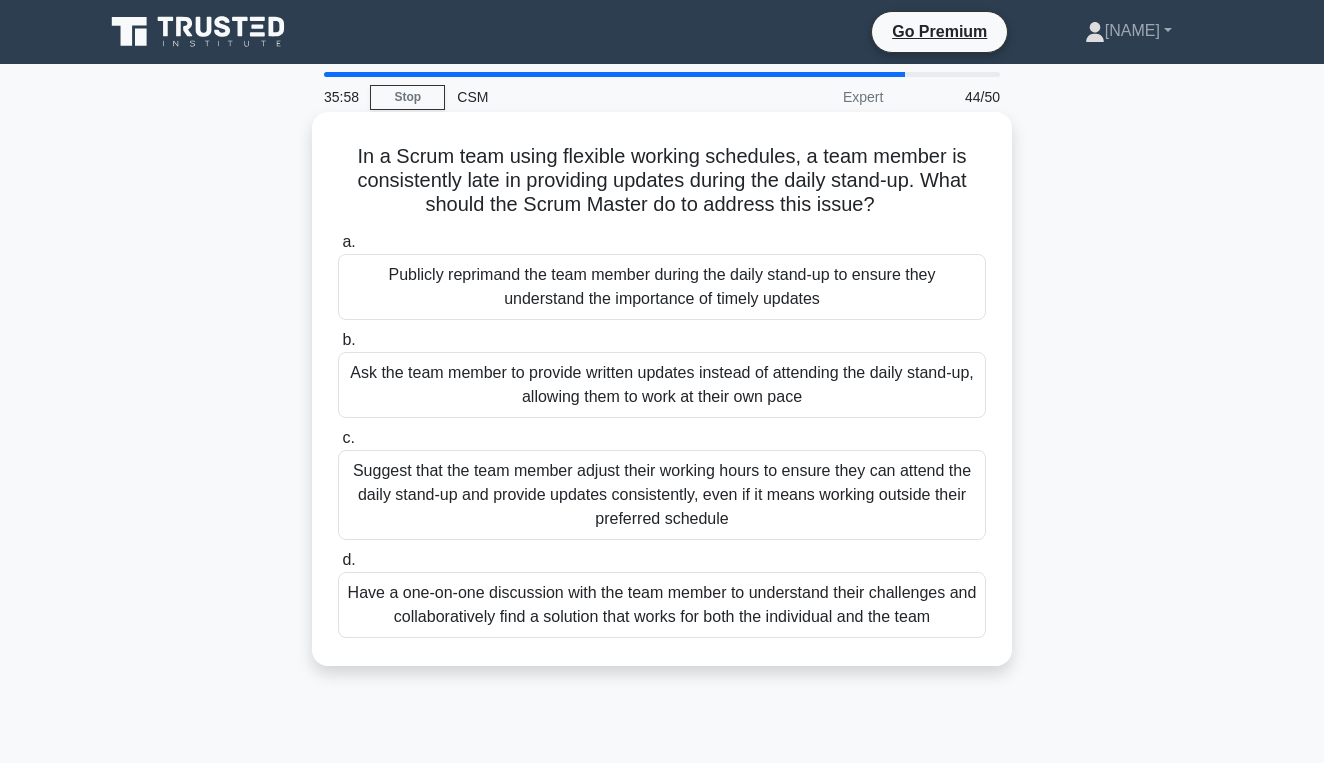 click on "Have a one-on-one discussion with the team member to understand their challenges and collaboratively find a solution that works for both the individual and the team" at bounding box center [662, 605] 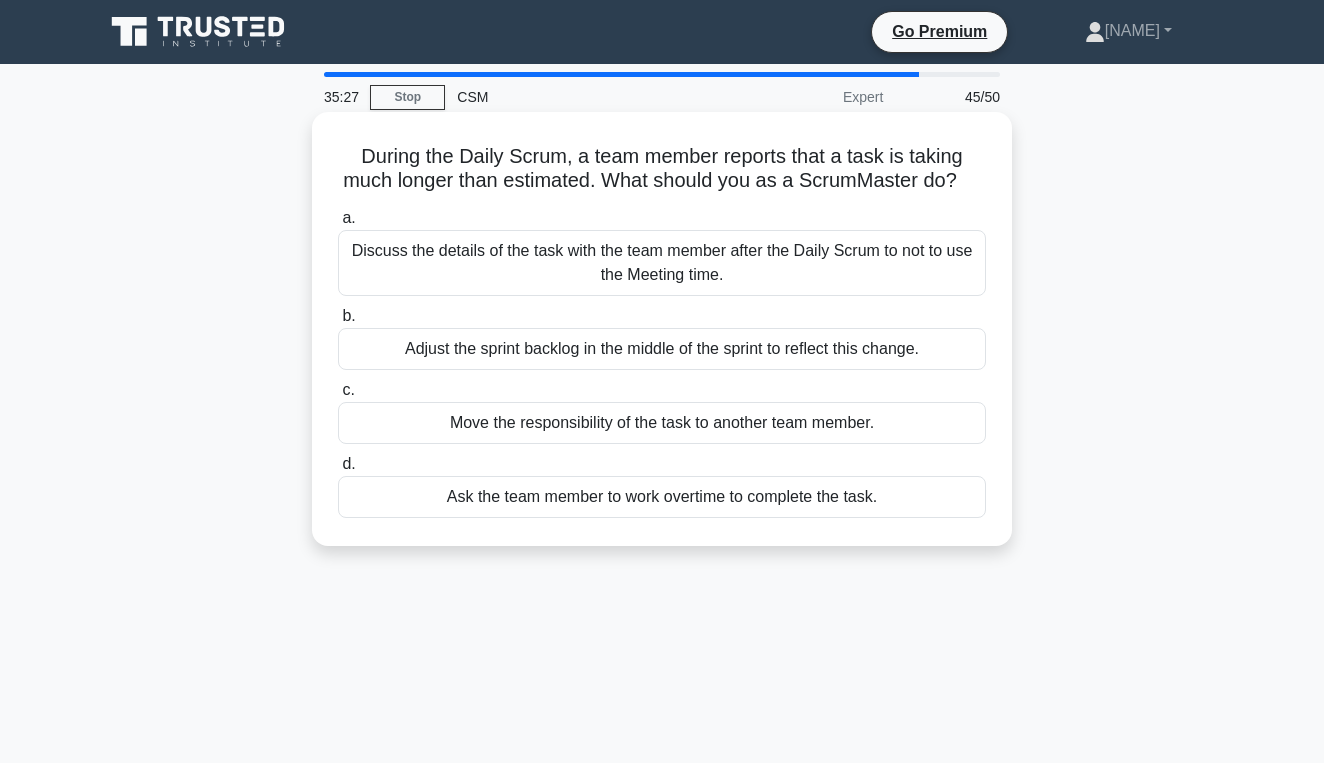 click on "Discuss the details of the task with the team member after the Daily Scrum to not to use the Meeting time." at bounding box center [662, 263] 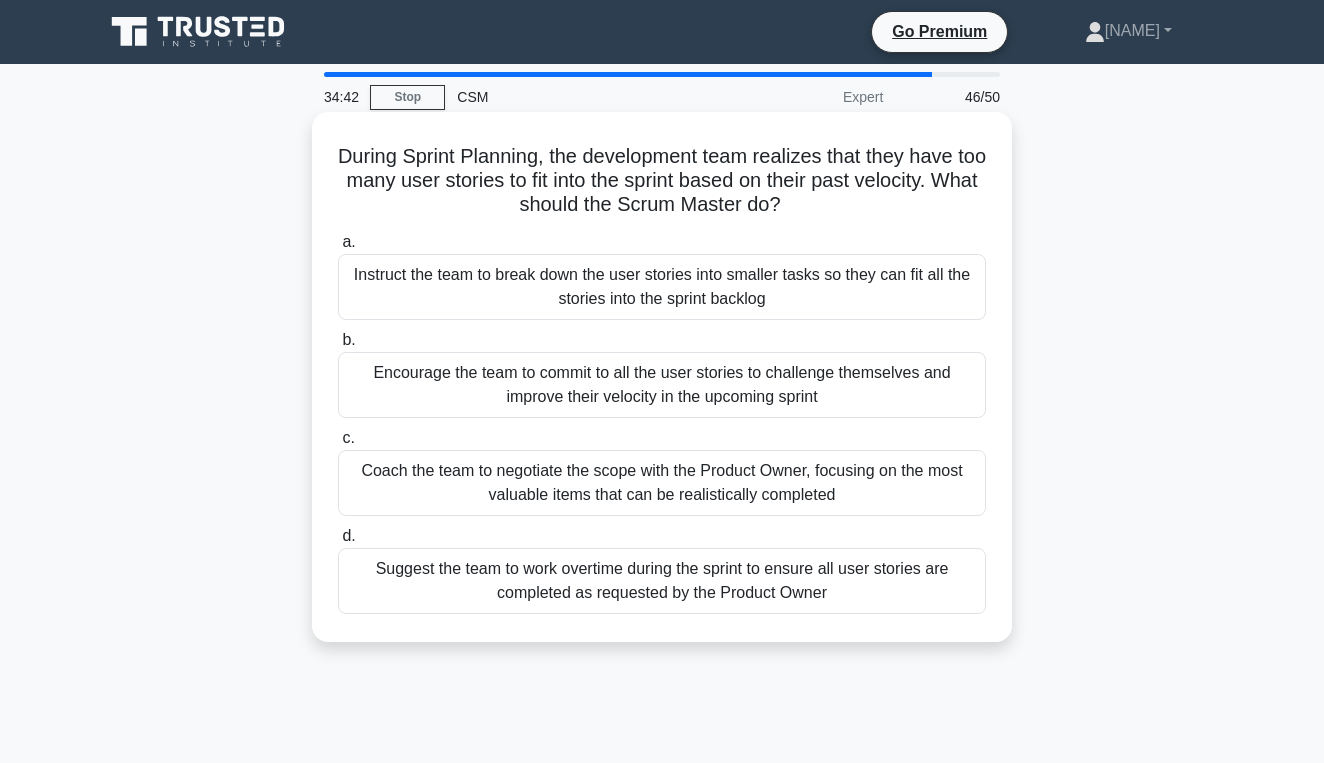 click on "Coach the team to negotiate the scope with the Product Owner, focusing on the most valuable items that can be realistically completed" at bounding box center [662, 483] 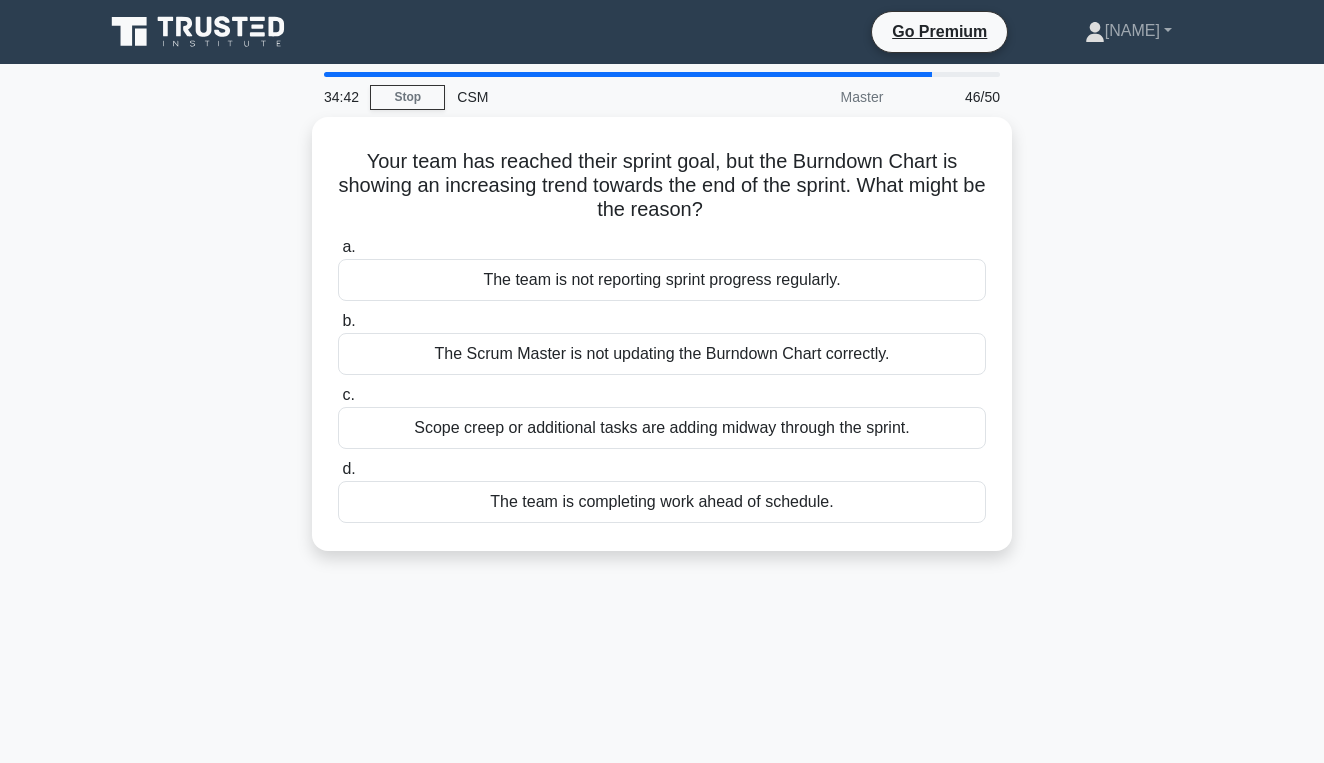 click on "The team is completing work ahead of schedule." at bounding box center (662, 502) 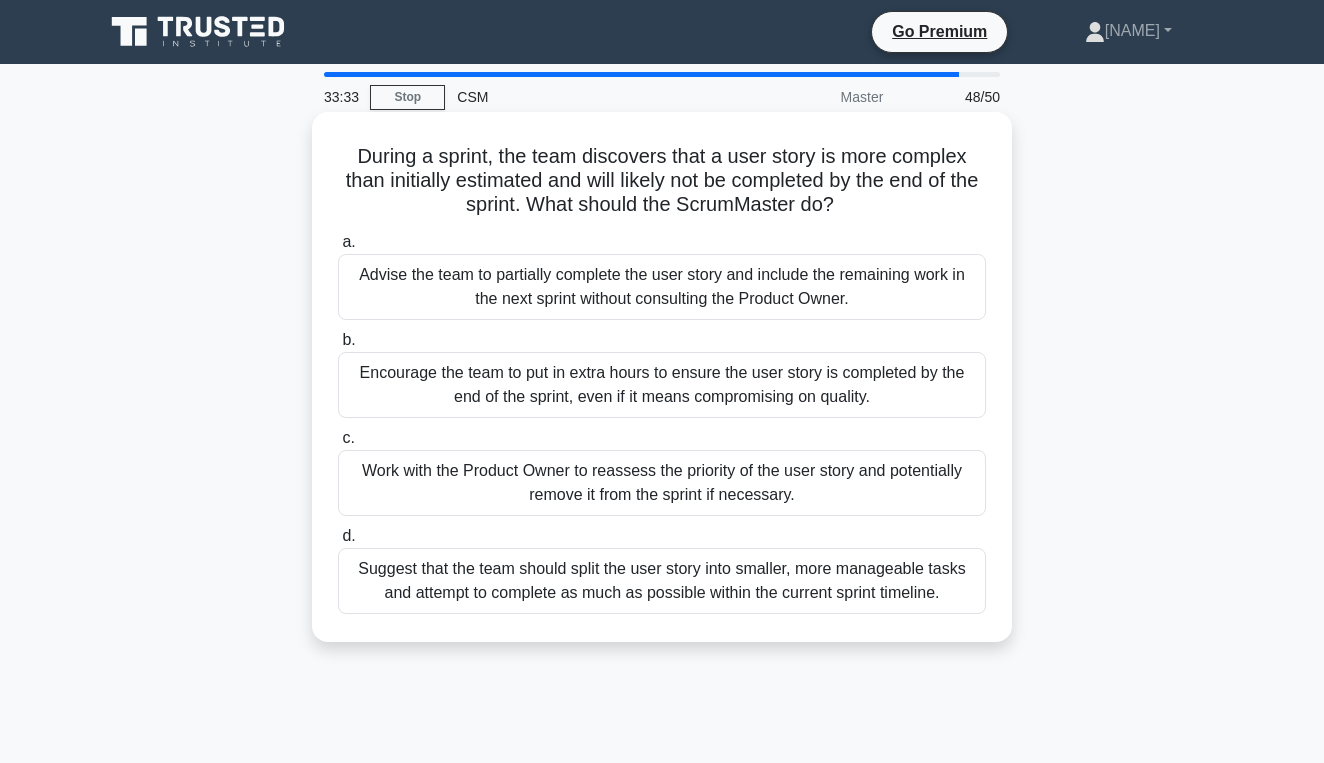 click on "Work with the Product Owner to reassess the priority of the user story and potentially remove it from the sprint if necessary." at bounding box center (662, 483) 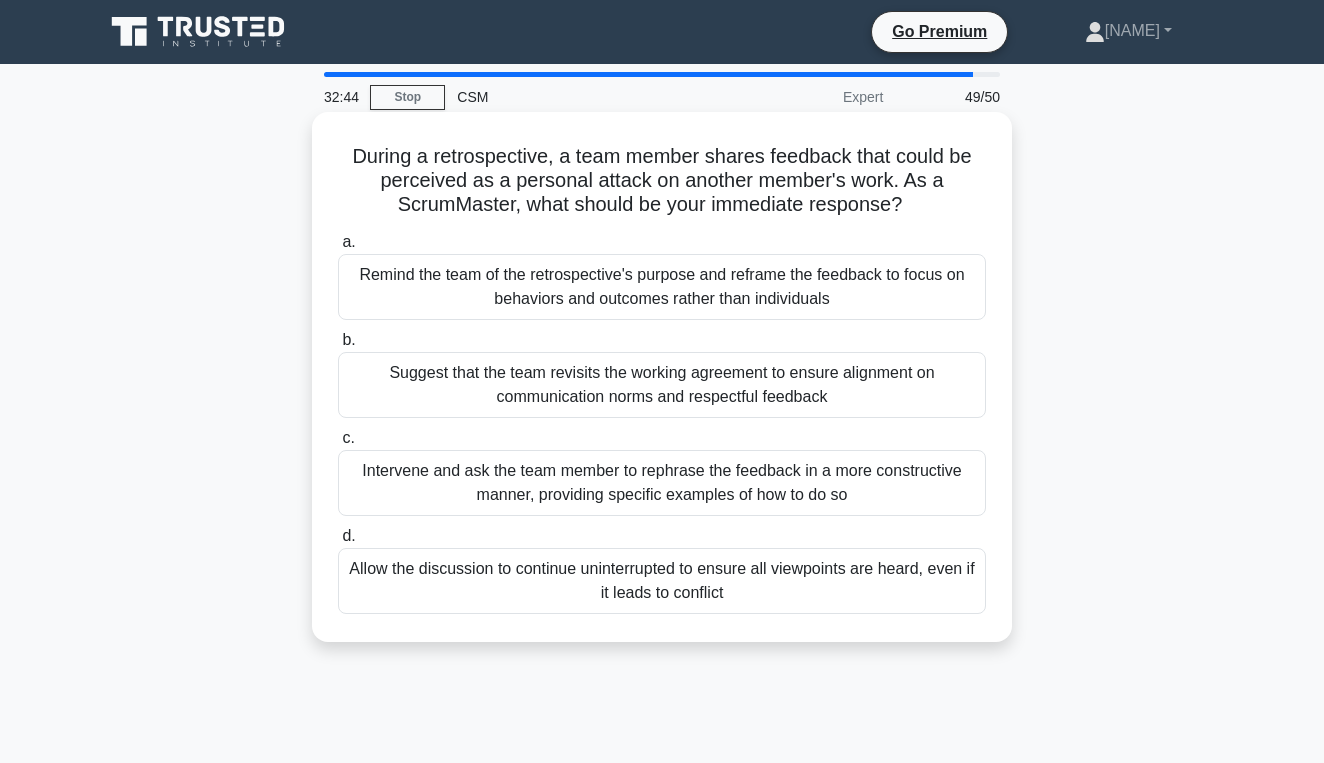 click on "Remind the team of the retrospective's purpose and reframe the feedback to focus on behaviors and outcomes rather than individuals" at bounding box center (662, 287) 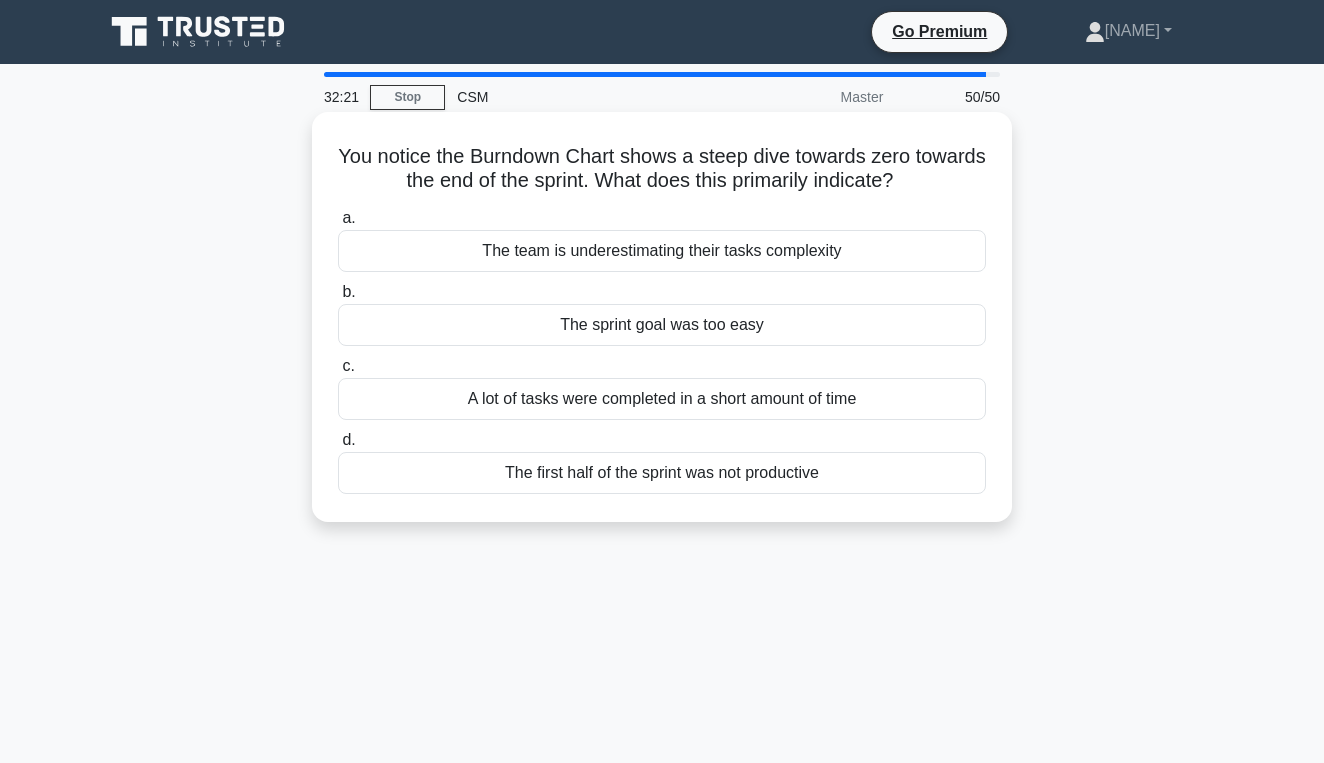 click on "A lot of tasks were completed in a short amount of time" at bounding box center [662, 399] 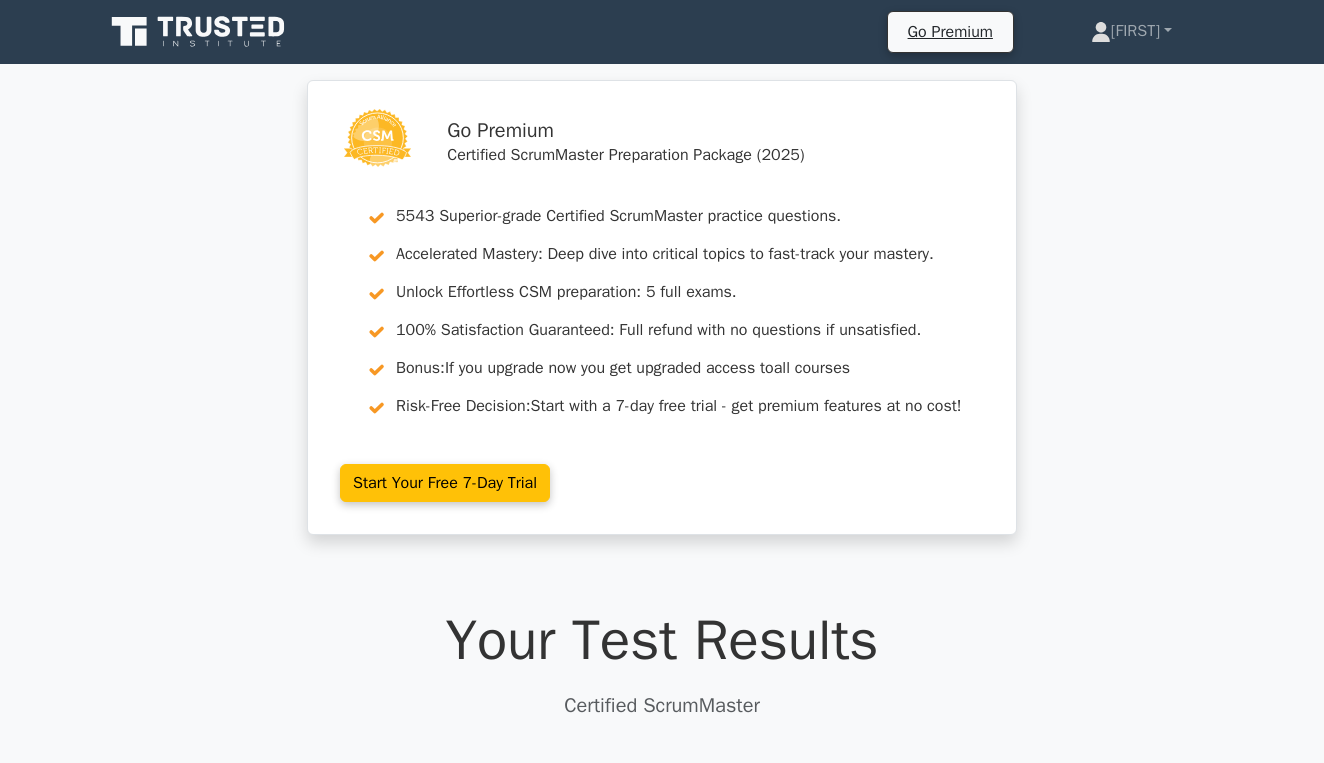 scroll, scrollTop: 0, scrollLeft: 0, axis: both 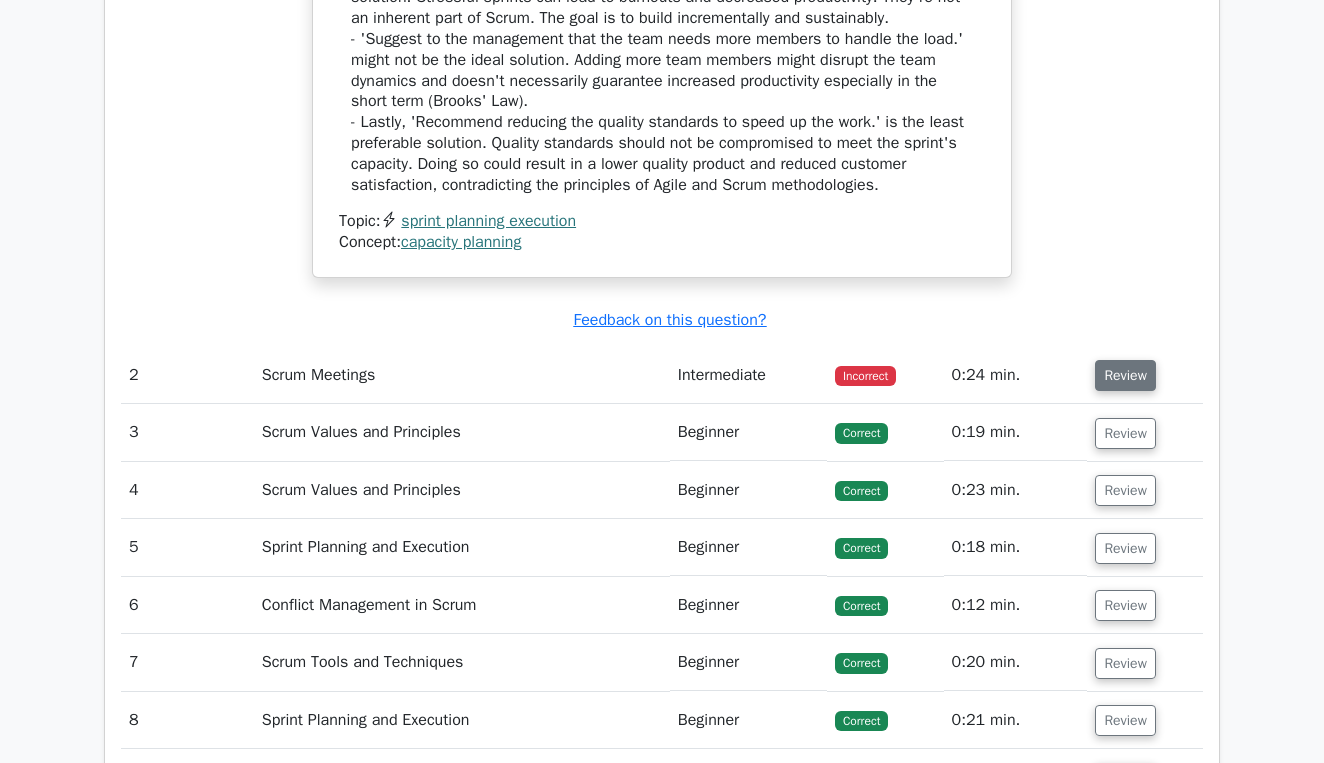 click on "Review" at bounding box center (1125, 375) 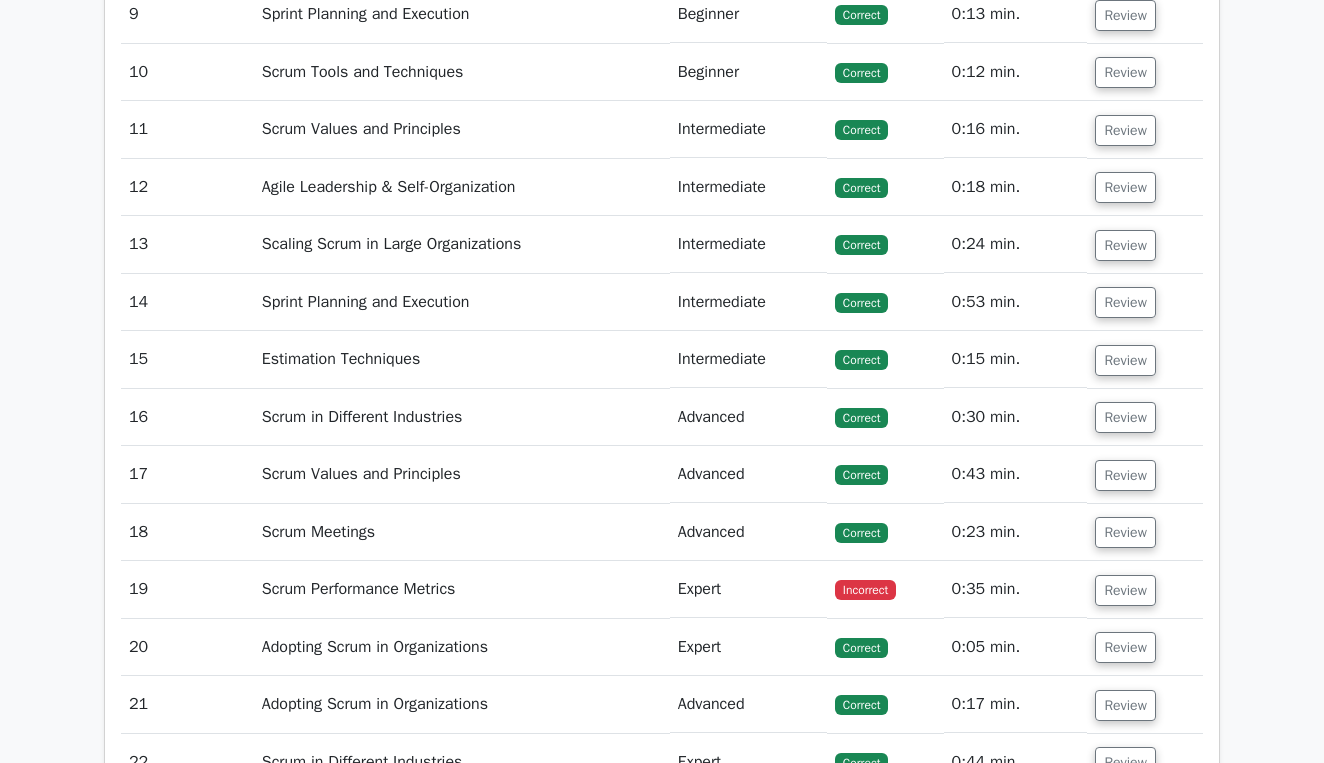 scroll, scrollTop: 4706, scrollLeft: 0, axis: vertical 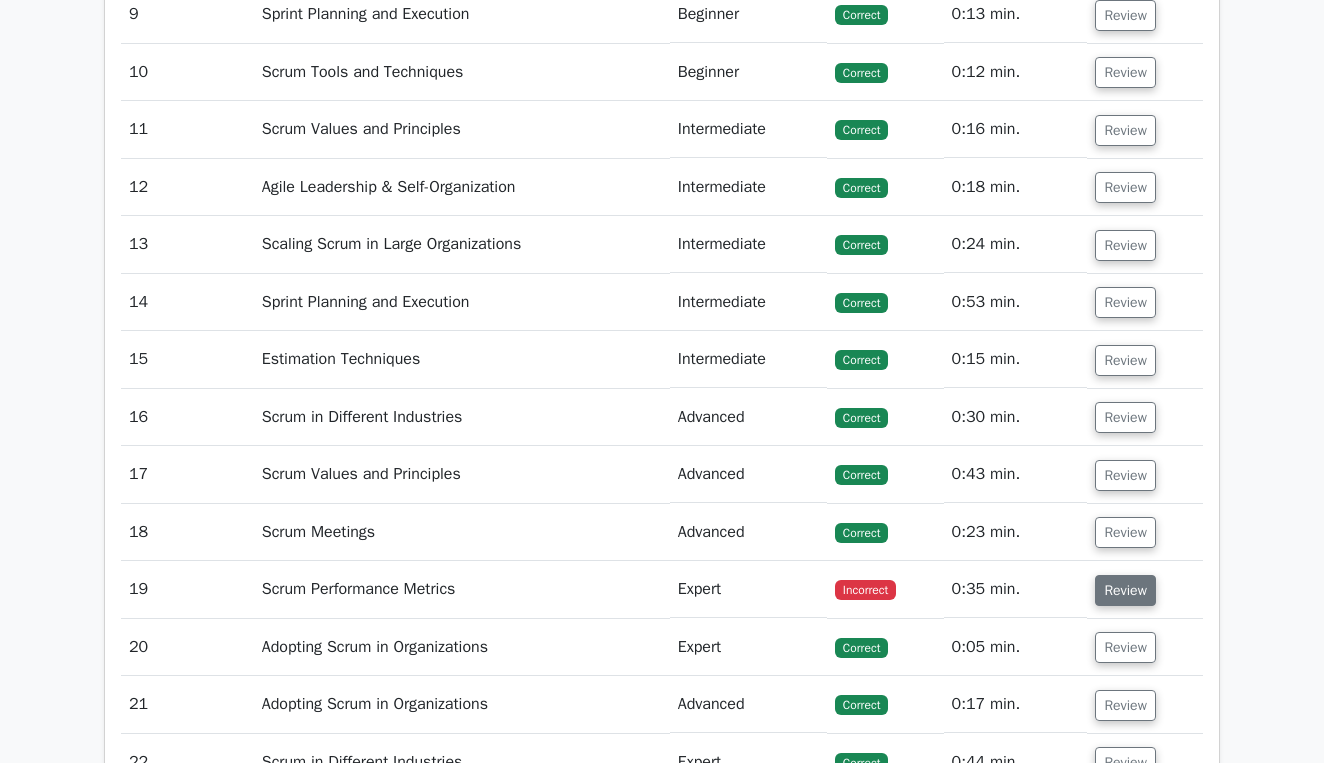 click on "Review" at bounding box center (1125, 590) 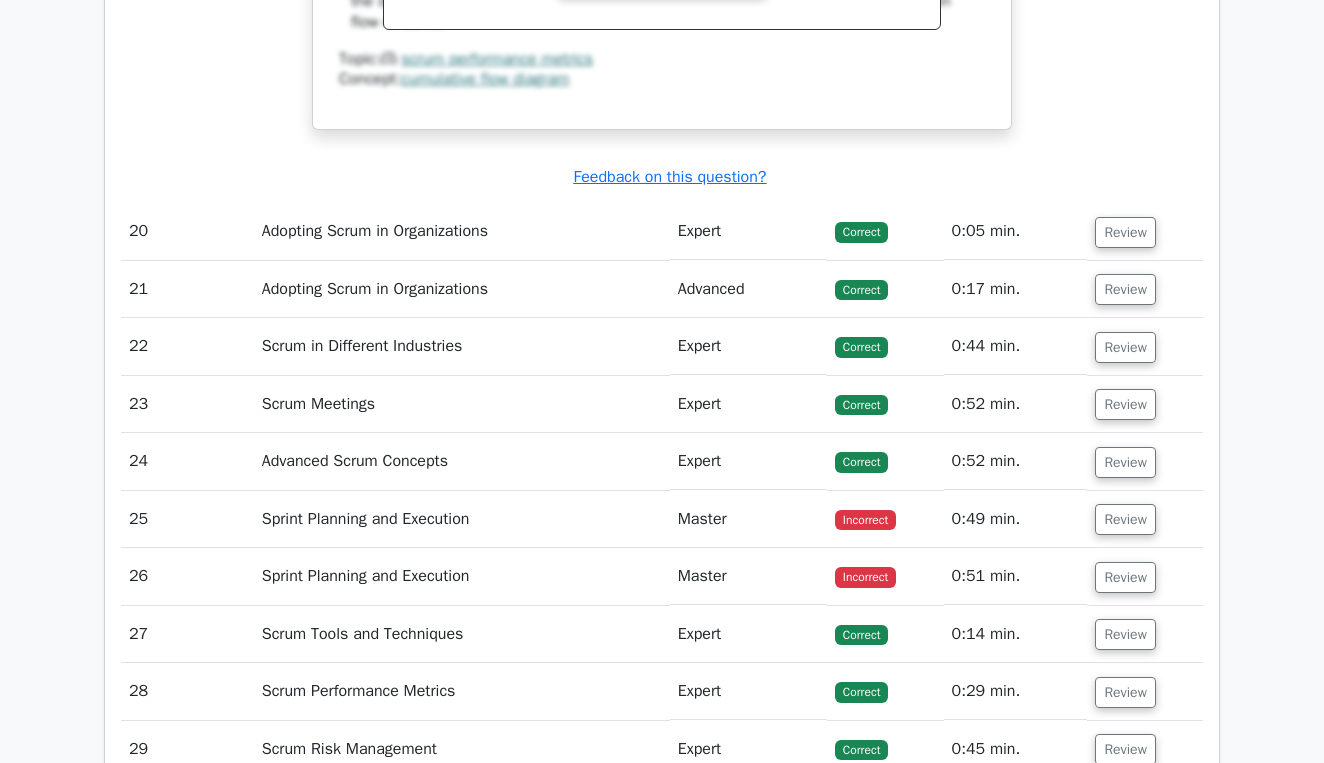 scroll, scrollTop: 5952, scrollLeft: 0, axis: vertical 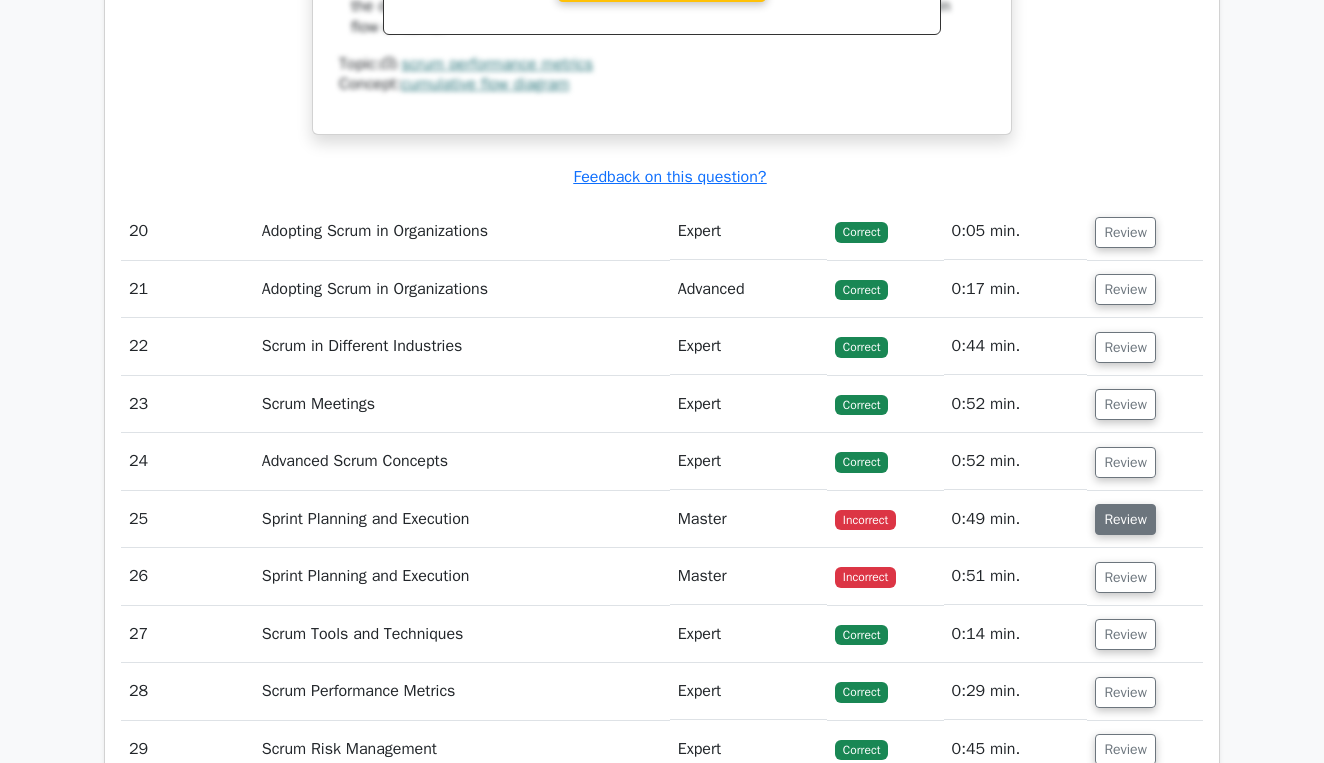 click on "Review" at bounding box center [1125, 519] 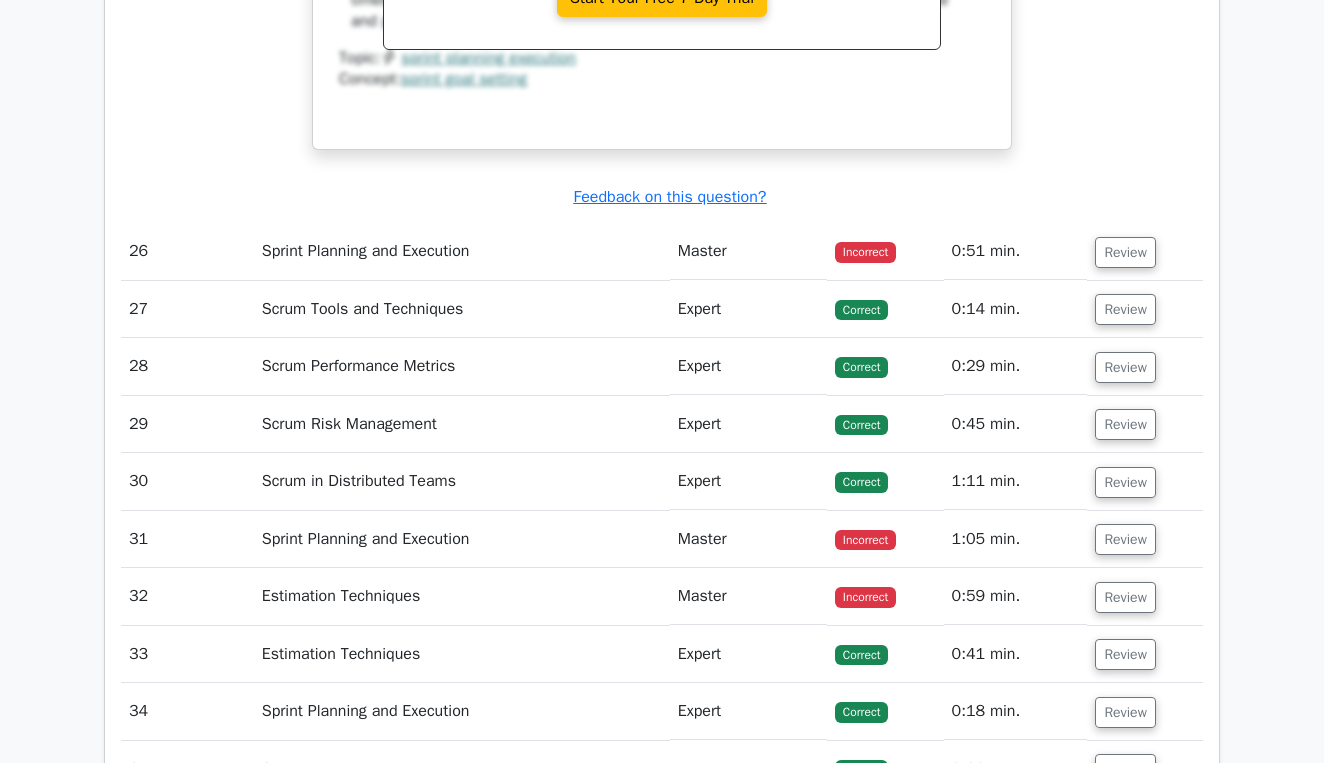 scroll, scrollTop: 7167, scrollLeft: 0, axis: vertical 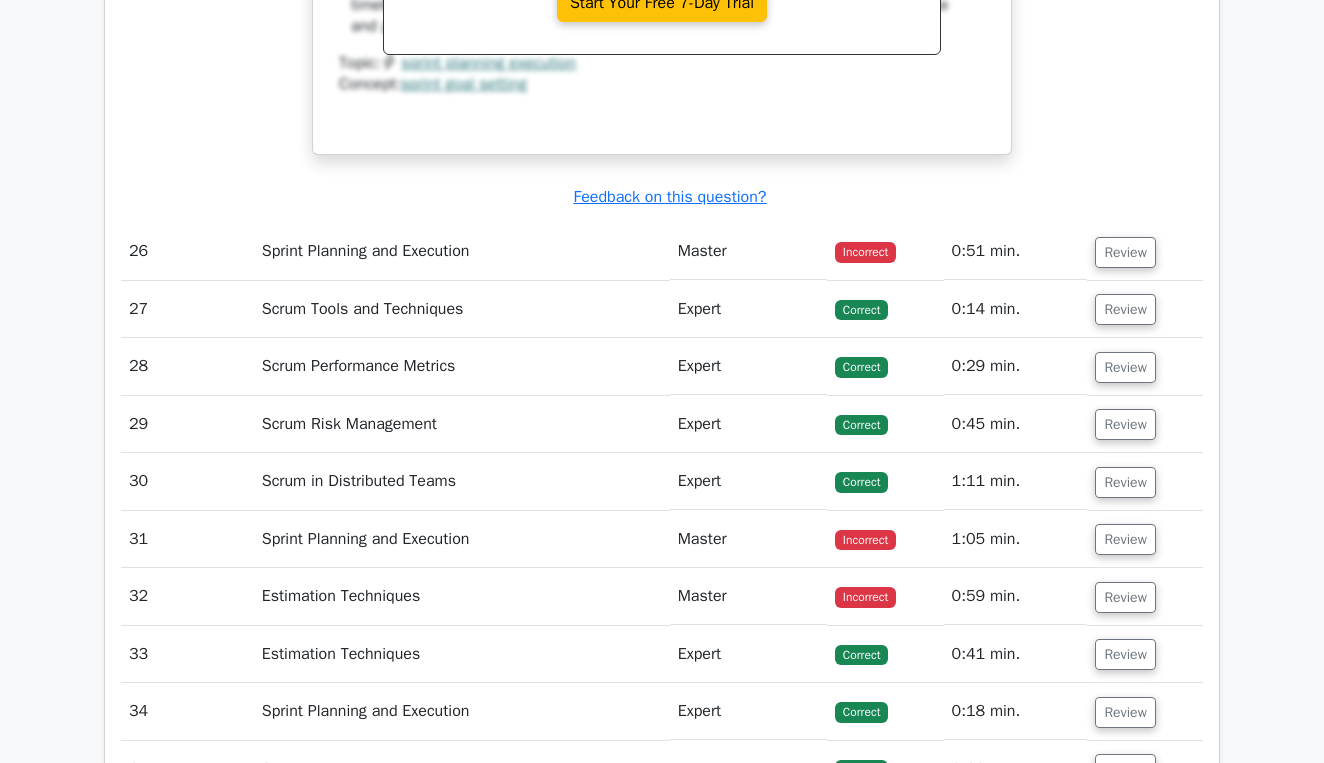 click on "Review" at bounding box center [1145, 251] 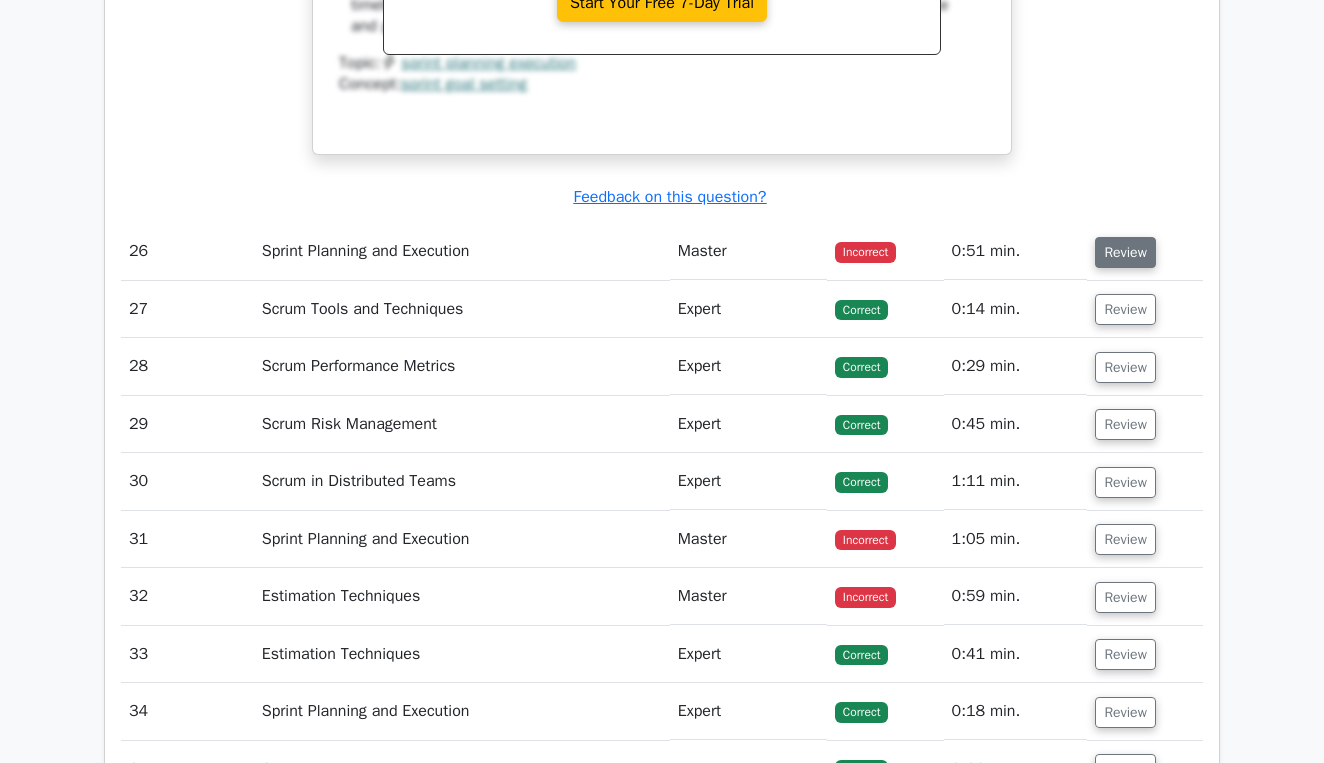 click on "Review" at bounding box center (1125, 252) 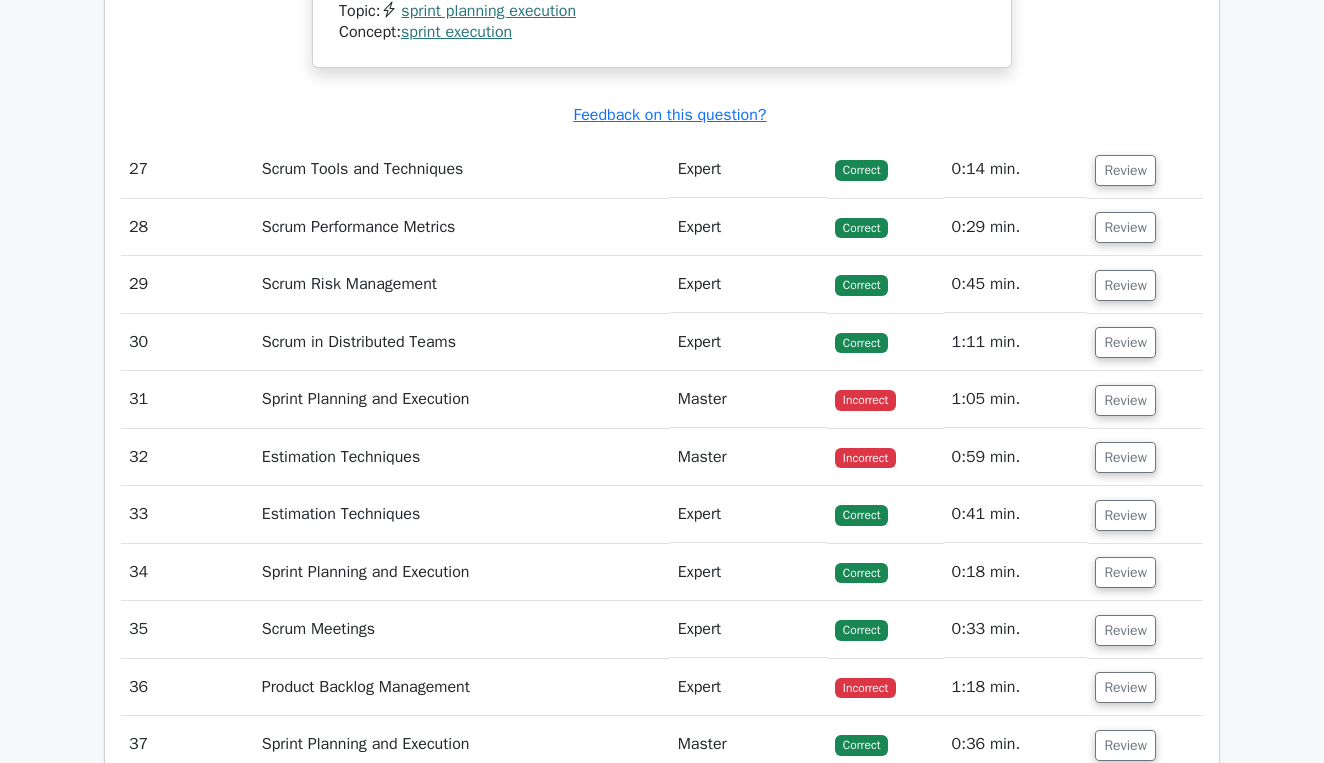 scroll, scrollTop: 8415, scrollLeft: 0, axis: vertical 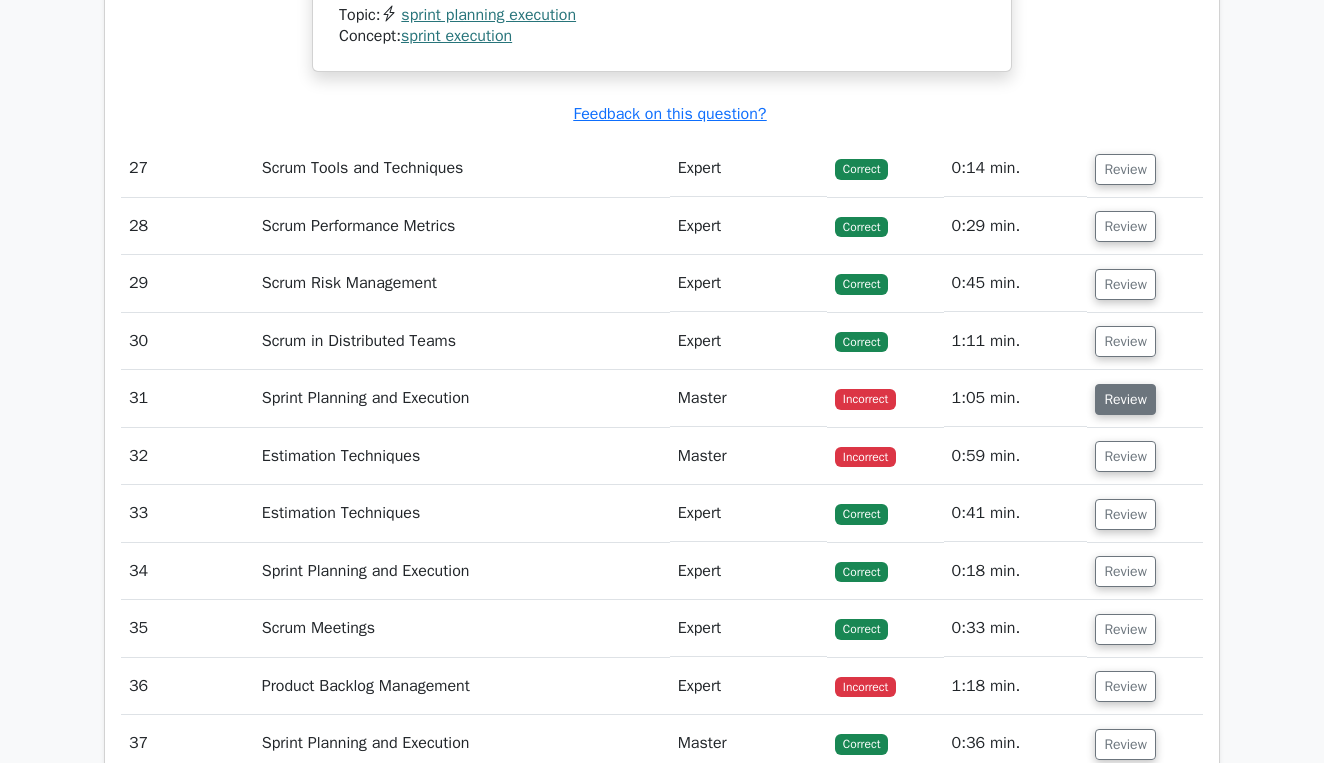click on "Review" at bounding box center [1125, 399] 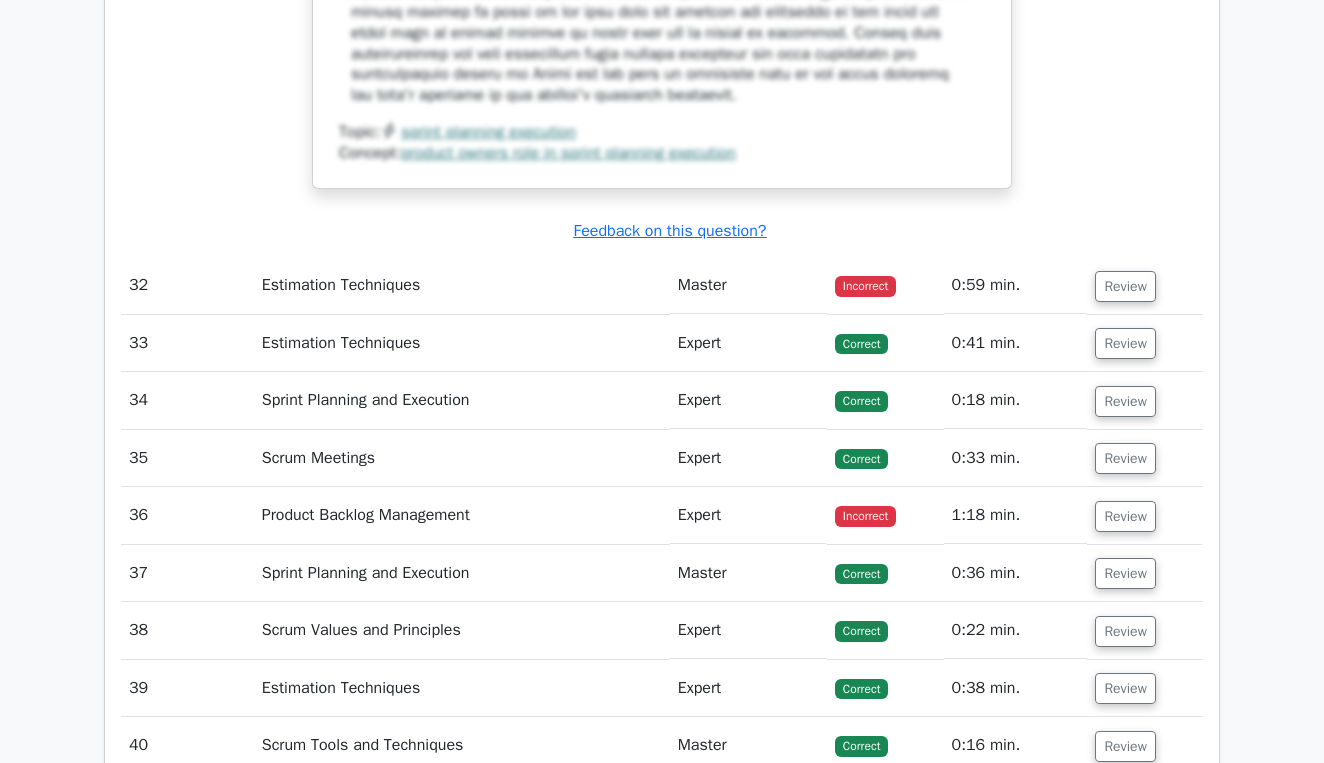 scroll, scrollTop: 9596, scrollLeft: 0, axis: vertical 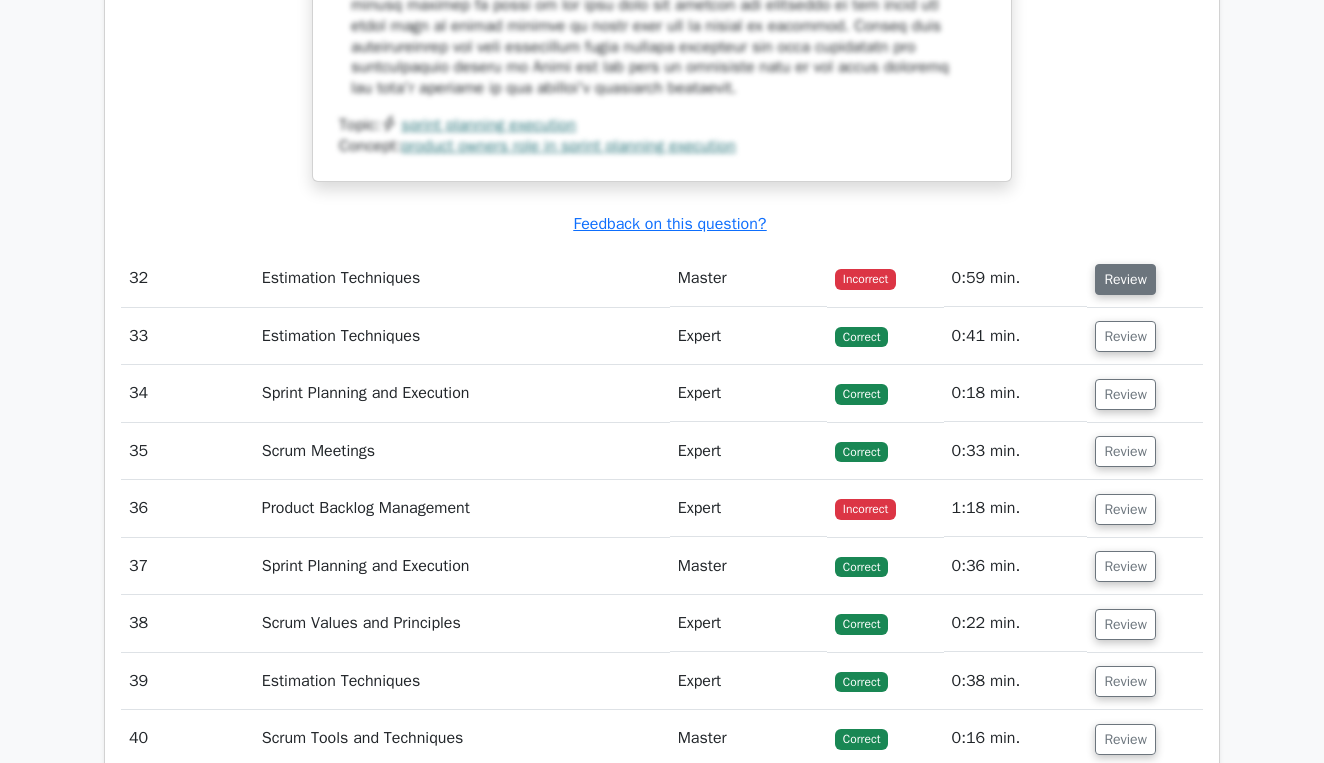 click on "Review" at bounding box center [1125, 279] 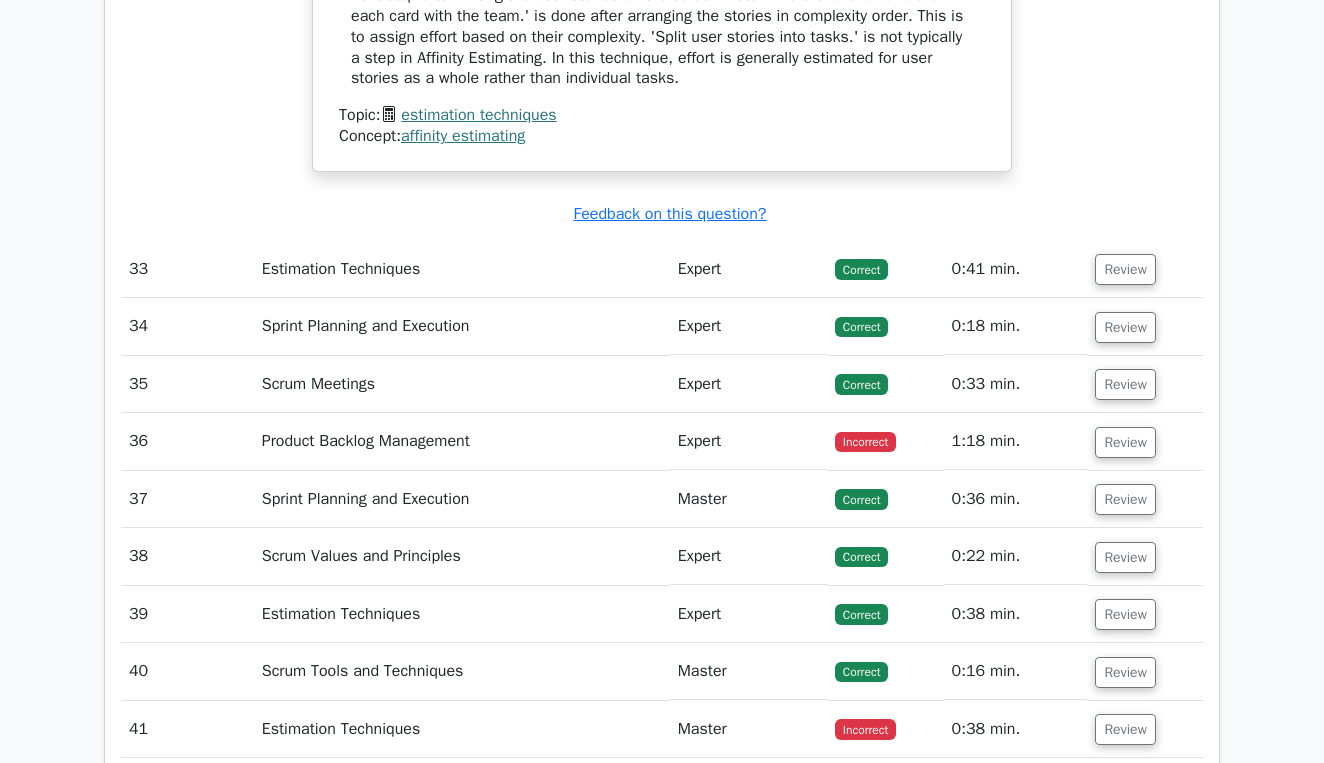 scroll, scrollTop: 10444, scrollLeft: 0, axis: vertical 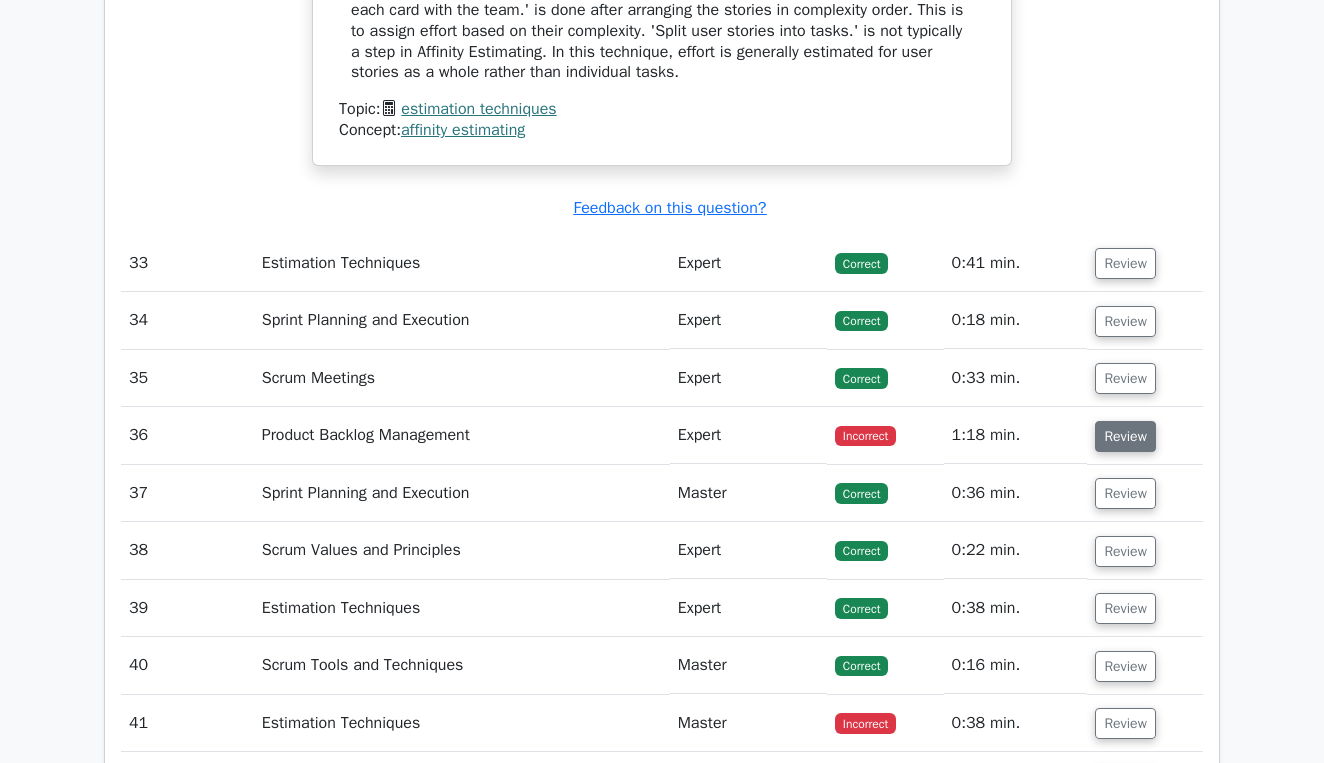 click on "Review" at bounding box center [1125, 436] 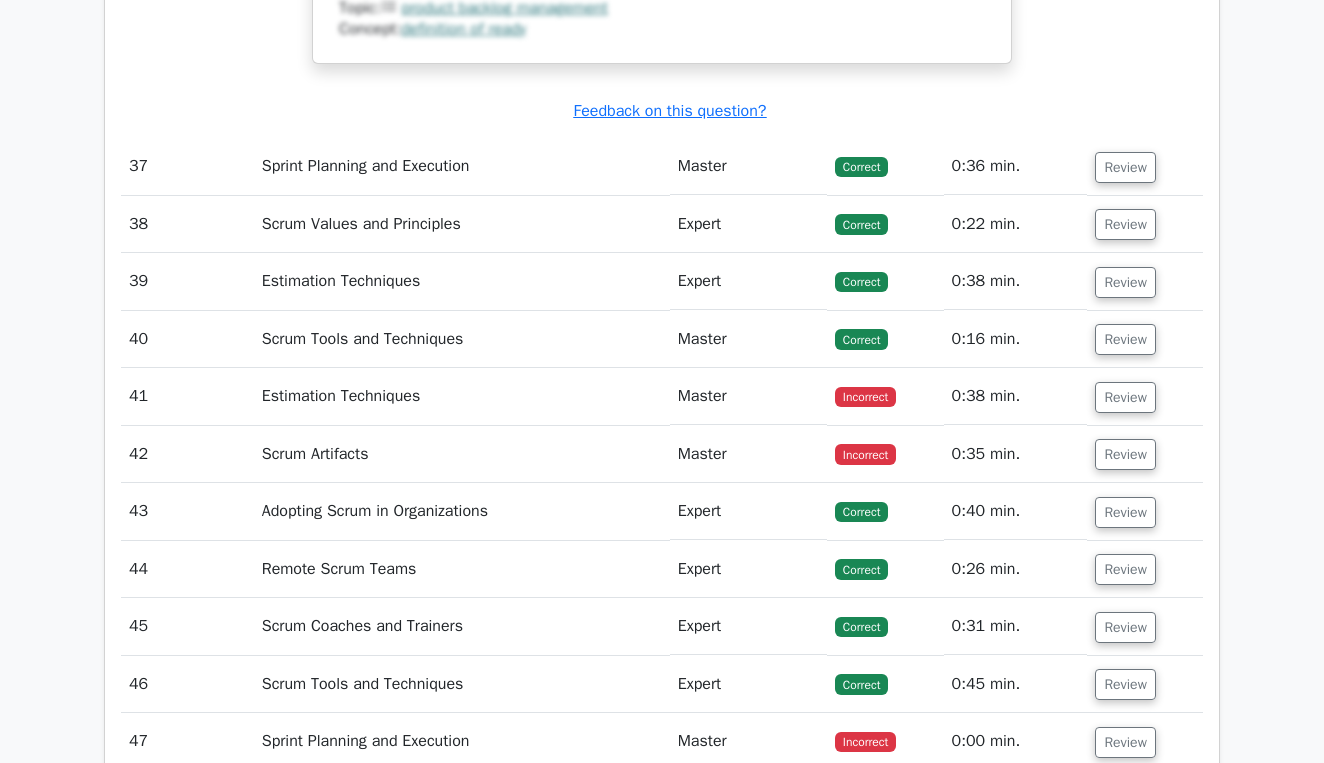 scroll, scrollTop: 11832, scrollLeft: 0, axis: vertical 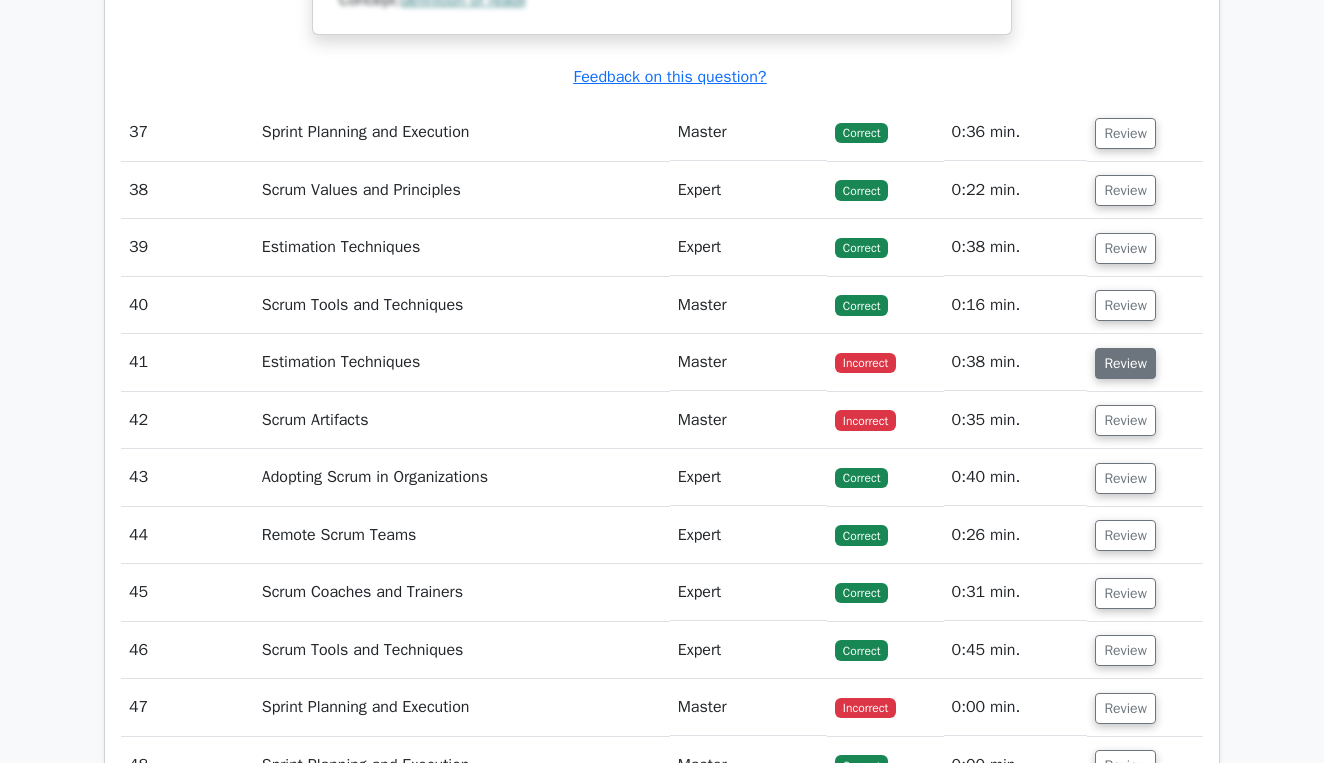 click on "Review" at bounding box center (1125, 363) 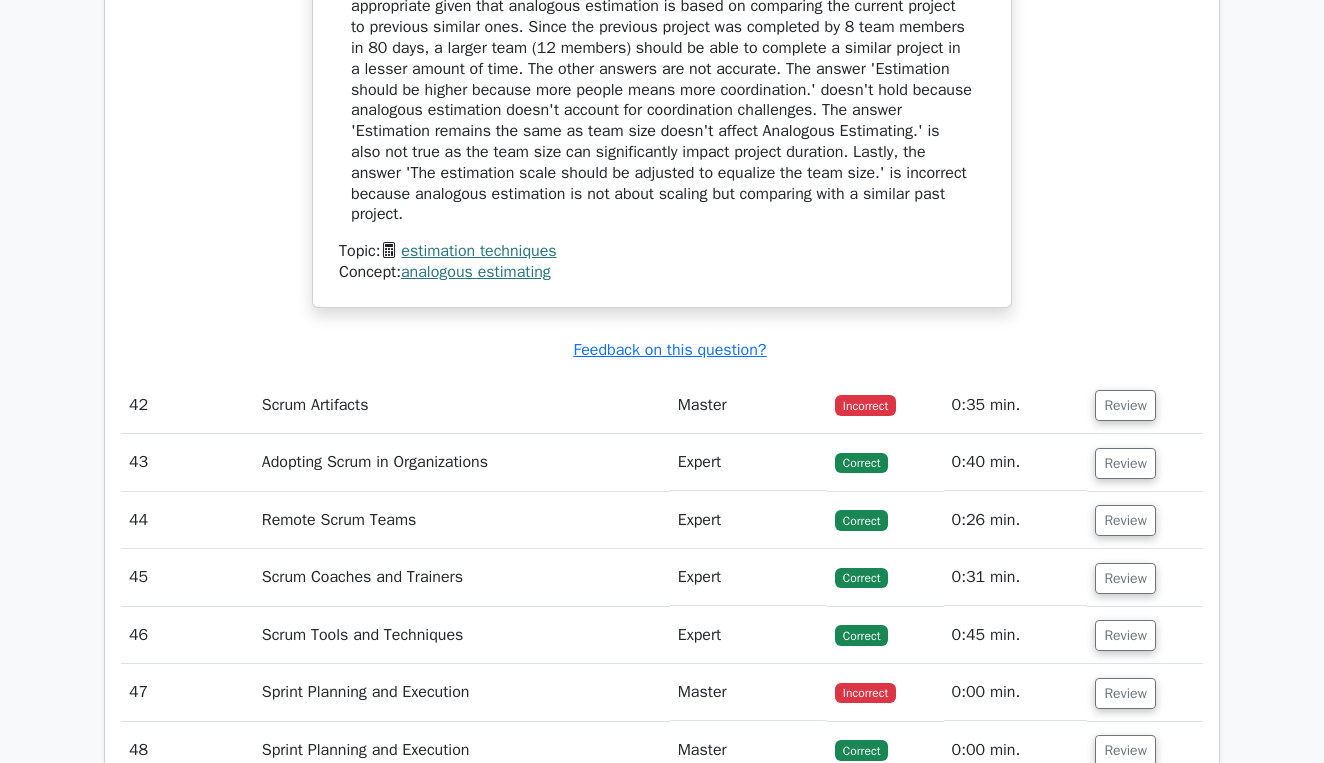 scroll, scrollTop: 12762, scrollLeft: 0, axis: vertical 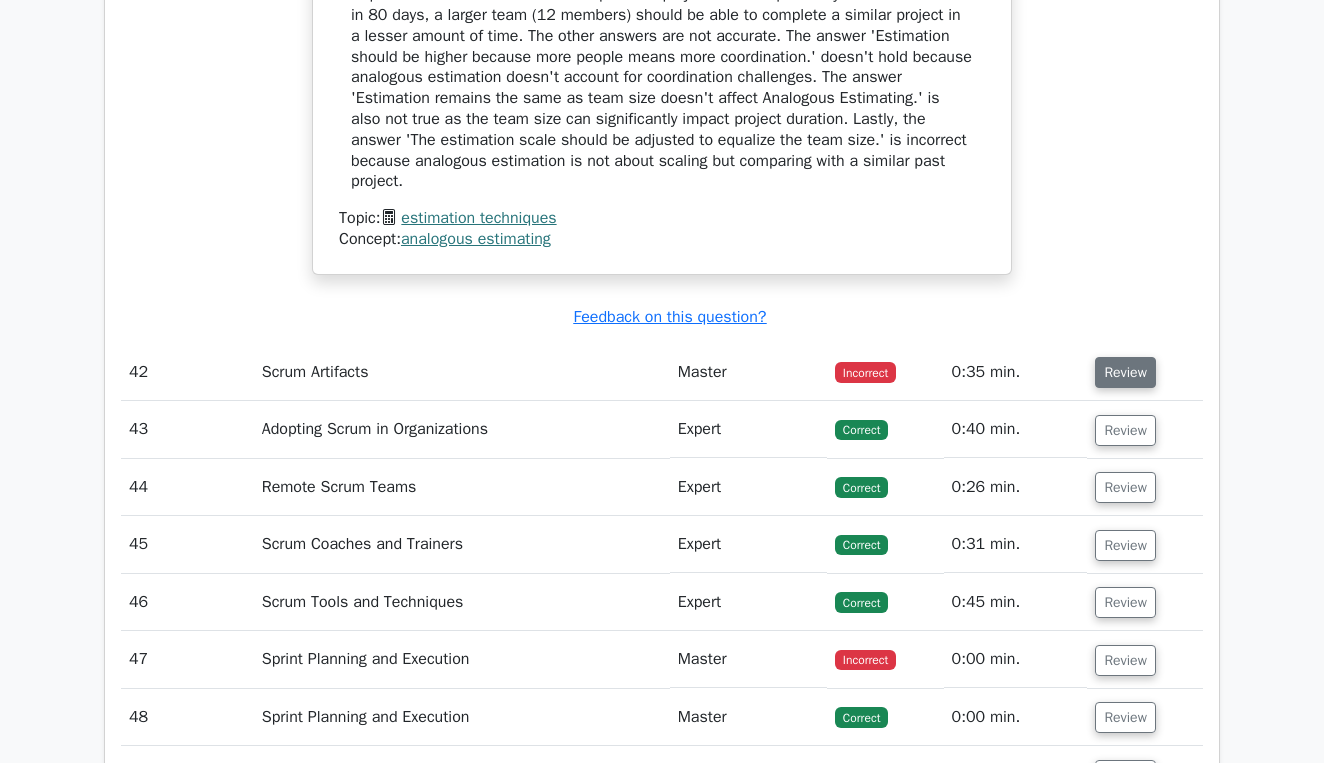 click on "Review" at bounding box center [1125, 372] 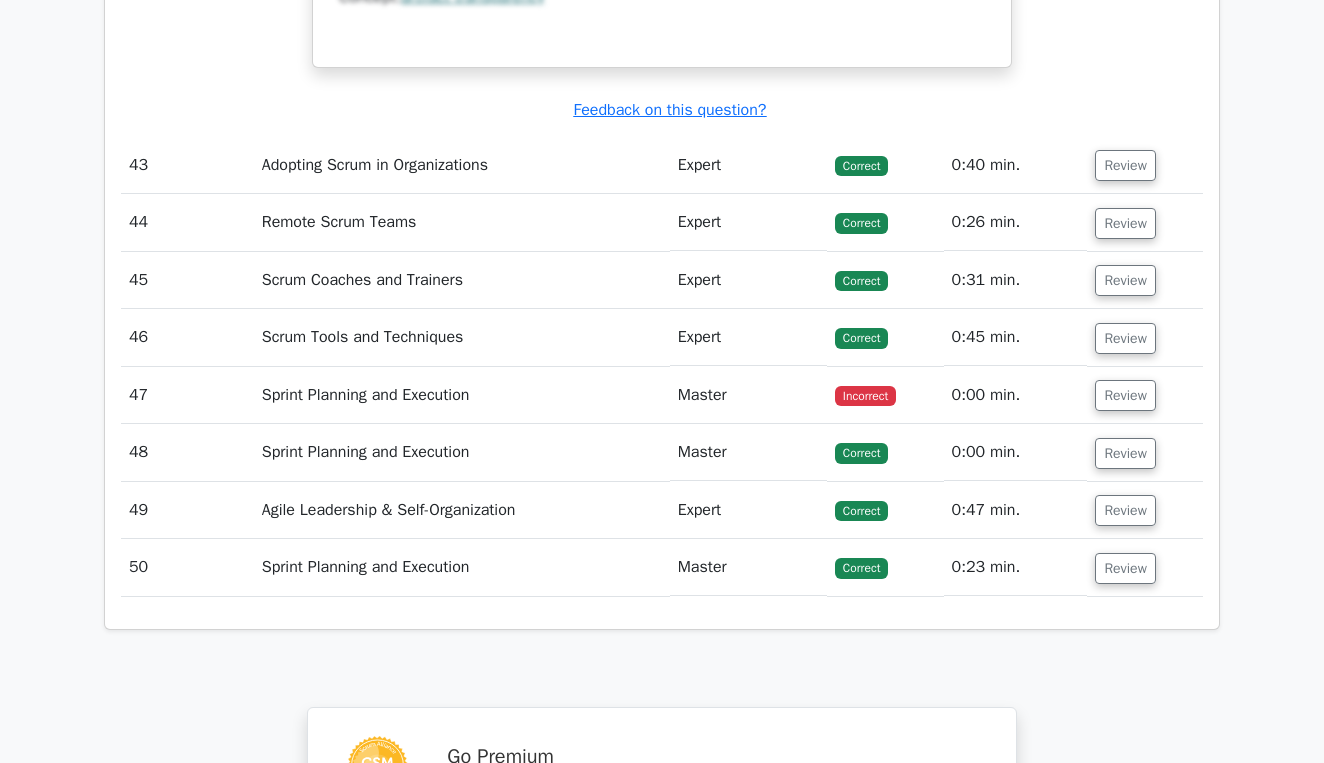scroll, scrollTop: 13978, scrollLeft: 0, axis: vertical 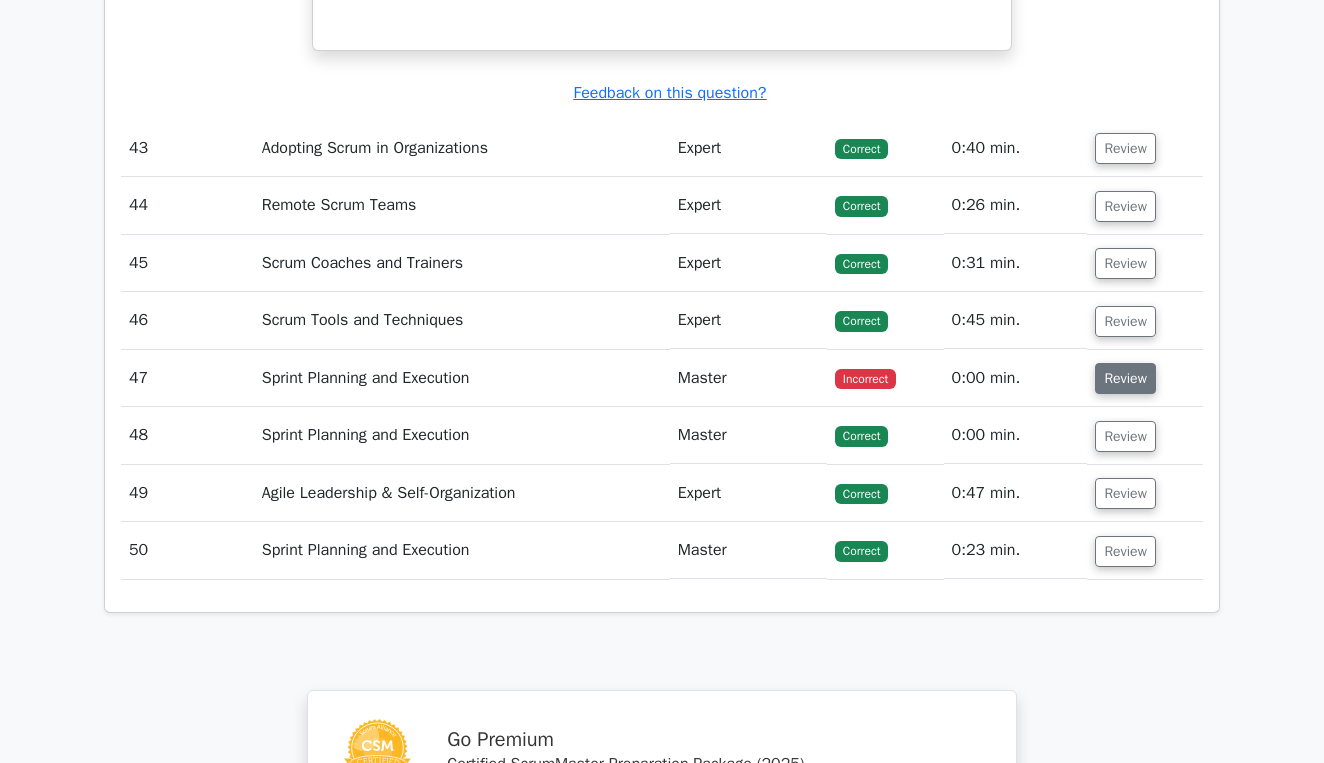 click on "Review" at bounding box center [1125, 378] 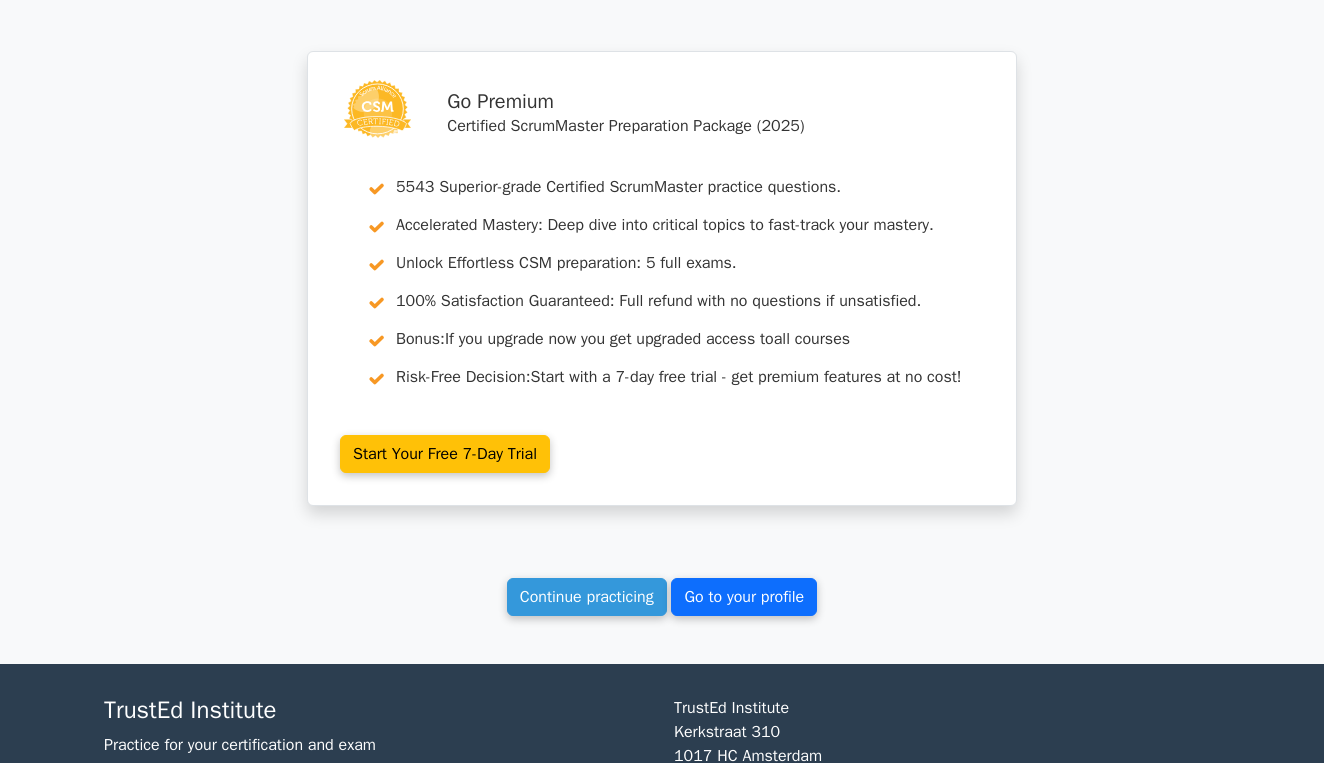 scroll, scrollTop: 15410, scrollLeft: 0, axis: vertical 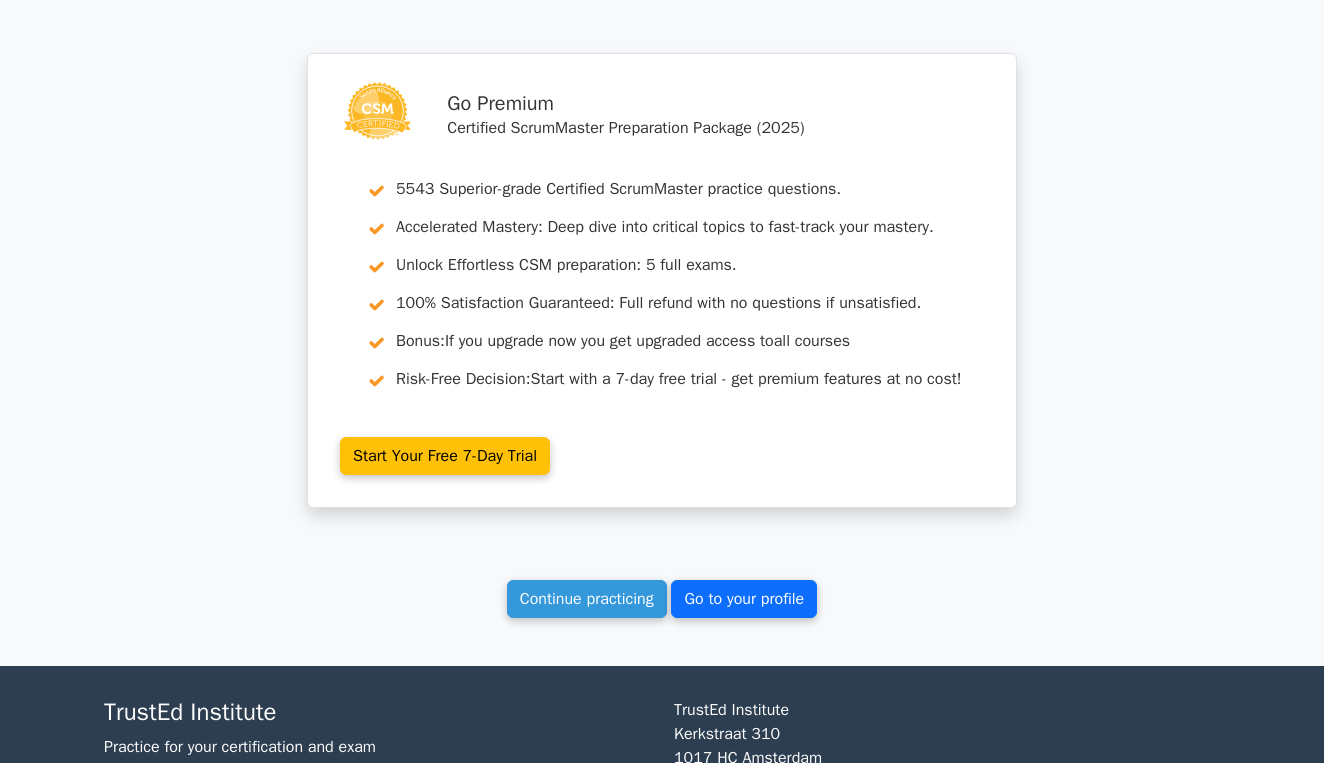 click on "Go to your profile" at bounding box center (744, 599) 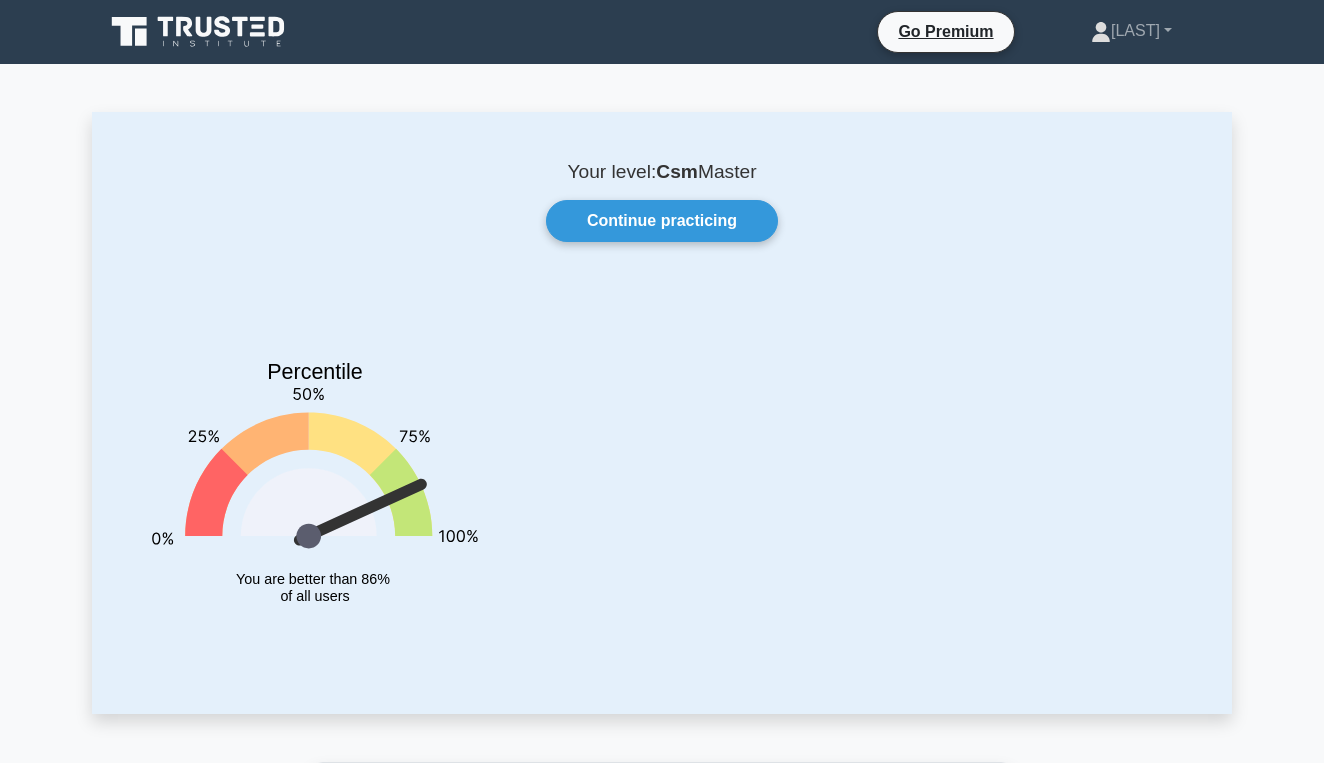 scroll, scrollTop: 0, scrollLeft: 0, axis: both 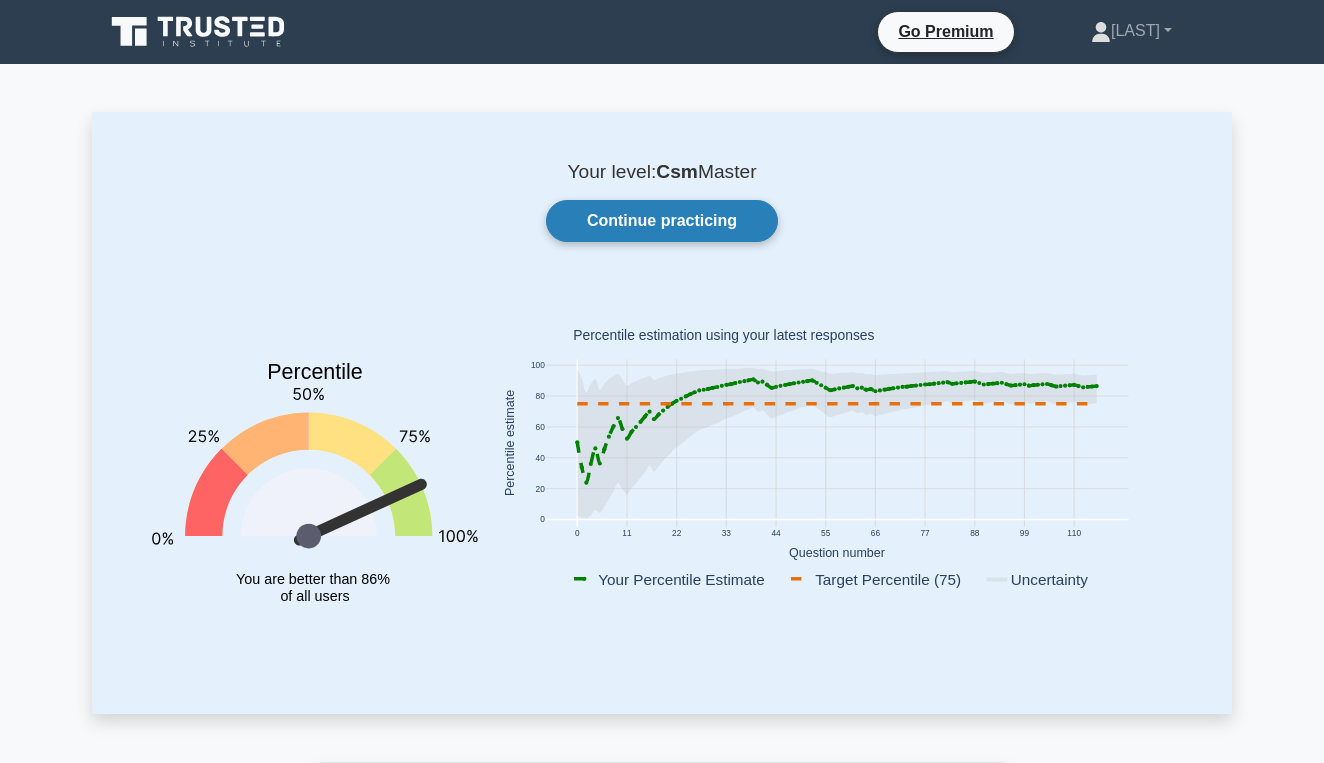 click on "Continue practicing" at bounding box center (662, 221) 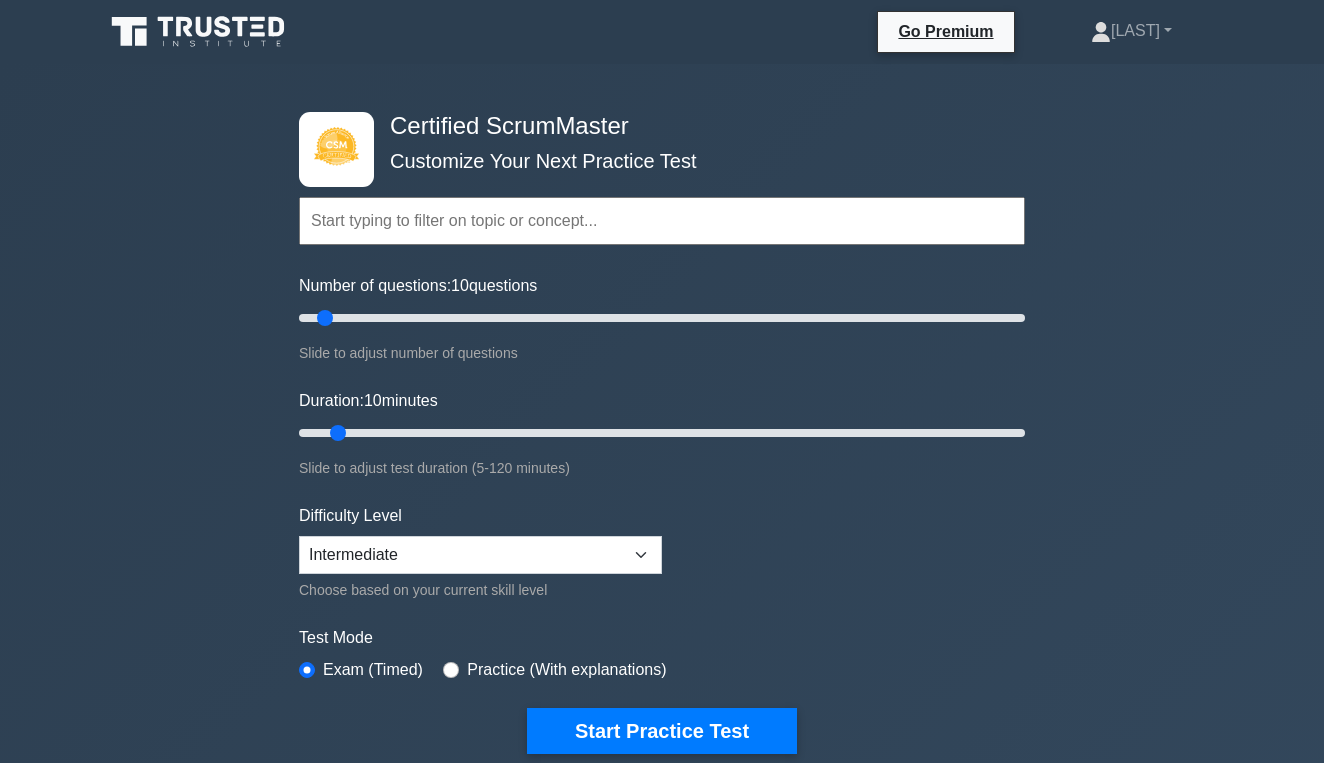 scroll, scrollTop: 0, scrollLeft: 0, axis: both 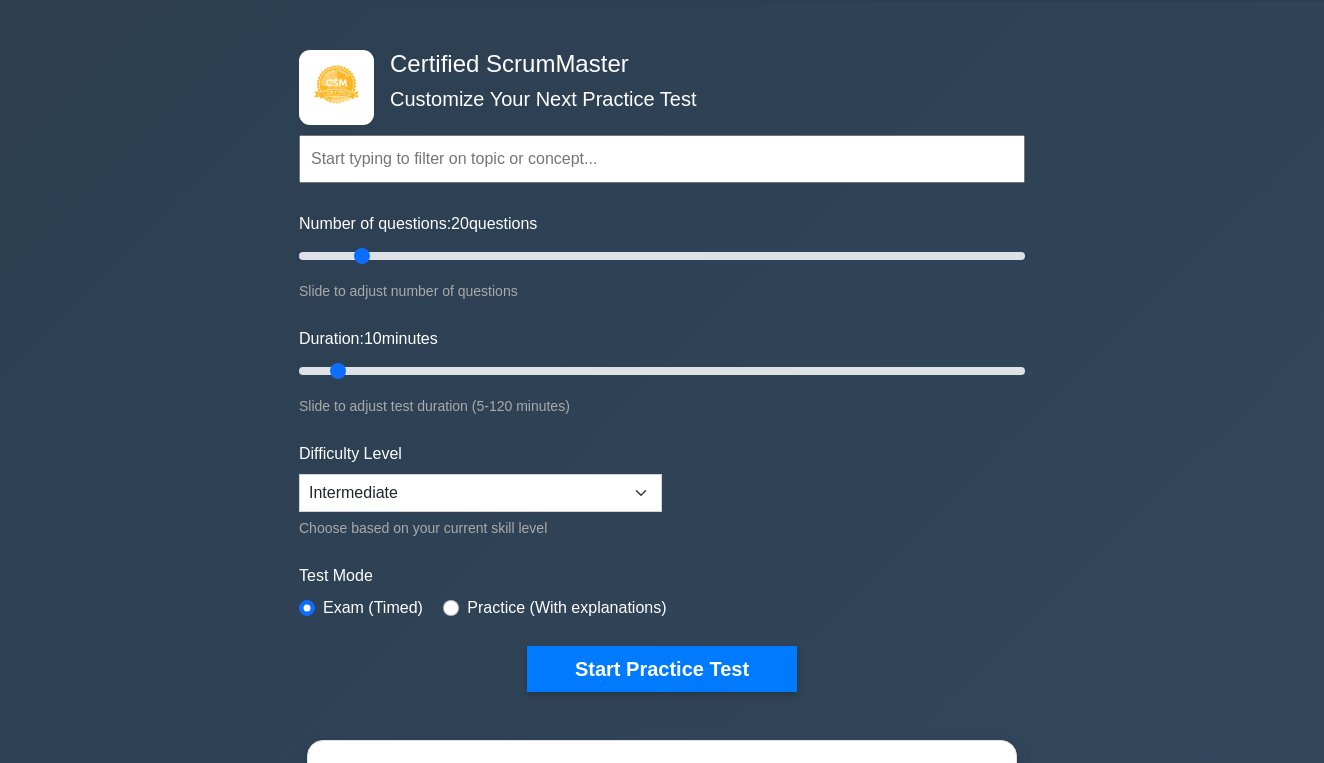 click on "Number of questions:  20  questions" at bounding box center (662, 256) 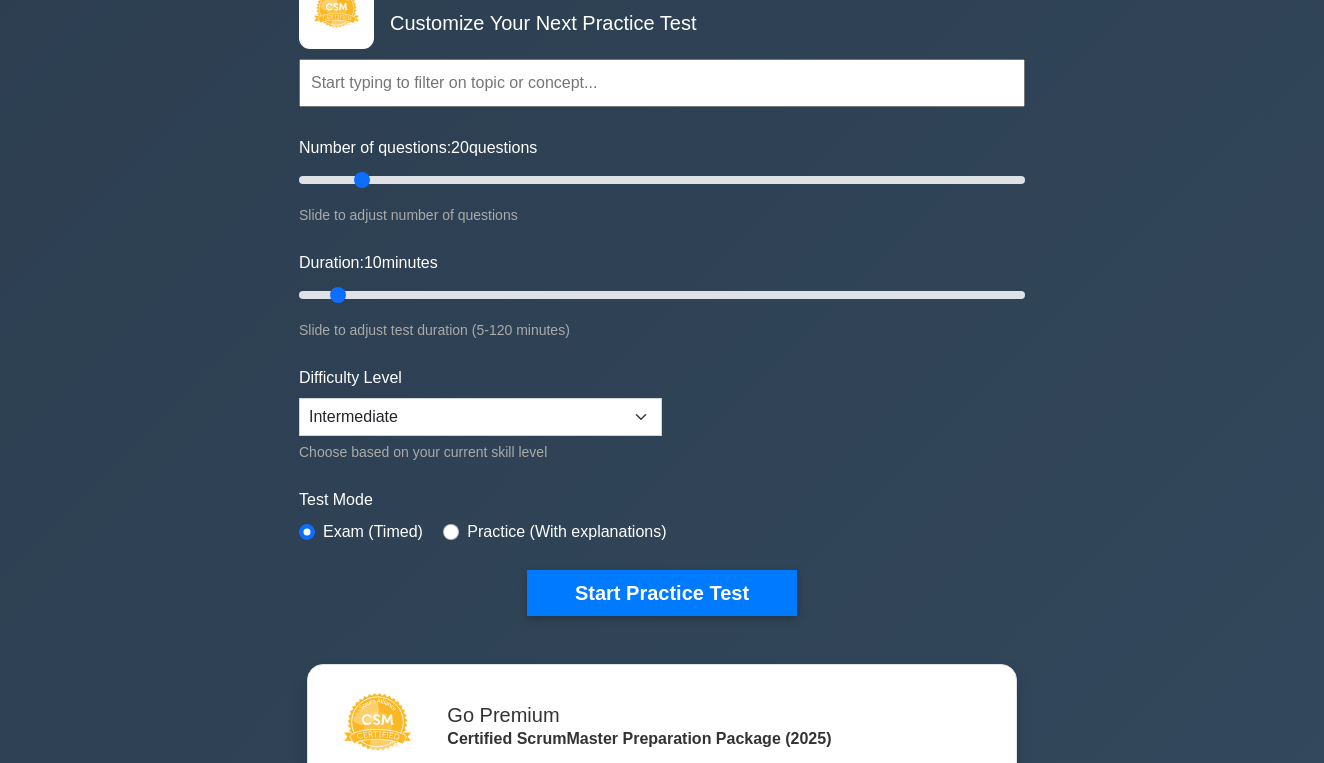 scroll, scrollTop: 153, scrollLeft: 0, axis: vertical 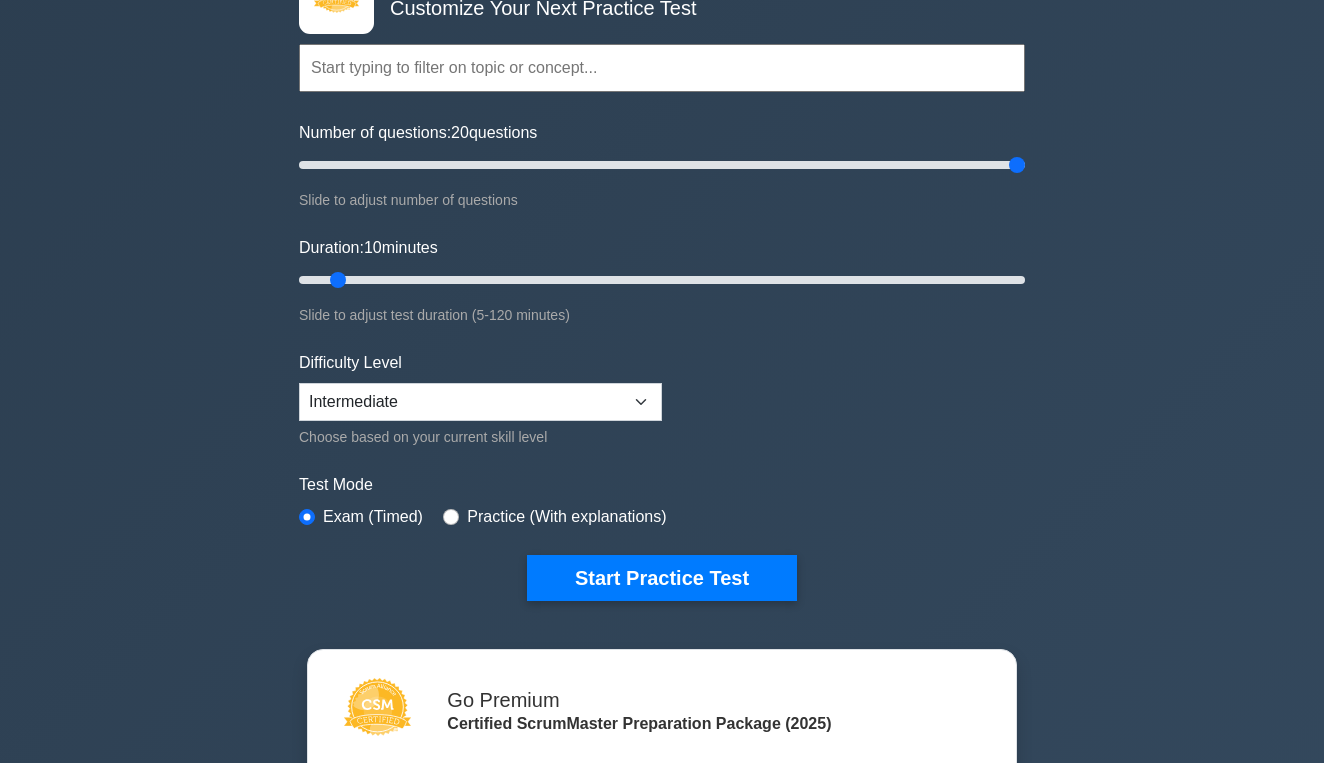 click on "Number of questions:  20  questions" at bounding box center [662, 165] 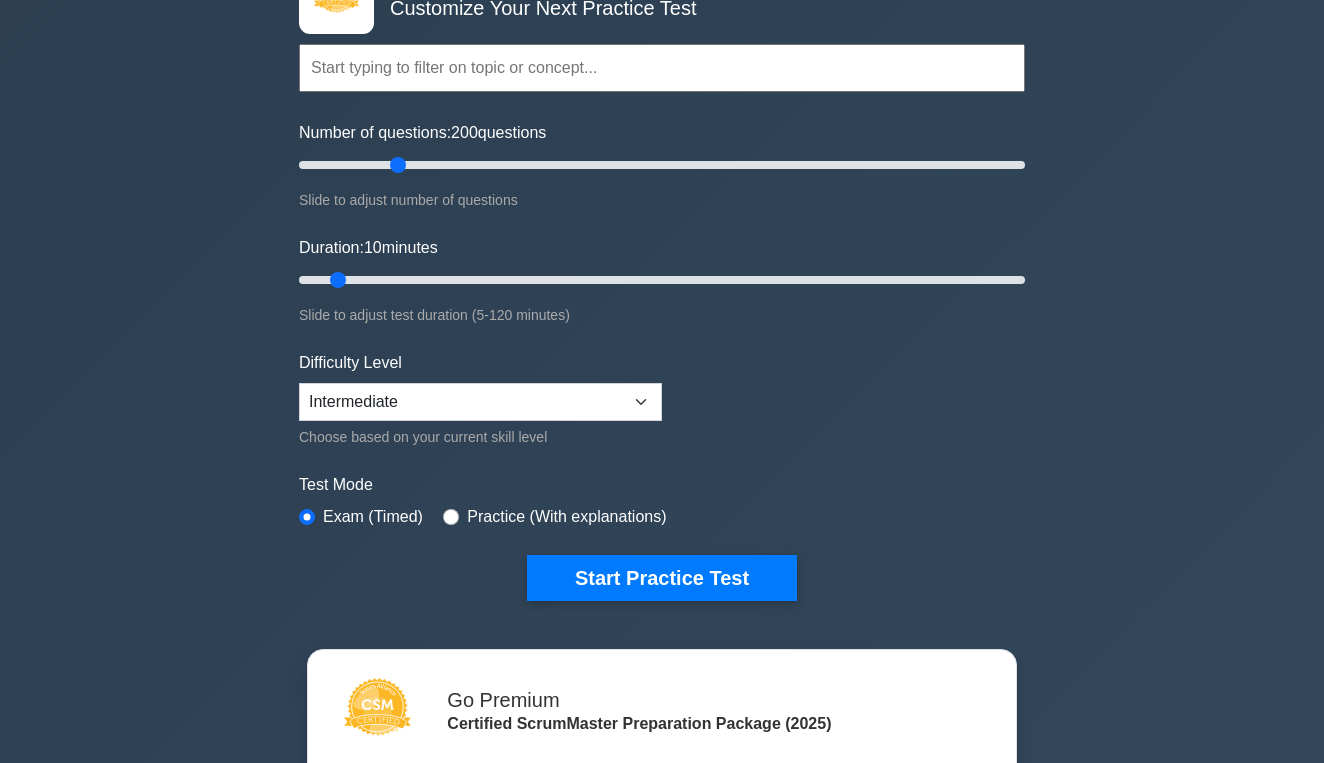 click on "Number of questions:  200  questions" at bounding box center (662, 165) 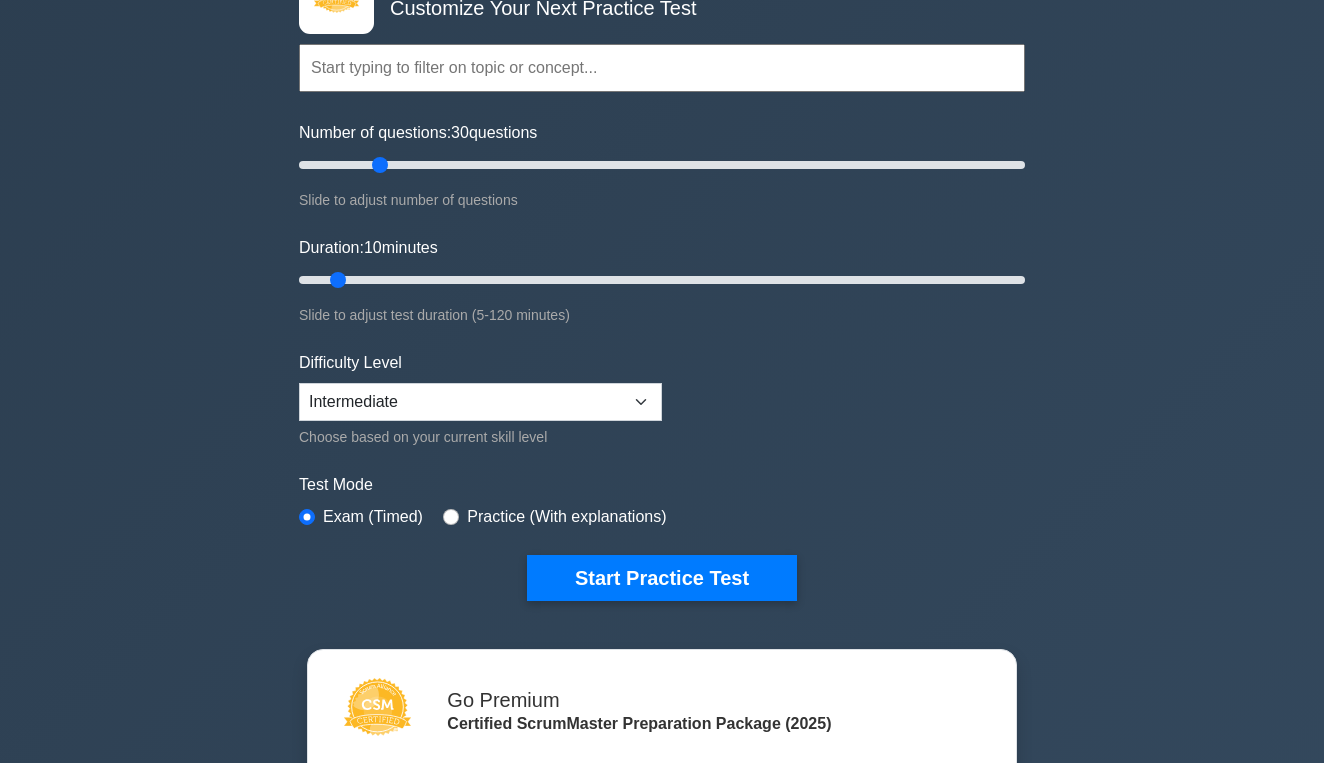 click on "Number of questions:  30  questions" at bounding box center (662, 165) 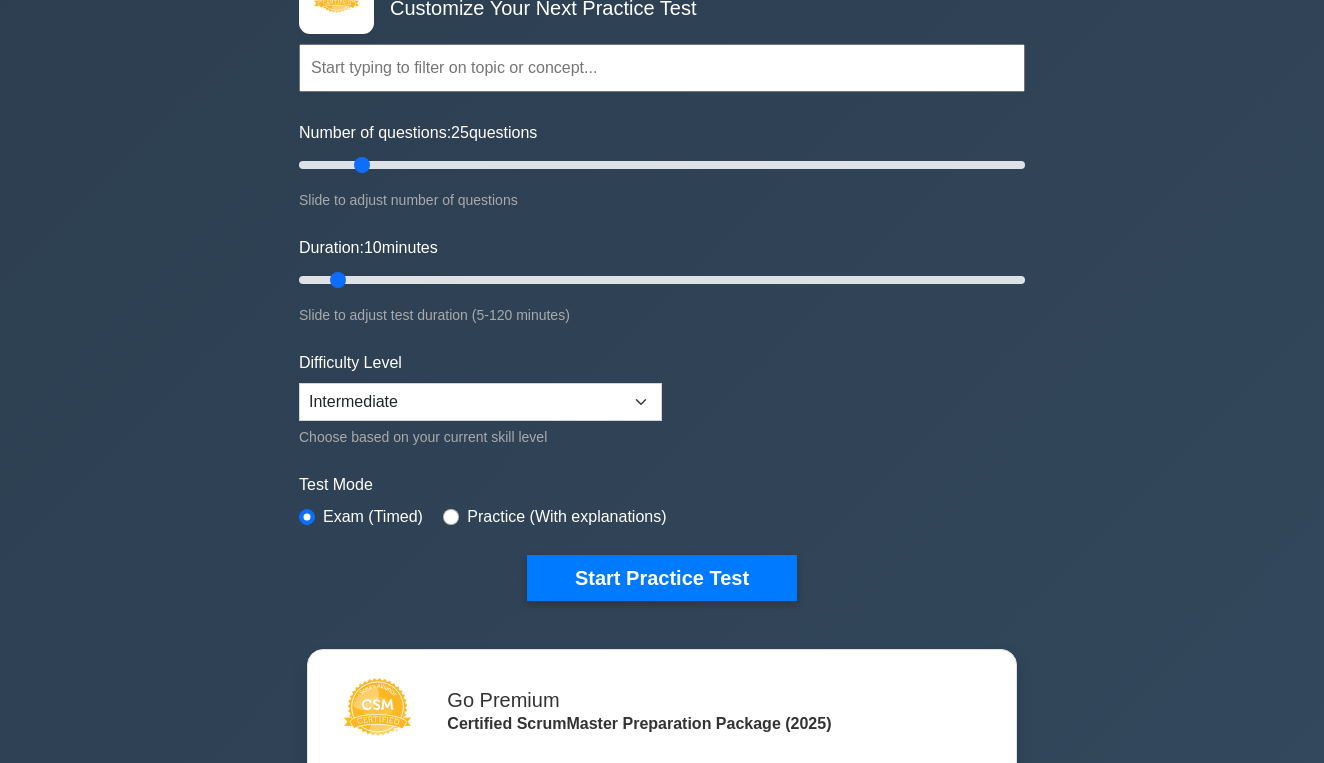 type on "20" 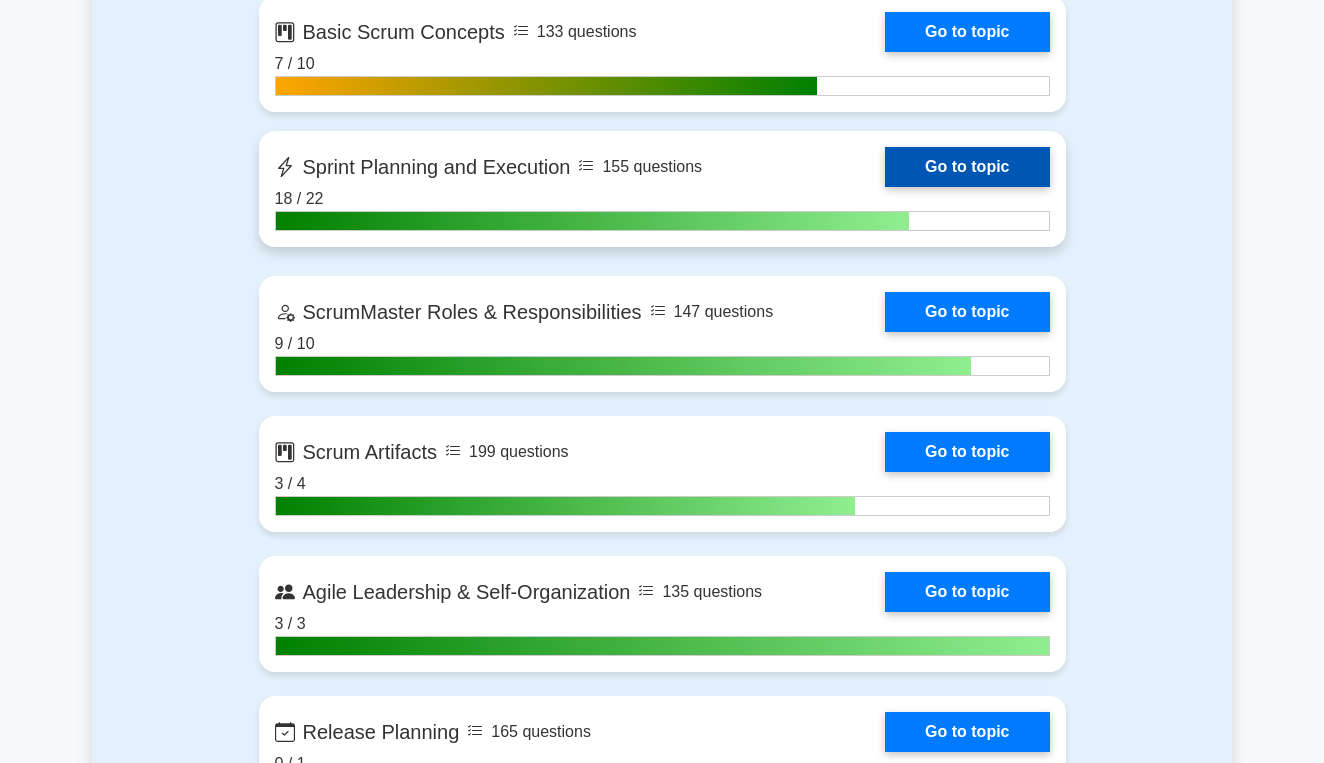 scroll, scrollTop: 1457, scrollLeft: 0, axis: vertical 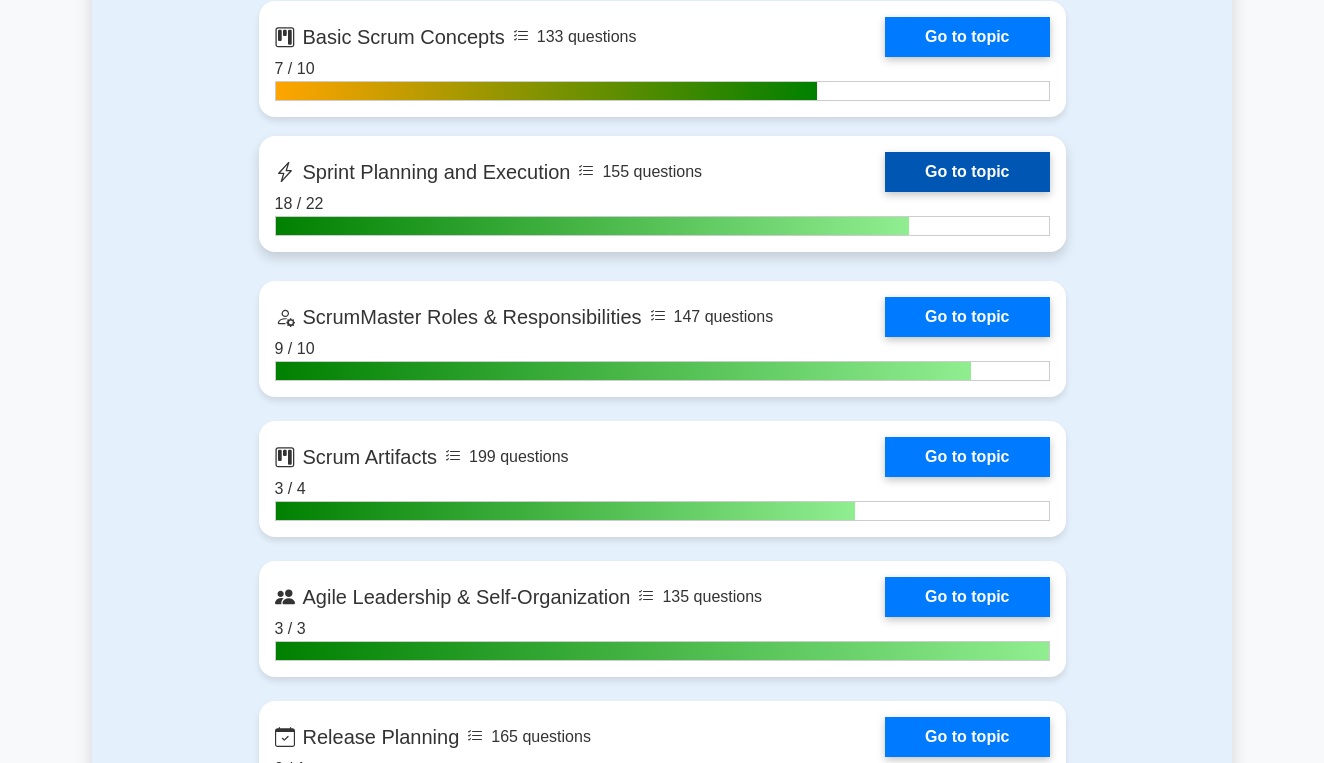 click on "Go to topic" at bounding box center [967, 172] 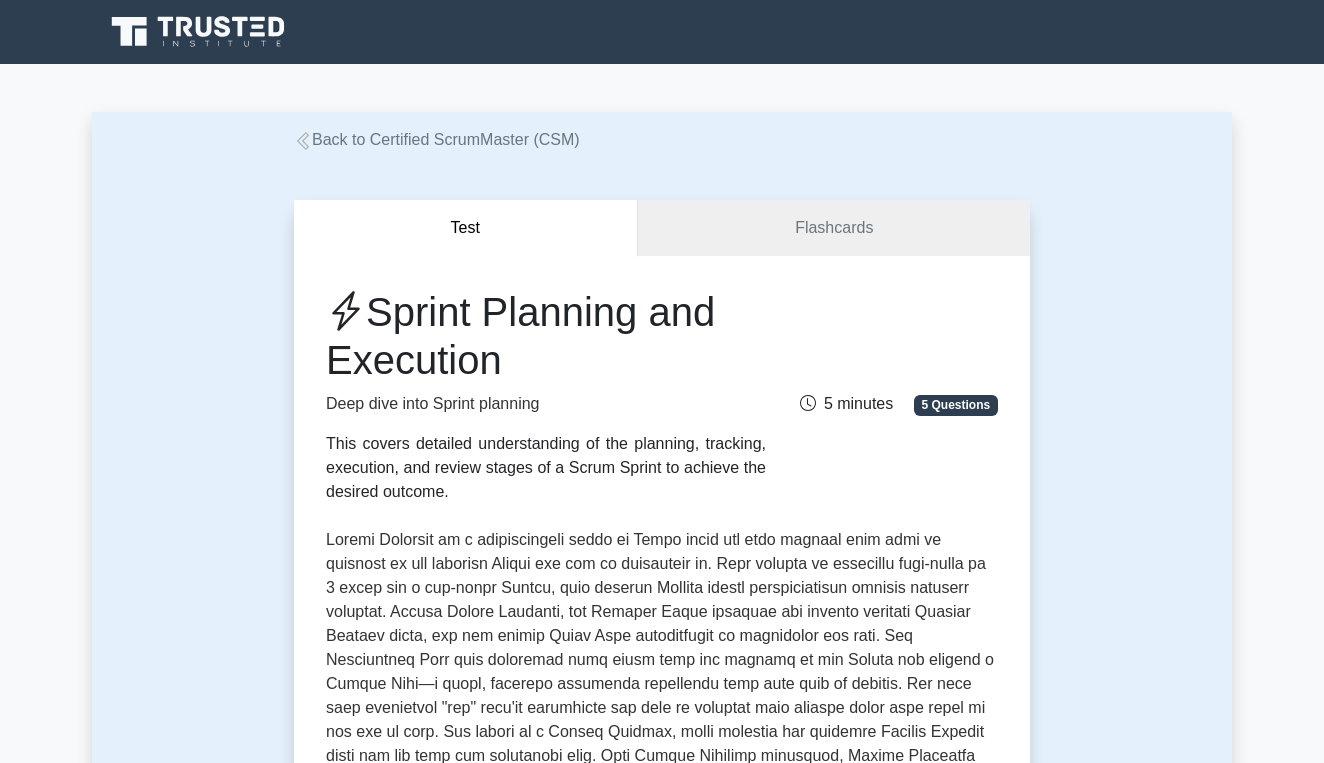 scroll, scrollTop: 0, scrollLeft: 0, axis: both 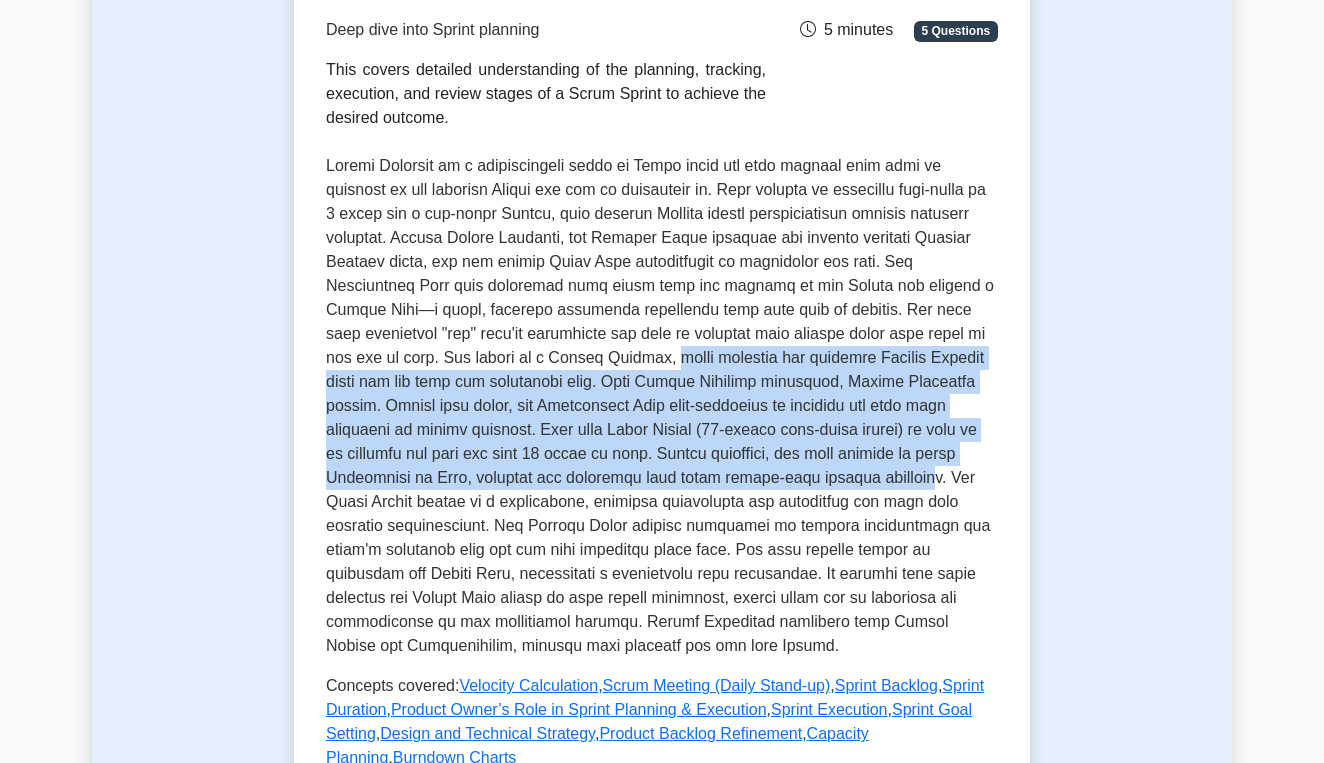 drag, startPoint x: 666, startPoint y: 363, endPoint x: 962, endPoint y: 480, distance: 318.28445 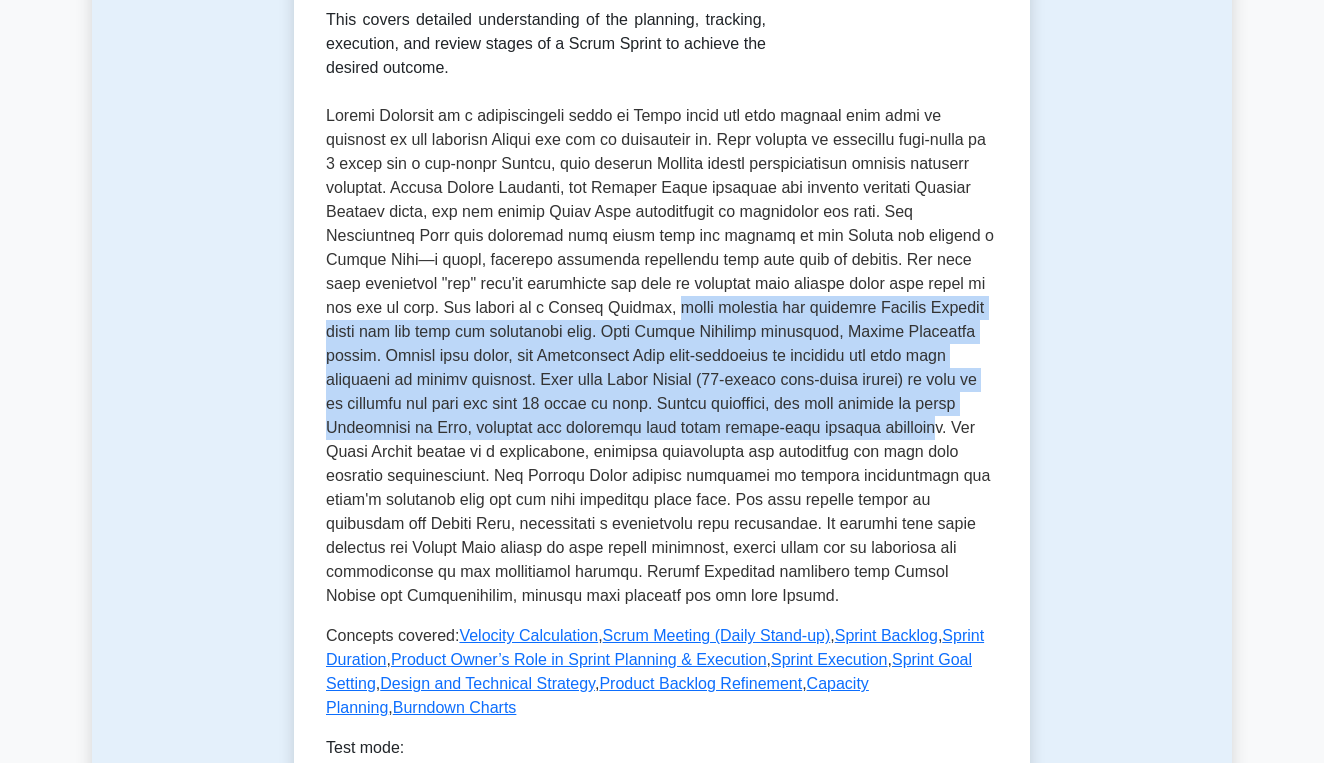 scroll, scrollTop: 424, scrollLeft: 0, axis: vertical 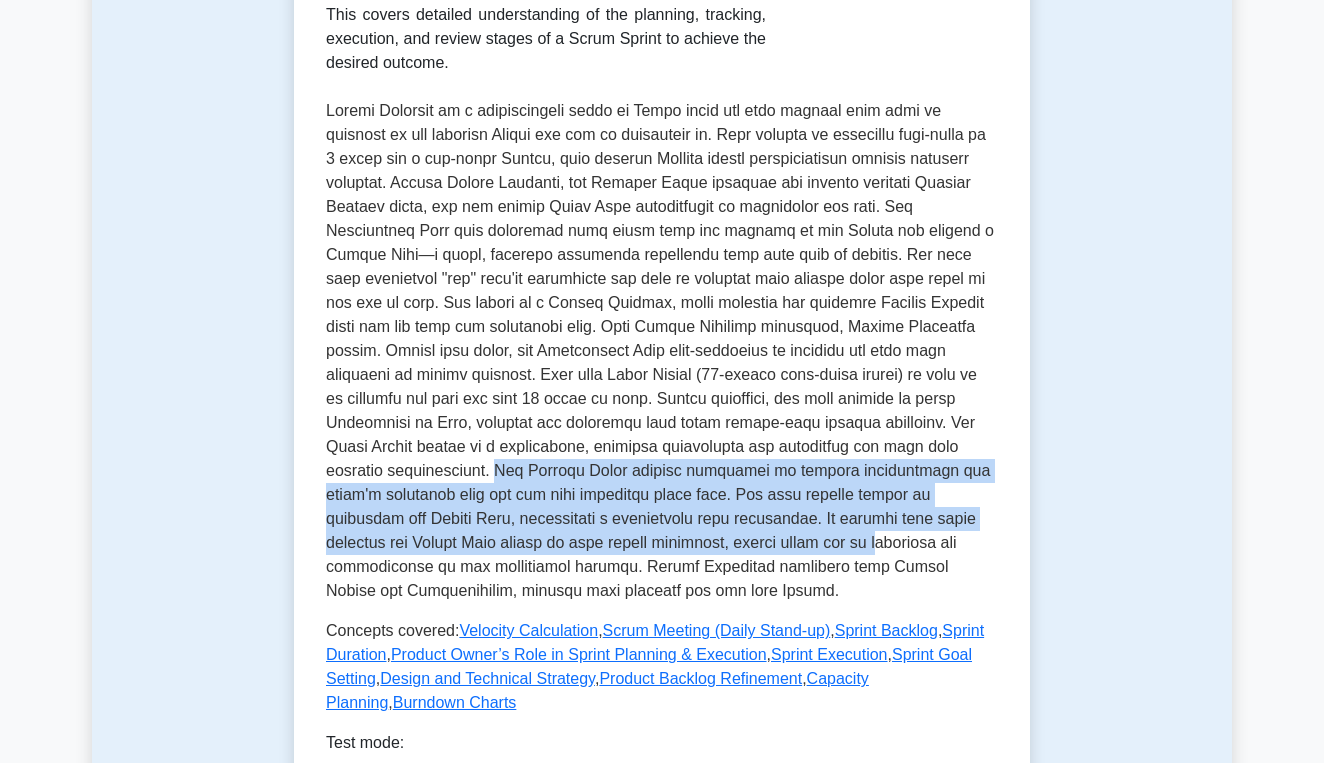drag, startPoint x: 491, startPoint y: 480, endPoint x: 918, endPoint y: 550, distance: 432.69968 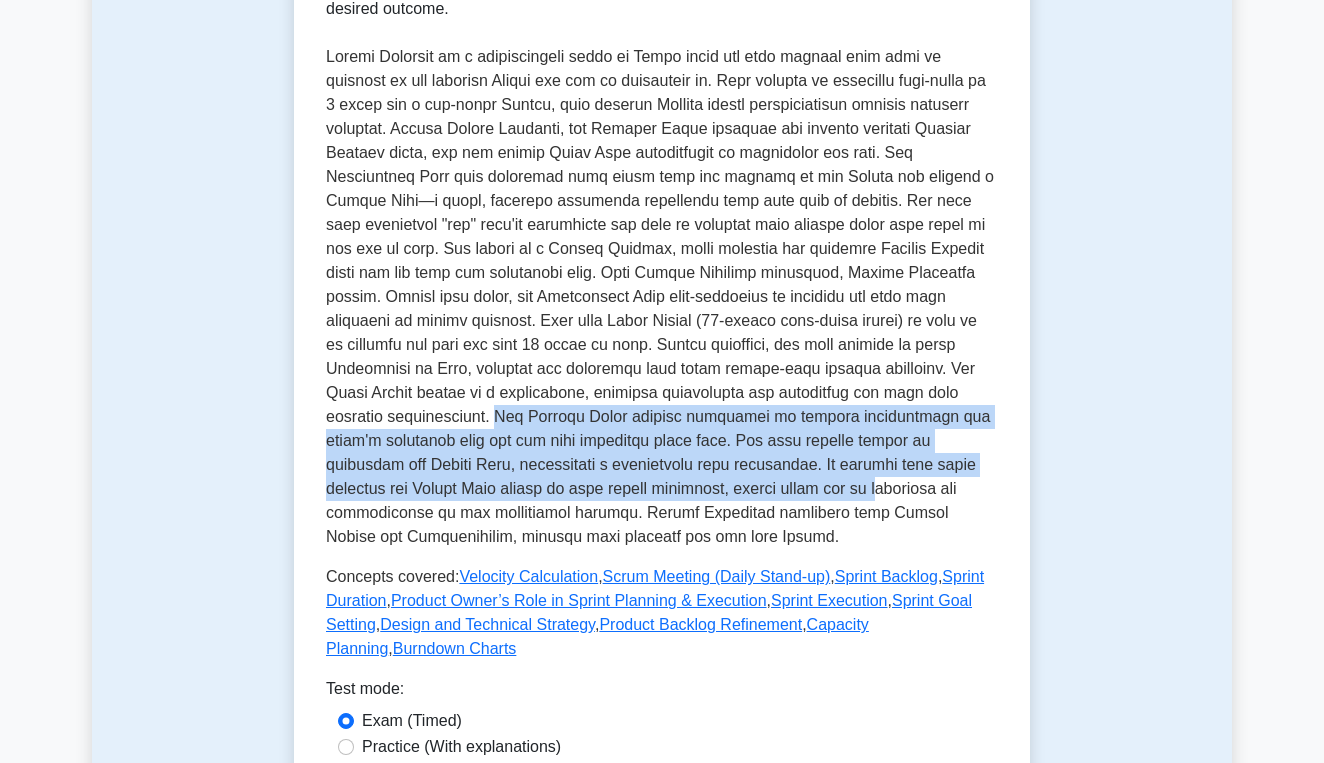 scroll, scrollTop: 485, scrollLeft: 0, axis: vertical 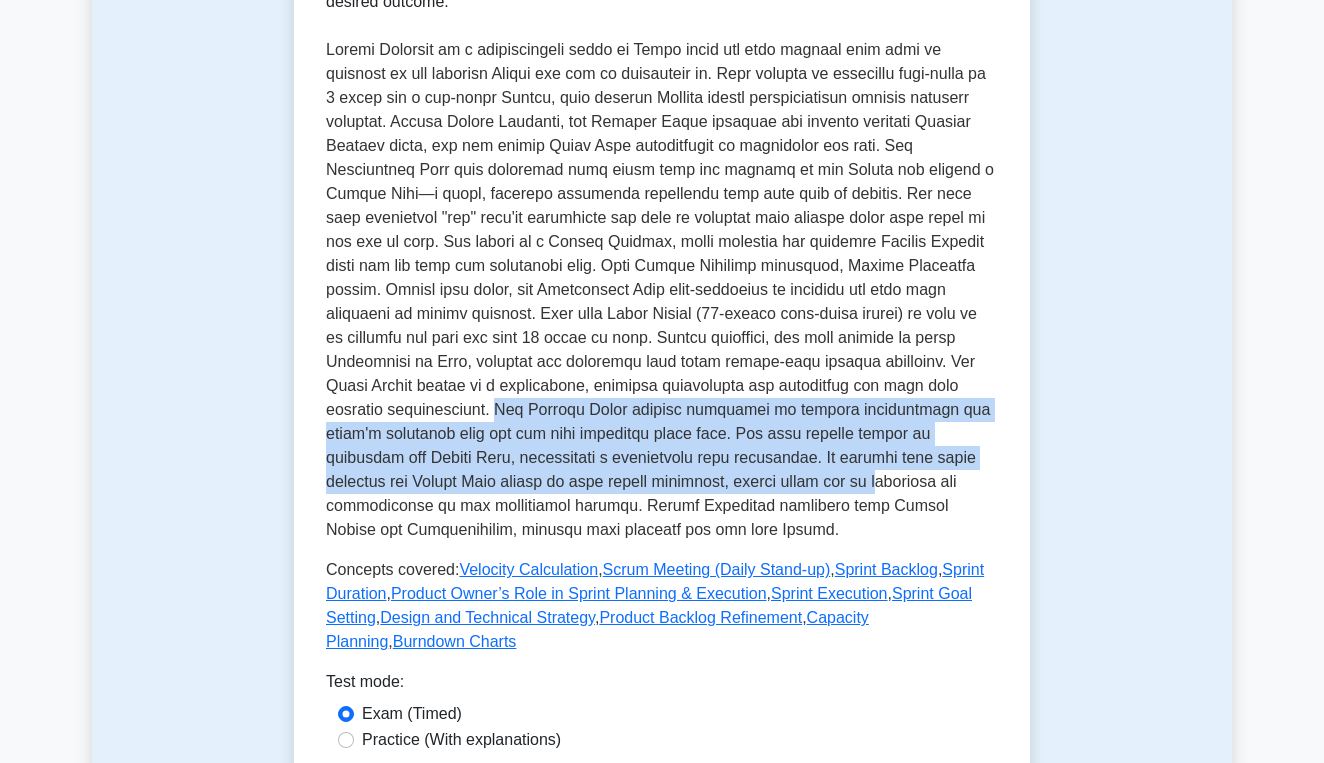 click at bounding box center [662, 290] 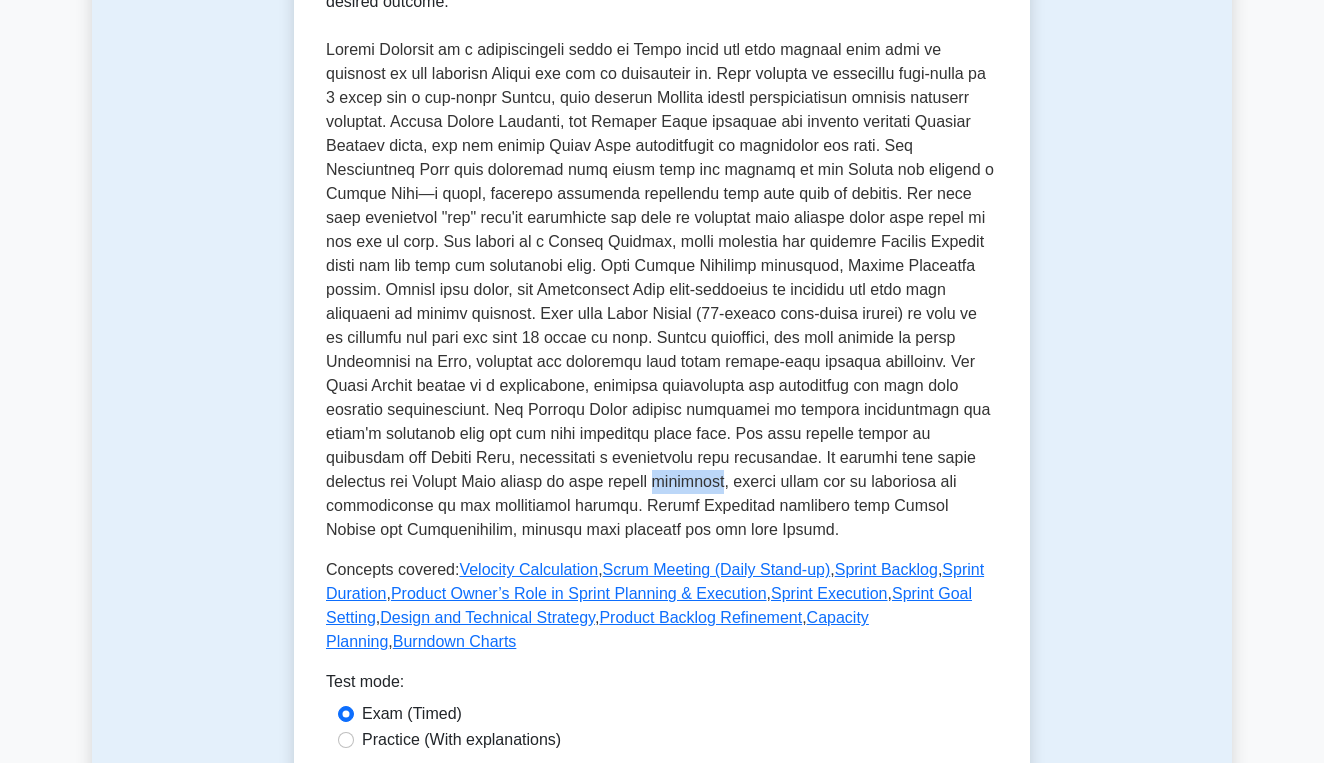 click at bounding box center (662, 290) 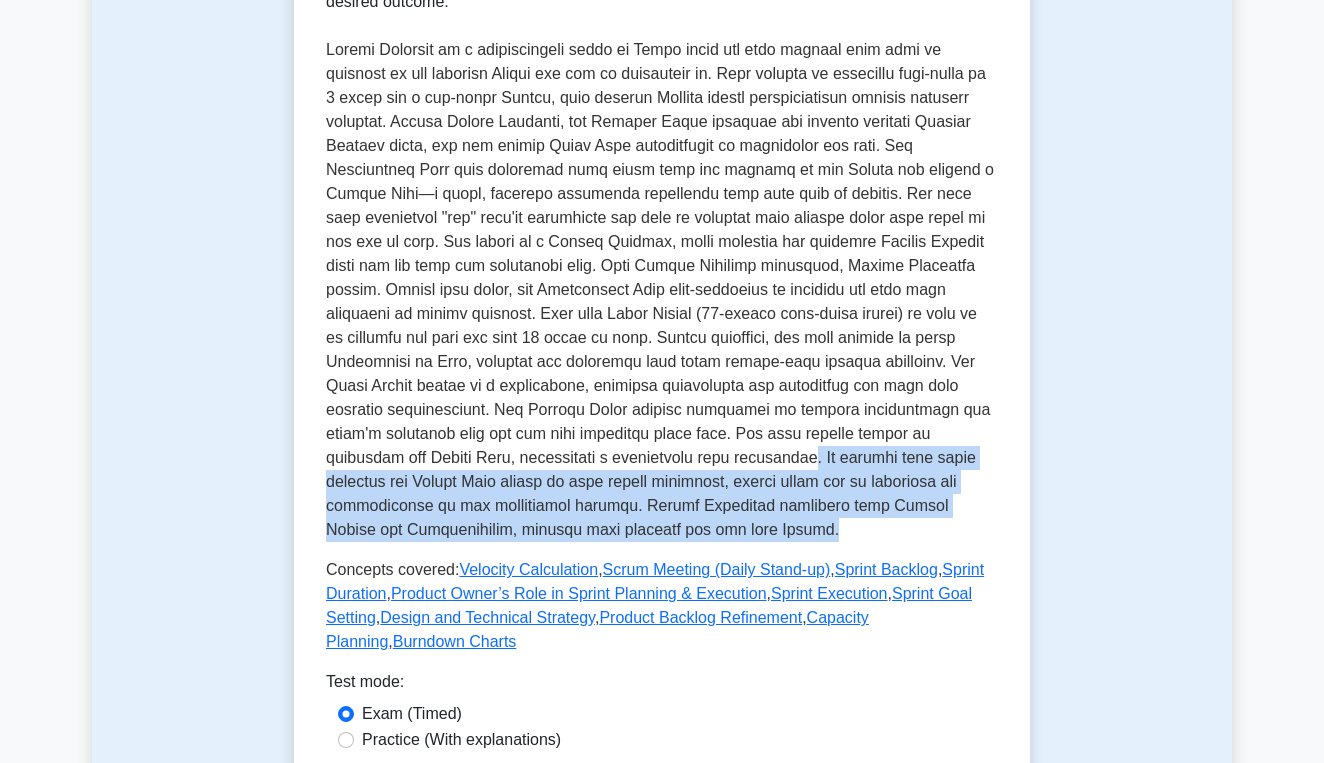drag, startPoint x: 811, startPoint y: 462, endPoint x: 884, endPoint y: 531, distance: 100.44899 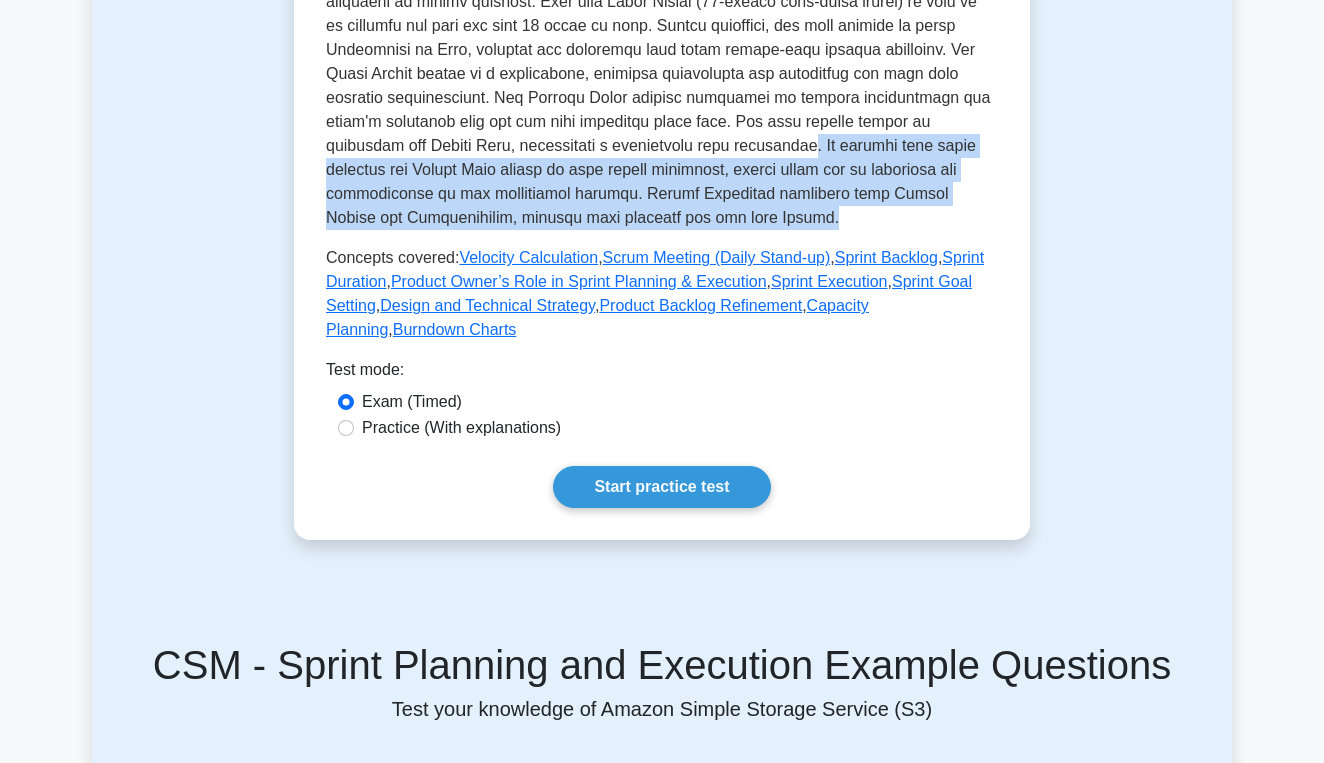scroll, scrollTop: 837, scrollLeft: 0, axis: vertical 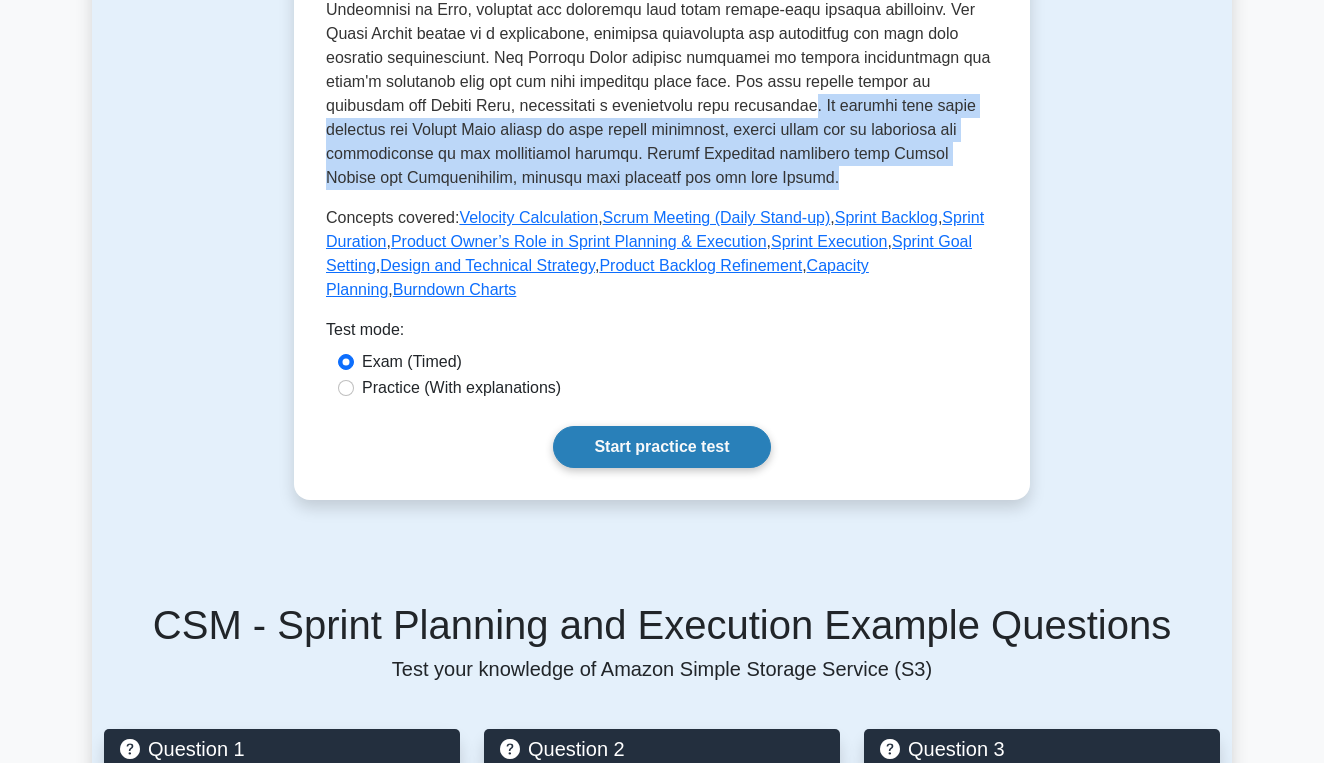 click on "Start practice test" at bounding box center [661, 447] 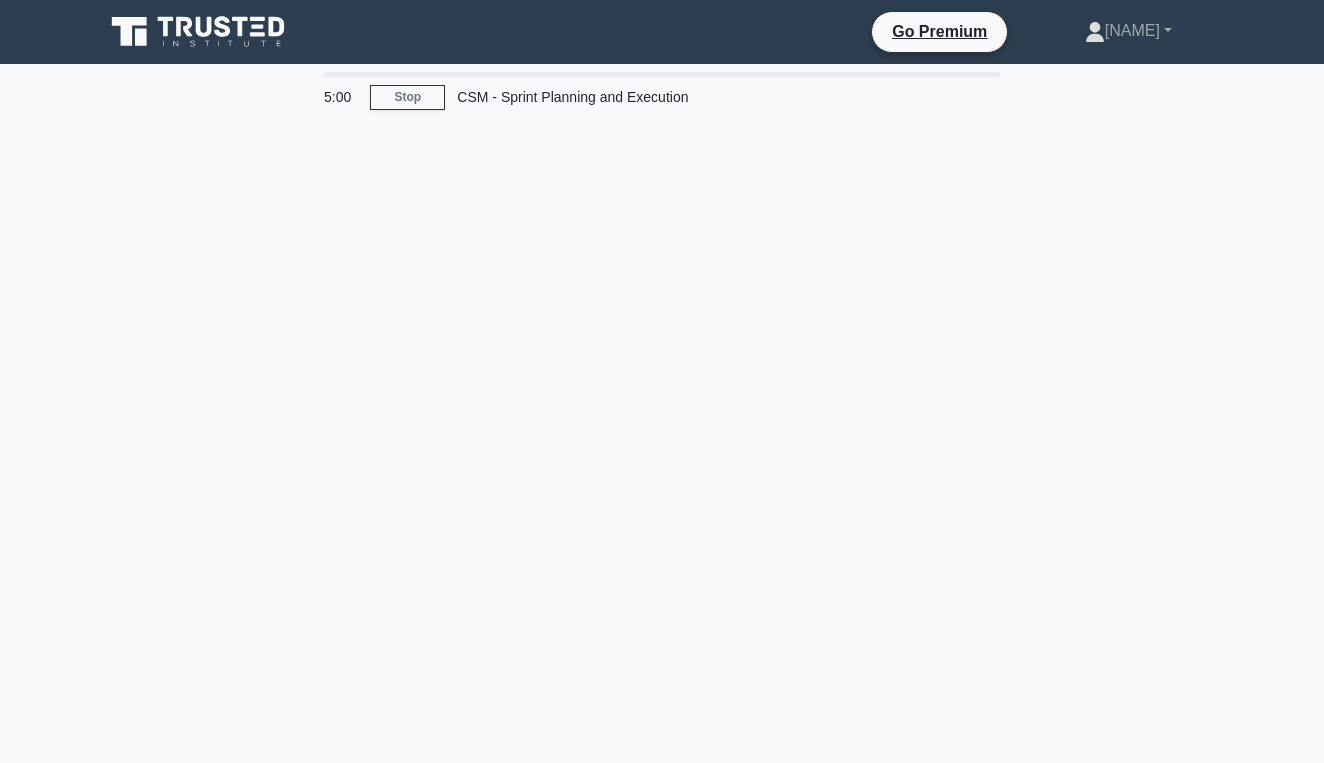 scroll, scrollTop: 0, scrollLeft: 0, axis: both 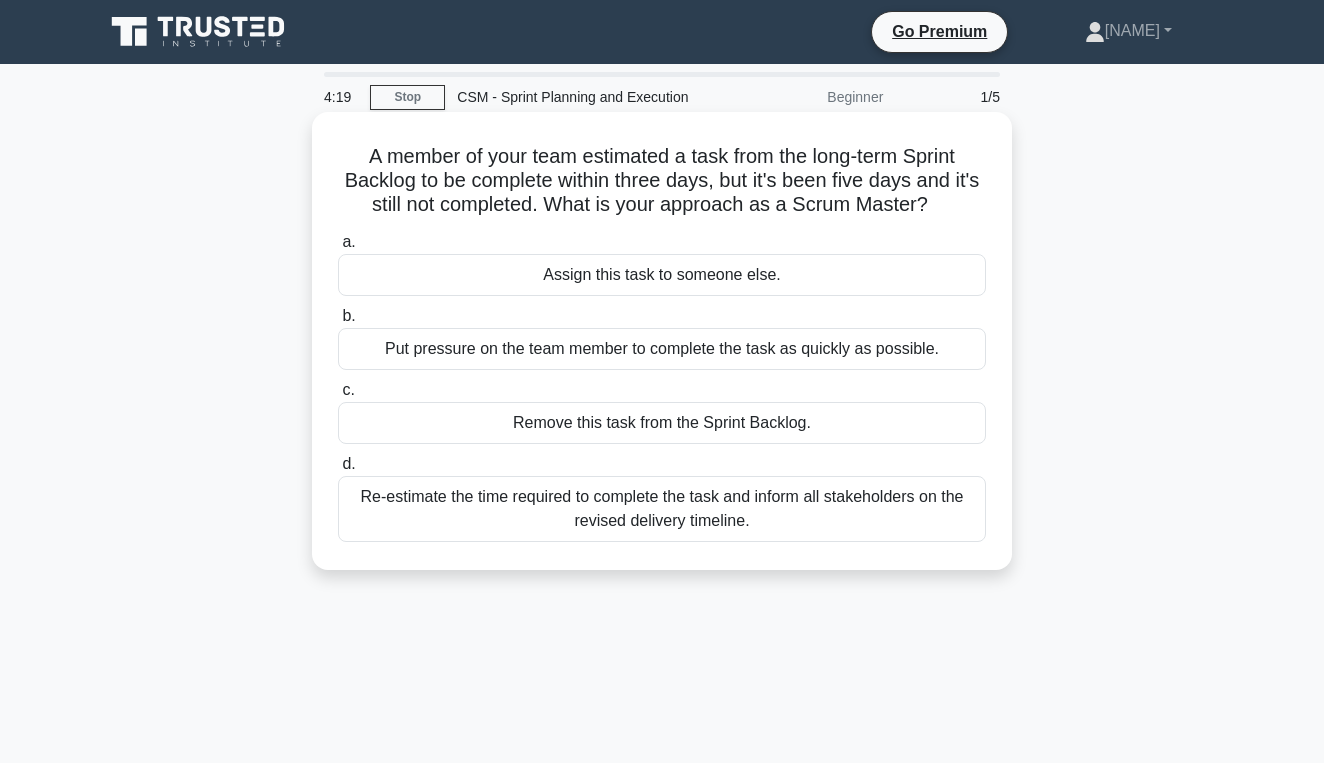 click on "Re-estimate the time required to complete the task and inform all stakeholders on the revised delivery timeline." at bounding box center (662, 509) 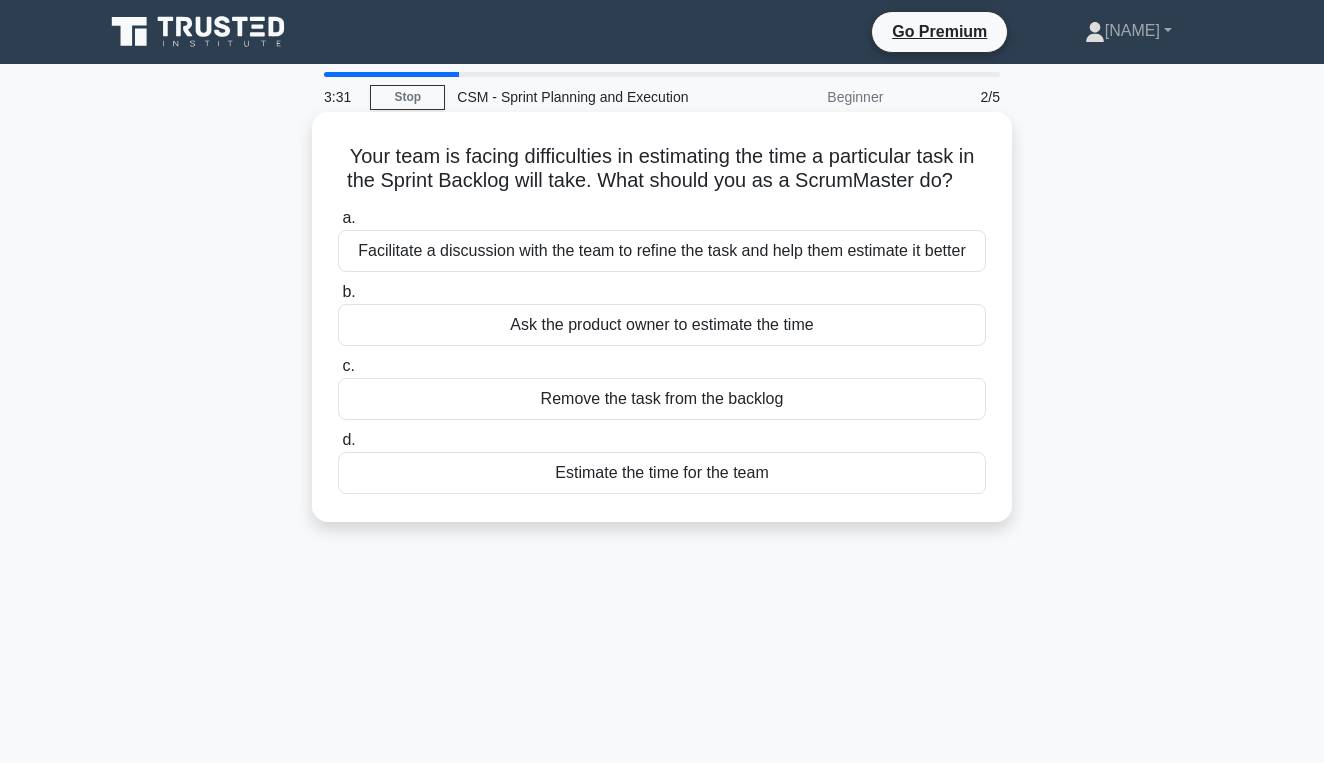 click on "Facilitate a discussion with the team to refine the task and help them estimate it better" at bounding box center [662, 251] 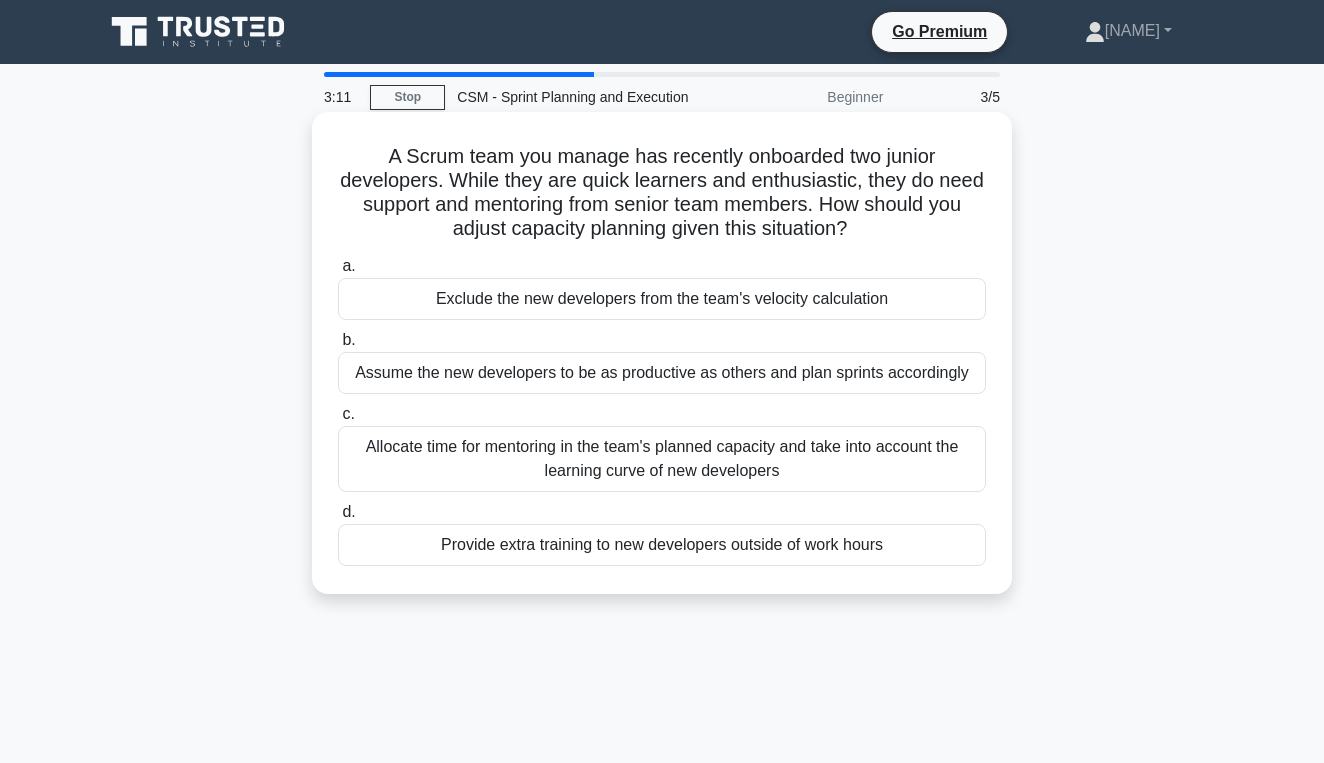 click on "Allocate time for mentoring in the team's planned capacity and take into account the learning curve of new developers" at bounding box center (662, 459) 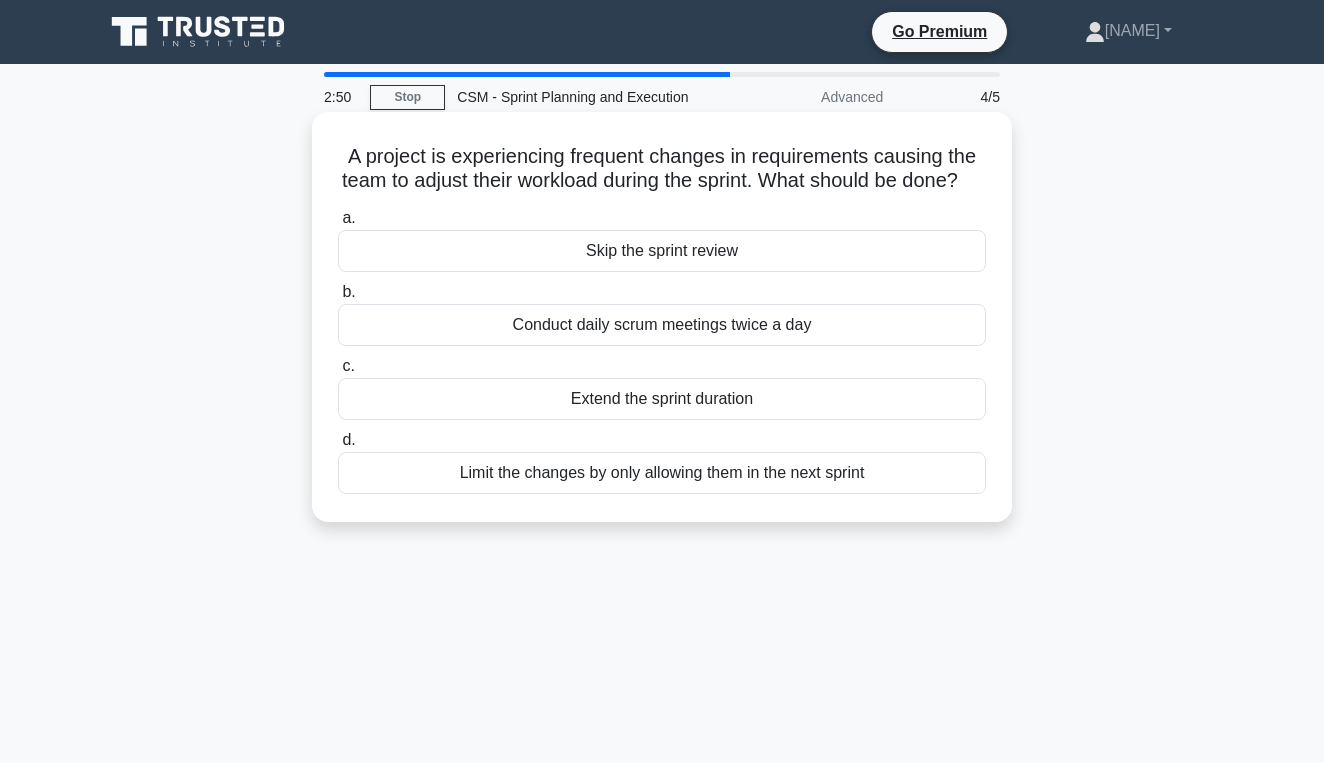 click on "Limit the changes by only allowing them in the next sprint" at bounding box center (662, 473) 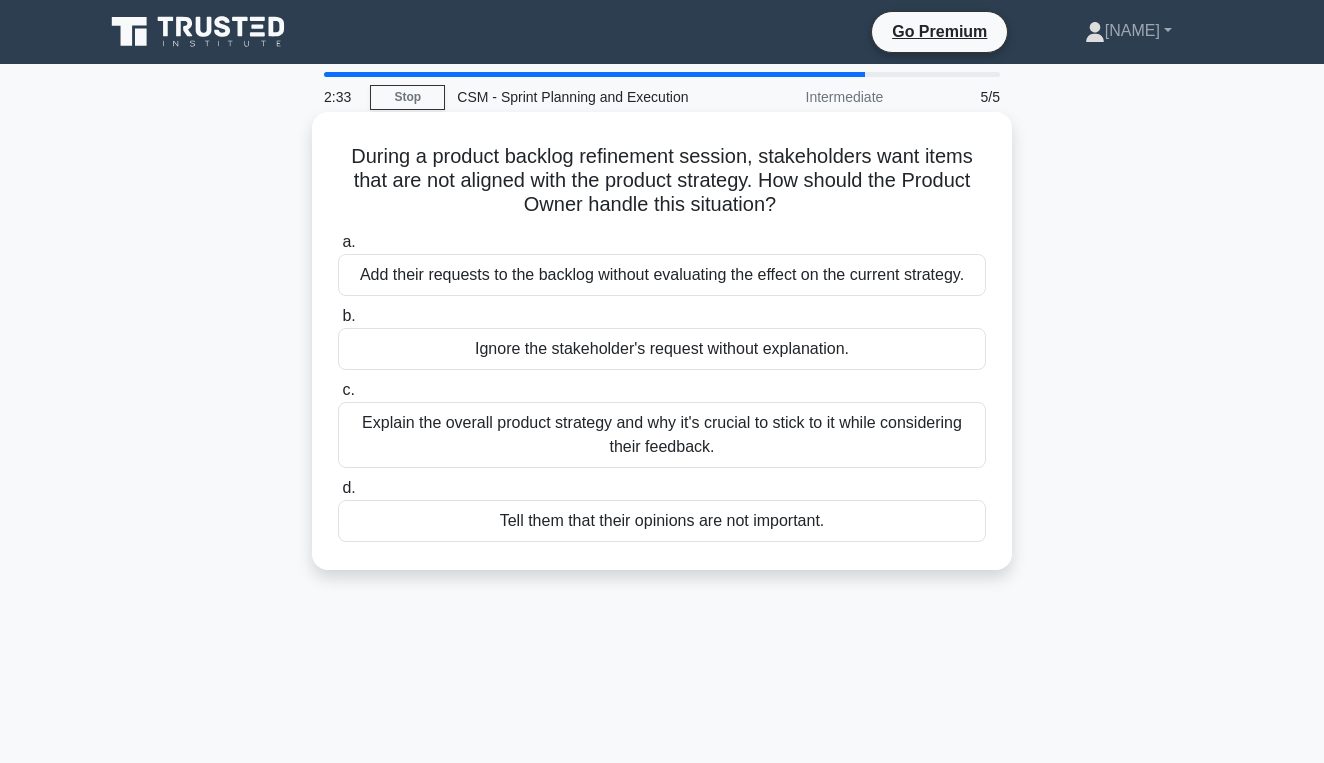click on "Explain the overall product strategy and why it's crucial to stick to it while considering their feedback." at bounding box center (662, 435) 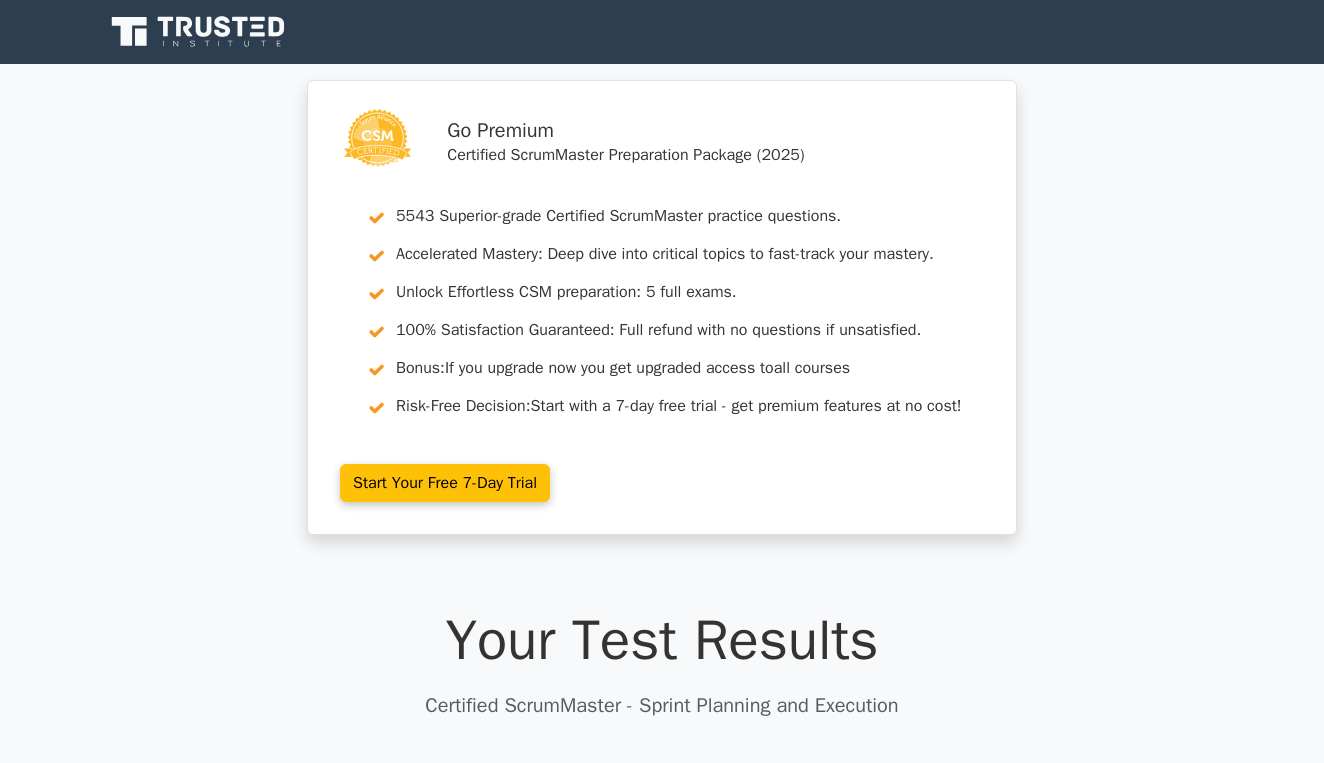 scroll, scrollTop: 0, scrollLeft: 0, axis: both 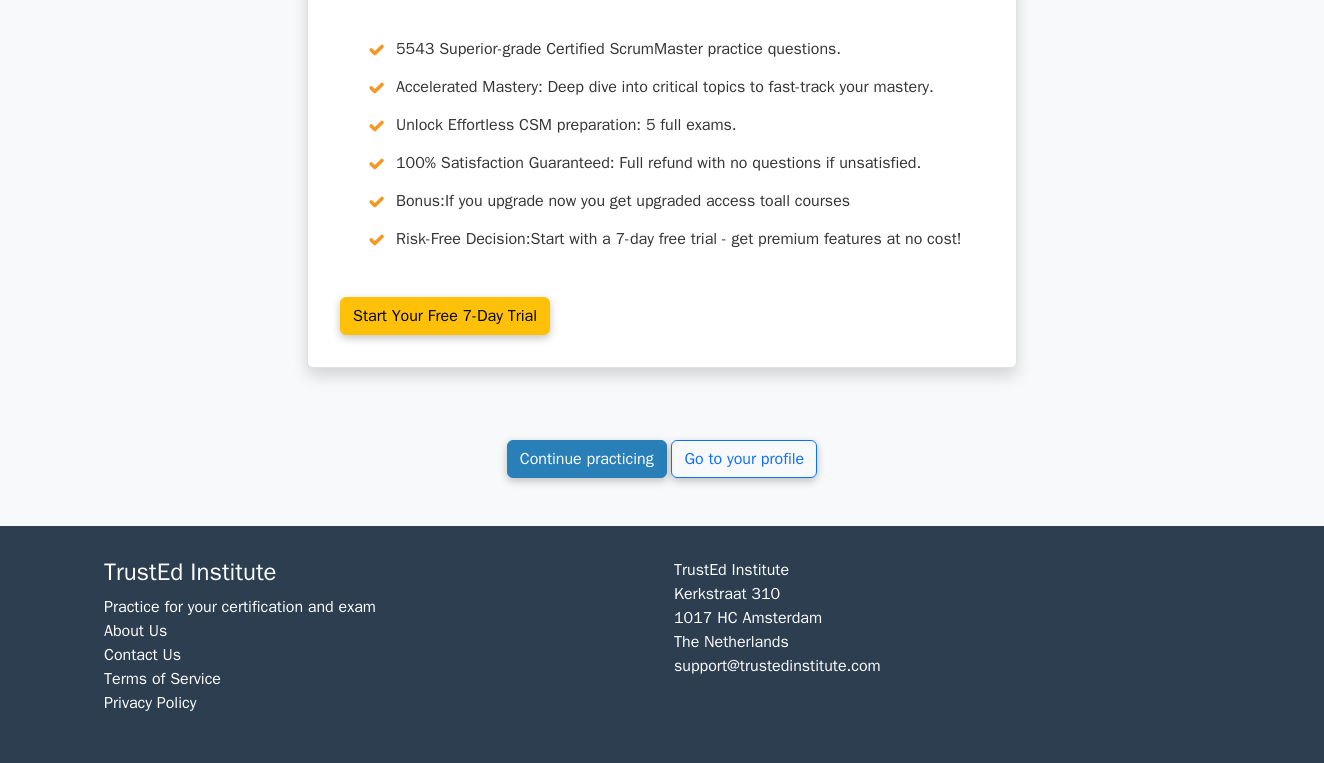 click on "Continue practicing" at bounding box center [587, 459] 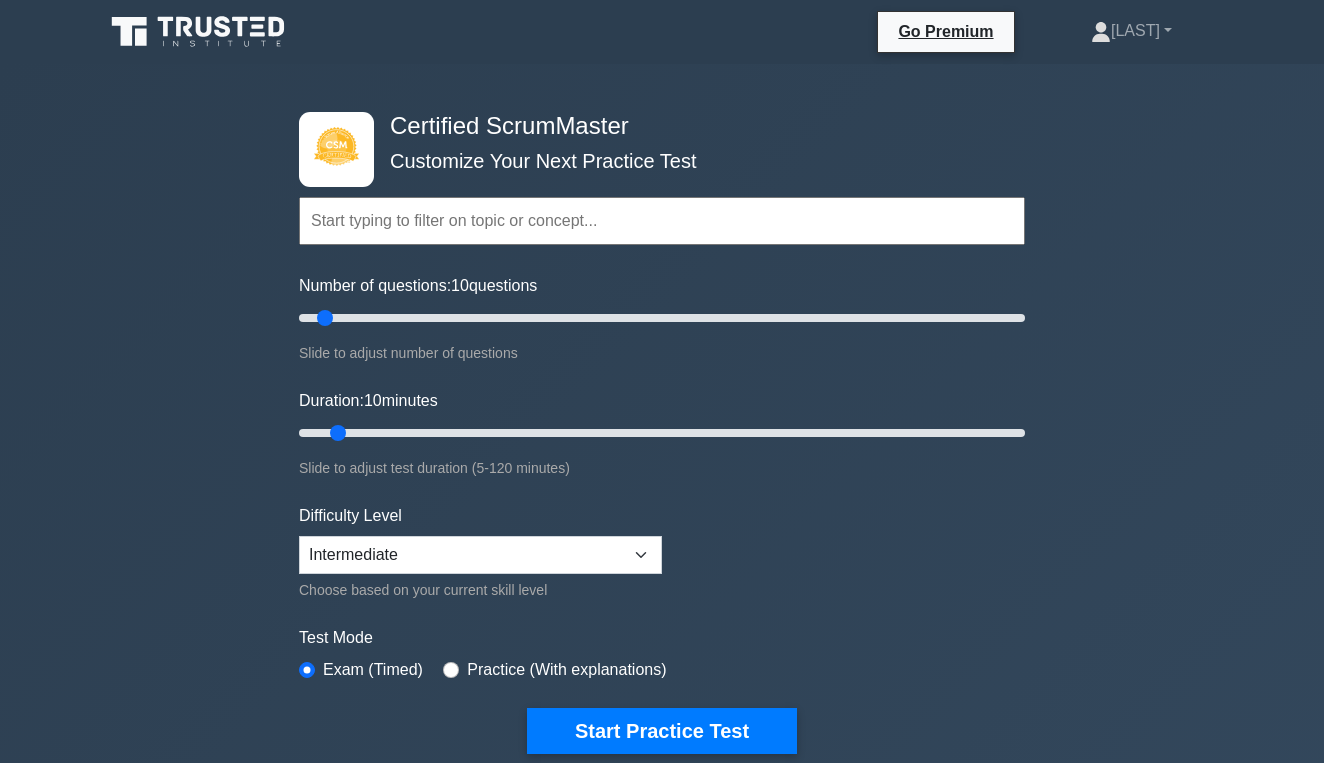 scroll, scrollTop: 0, scrollLeft: 0, axis: both 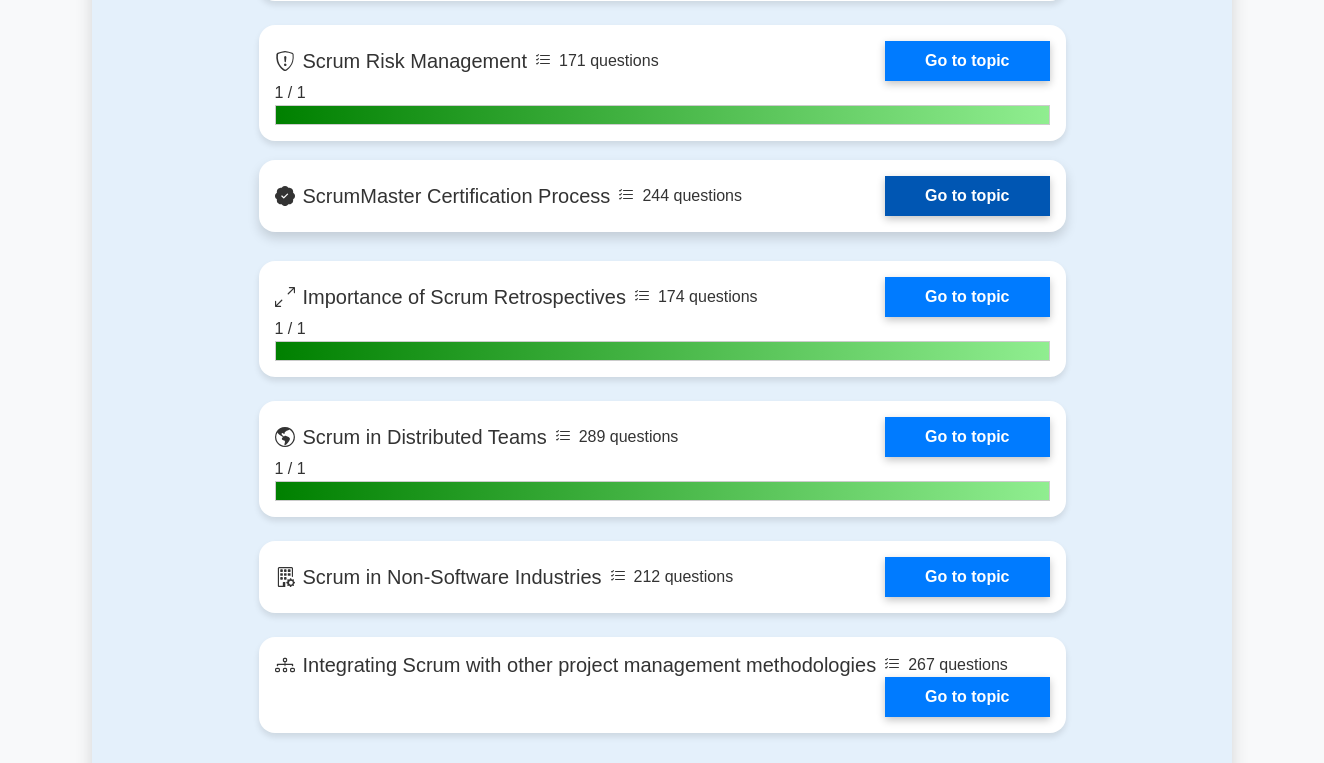 click on "Go to topic" at bounding box center (967, 196) 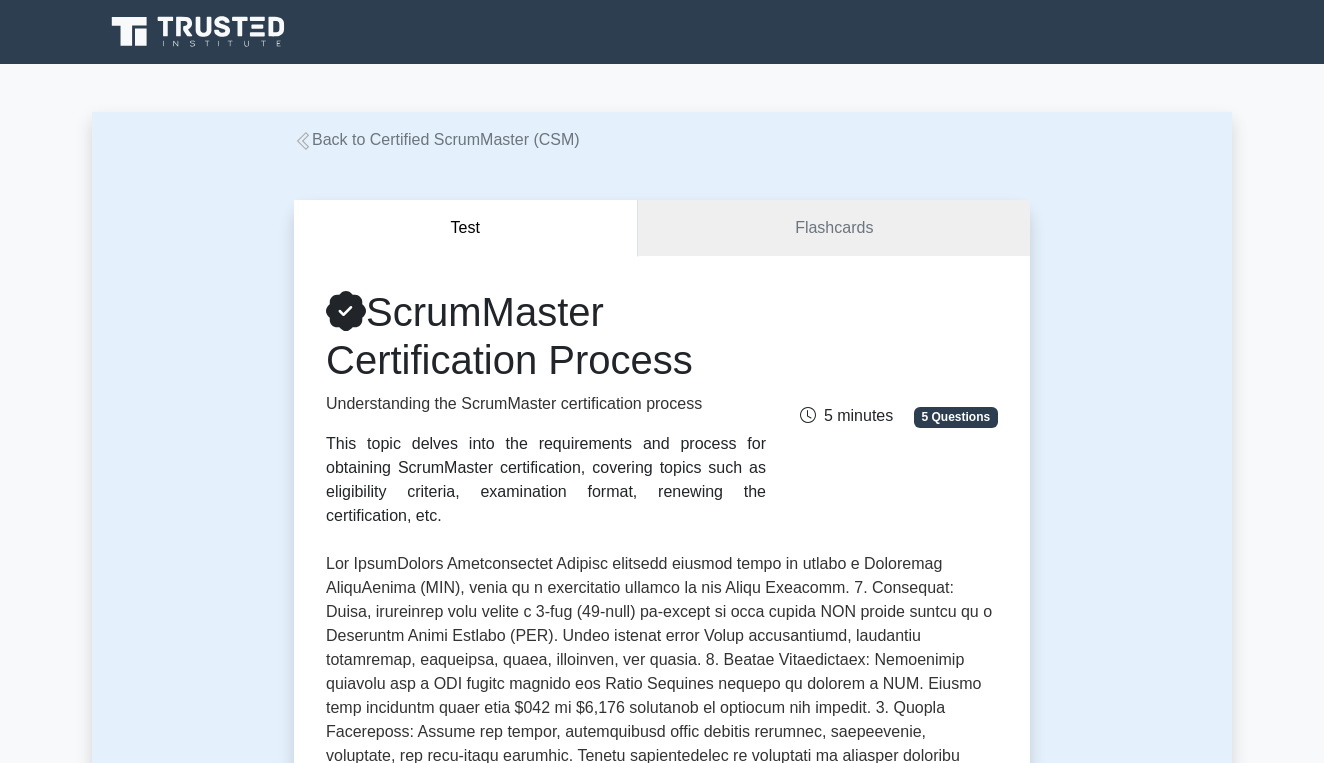 scroll, scrollTop: 0, scrollLeft: 0, axis: both 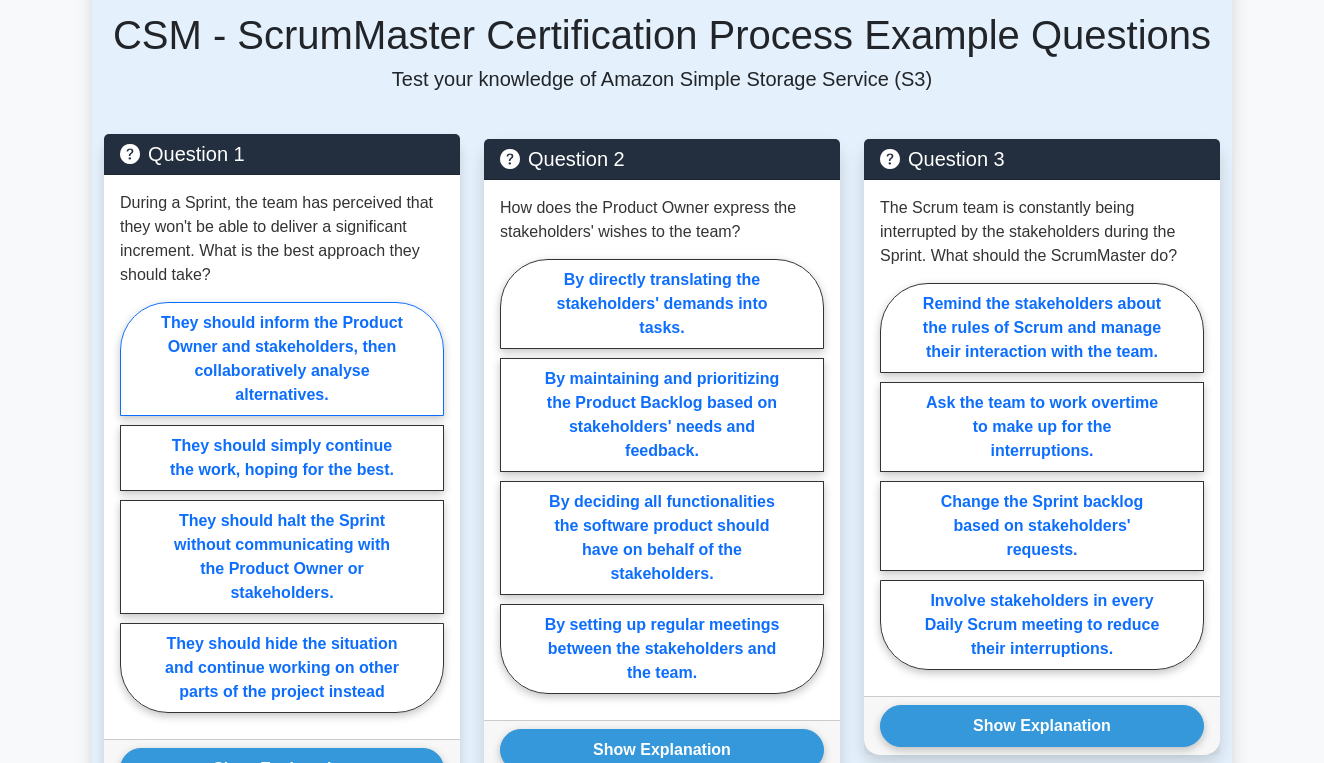 click on "They should inform the Product Owner and stakeholders, then collaboratively analyse alternatives." at bounding box center (282, 359) 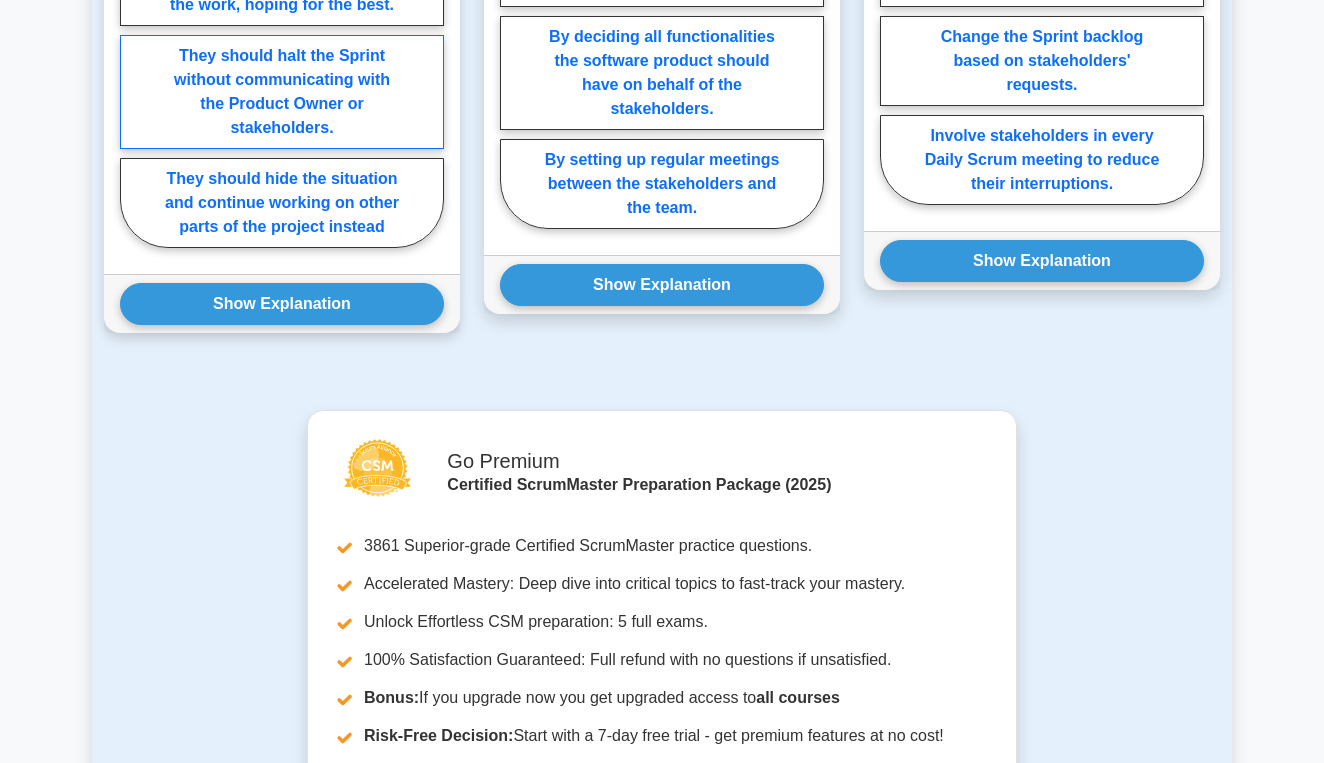 scroll, scrollTop: 2018, scrollLeft: 0, axis: vertical 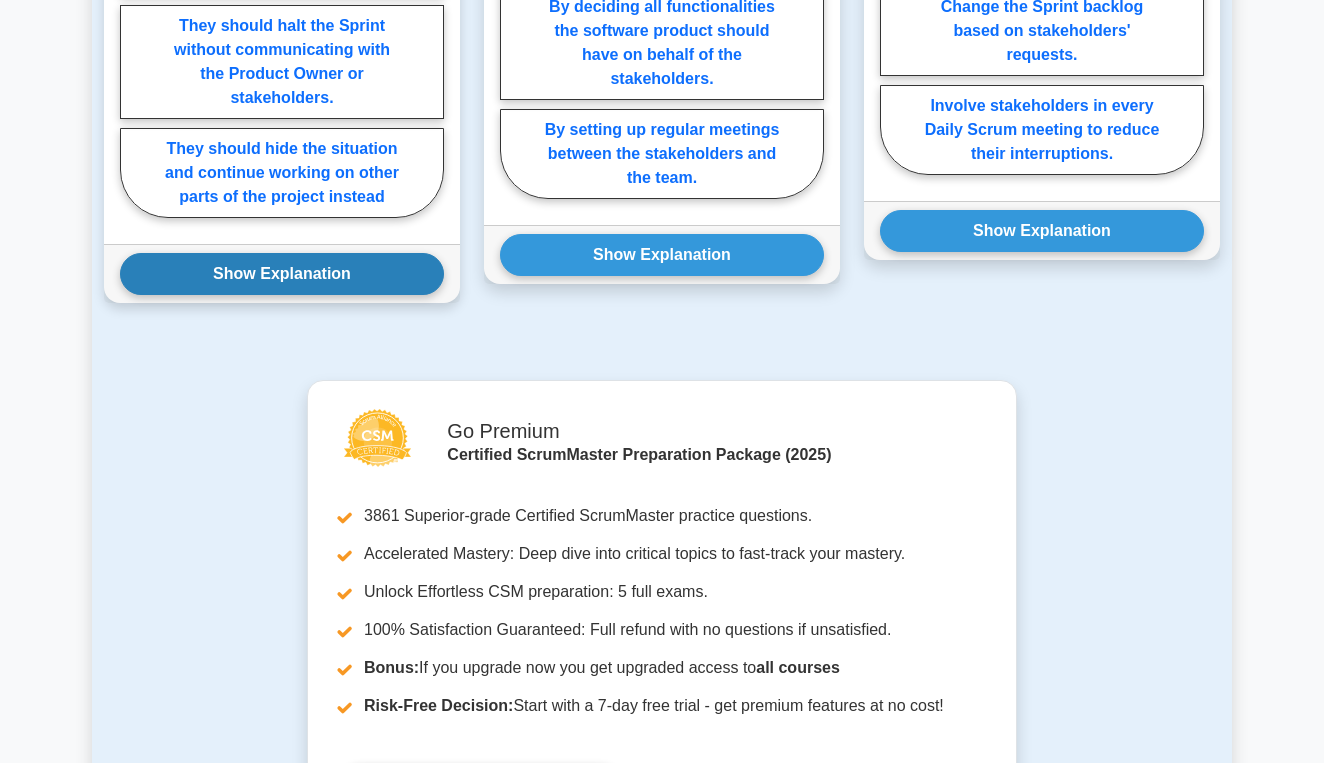 click on "Show Explanation" at bounding box center [282, 274] 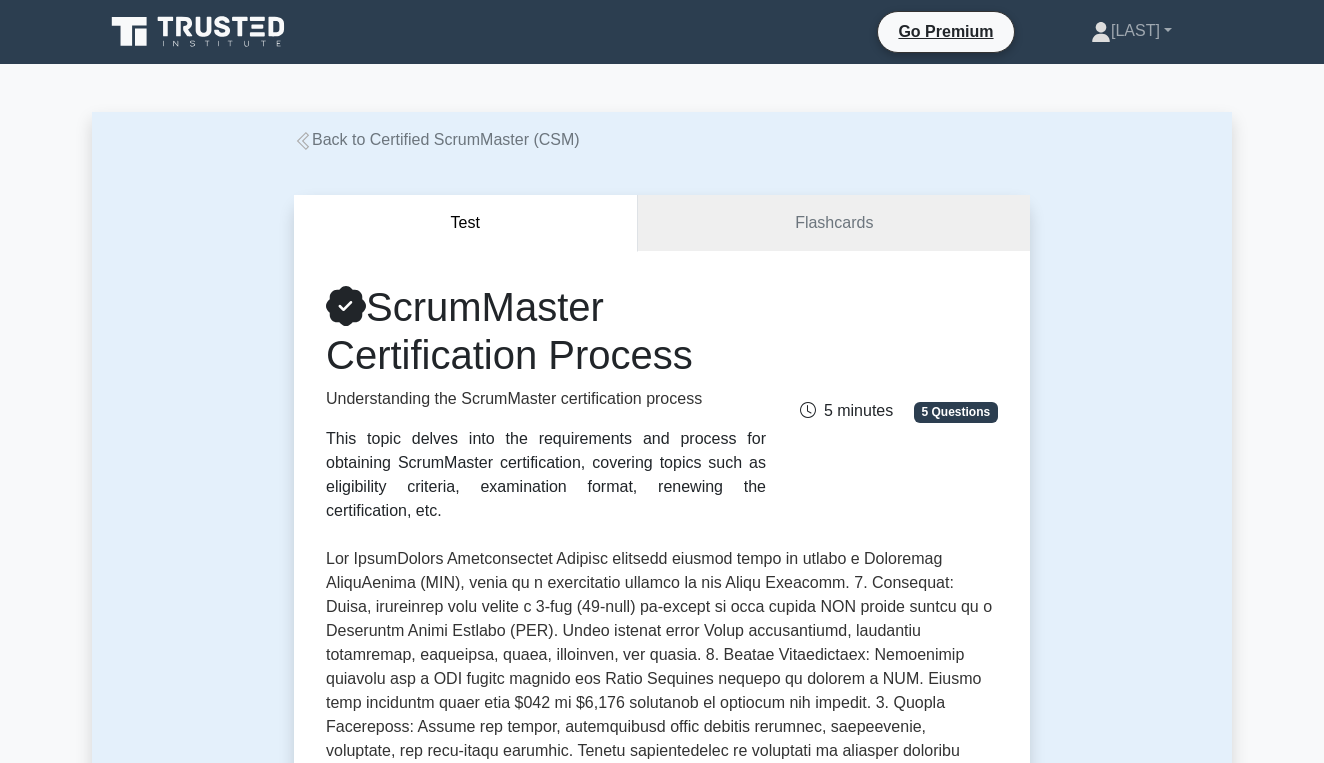 scroll, scrollTop: 0, scrollLeft: 0, axis: both 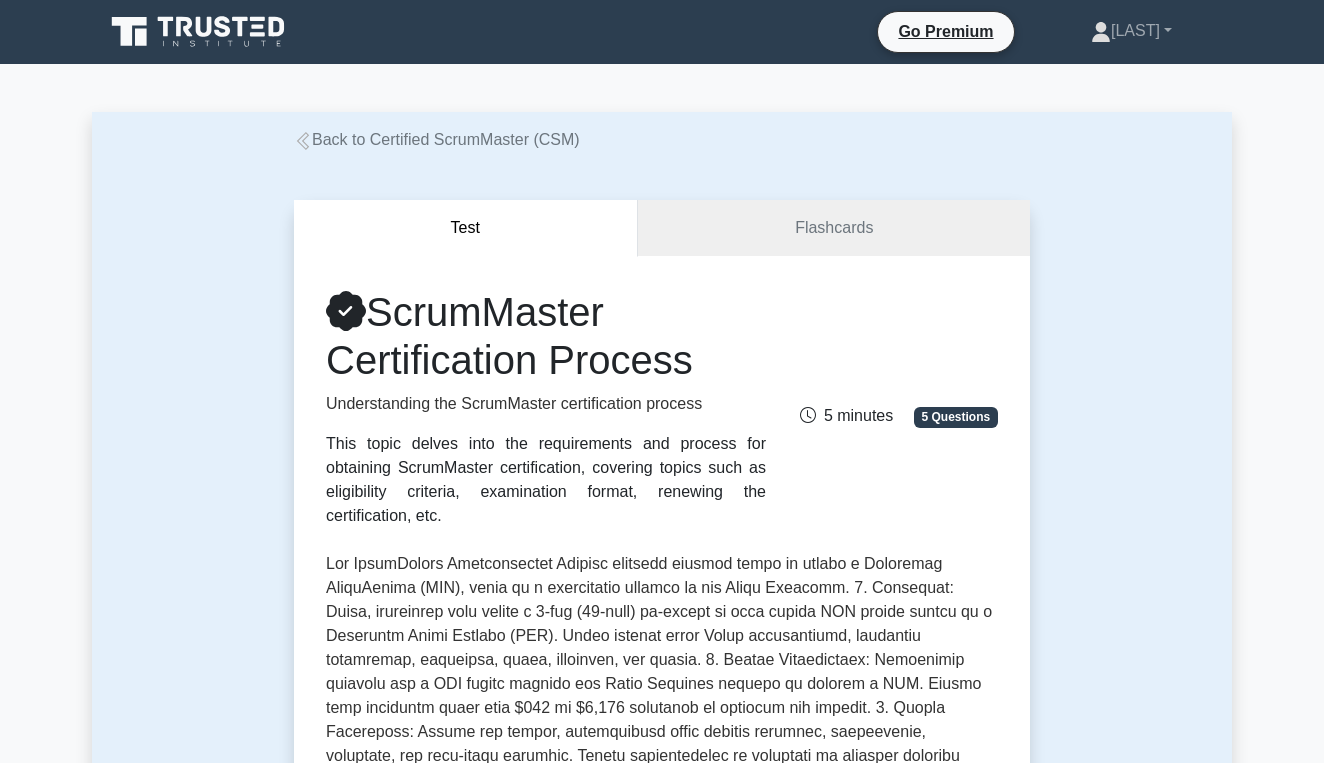 click on "Back to Certified ScrumMaster (CSM)" at bounding box center [662, 140] 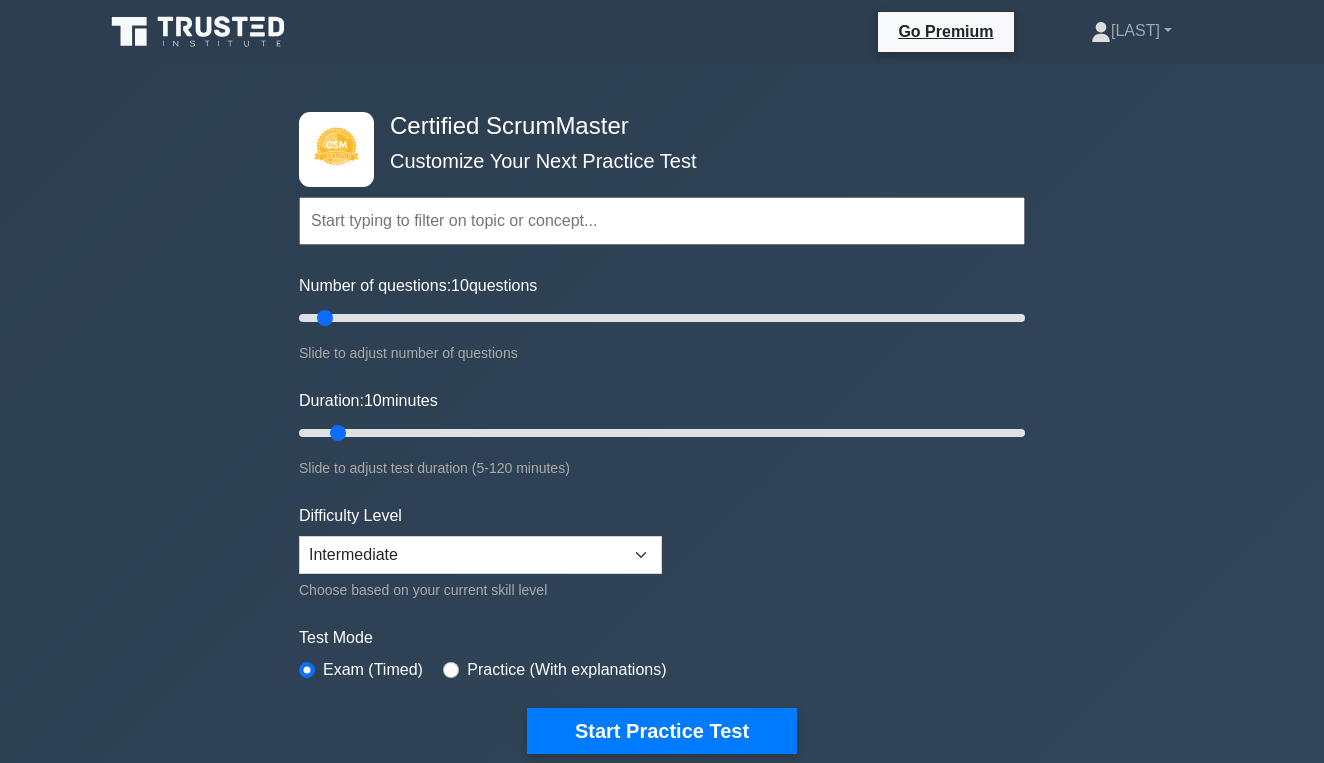 scroll, scrollTop: 0, scrollLeft: 0, axis: both 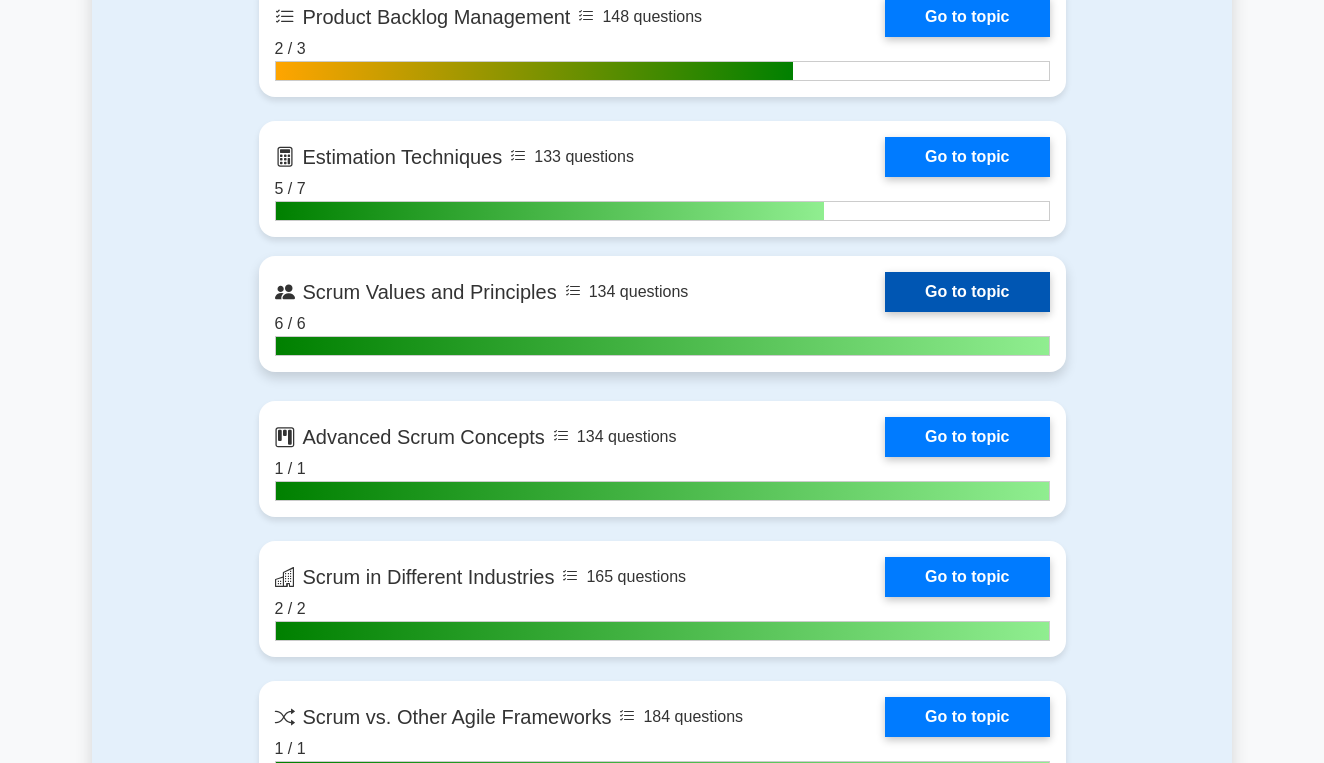 click on "Go to topic" at bounding box center (967, 292) 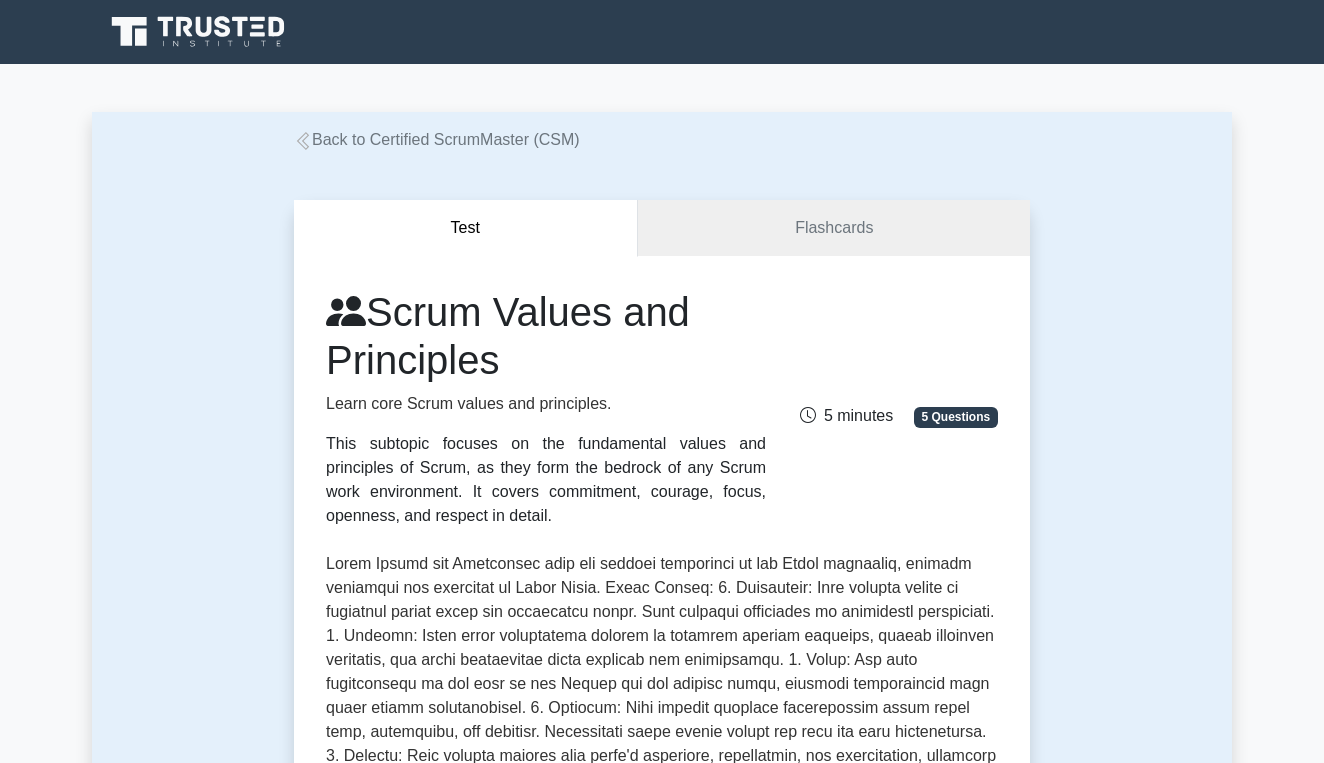 scroll, scrollTop: 0, scrollLeft: 0, axis: both 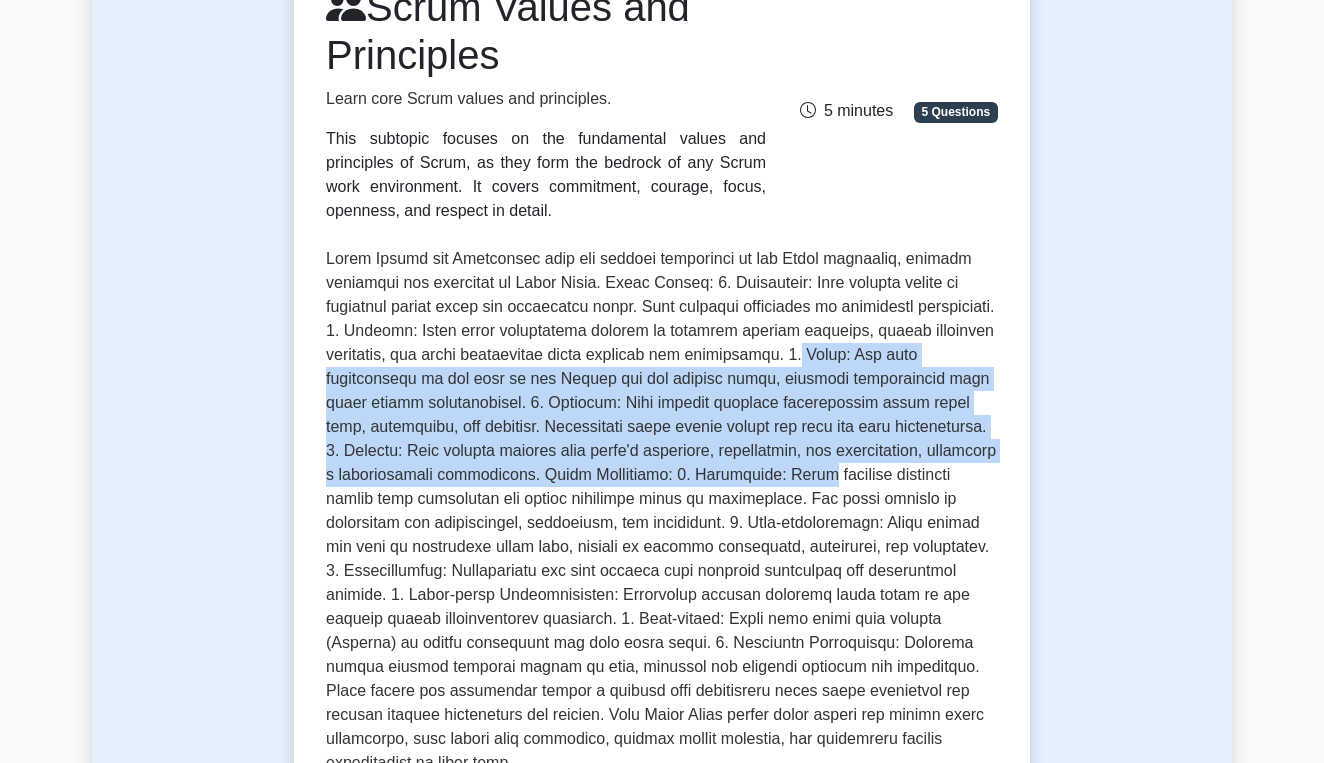 drag, startPoint x: 929, startPoint y: 361, endPoint x: 972, endPoint y: 465, distance: 112.53888 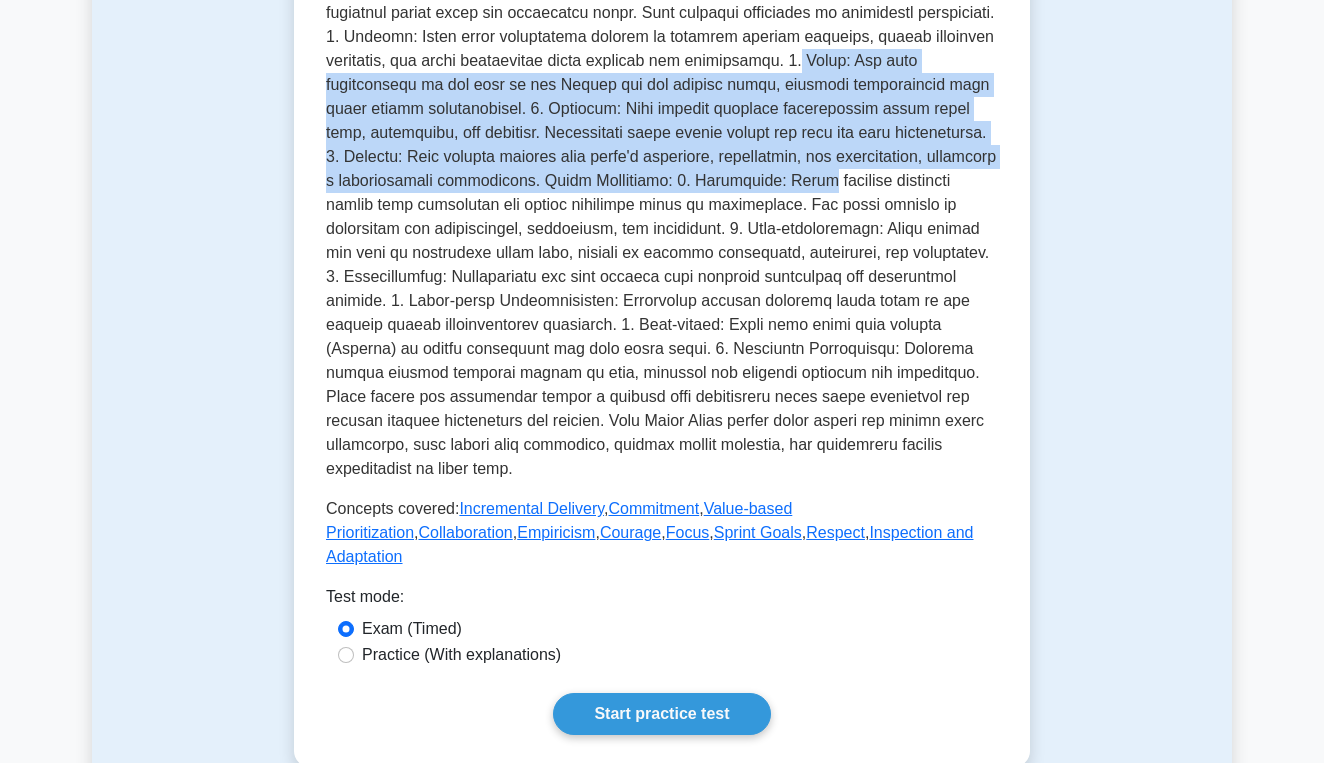 scroll, scrollTop: 599, scrollLeft: 0, axis: vertical 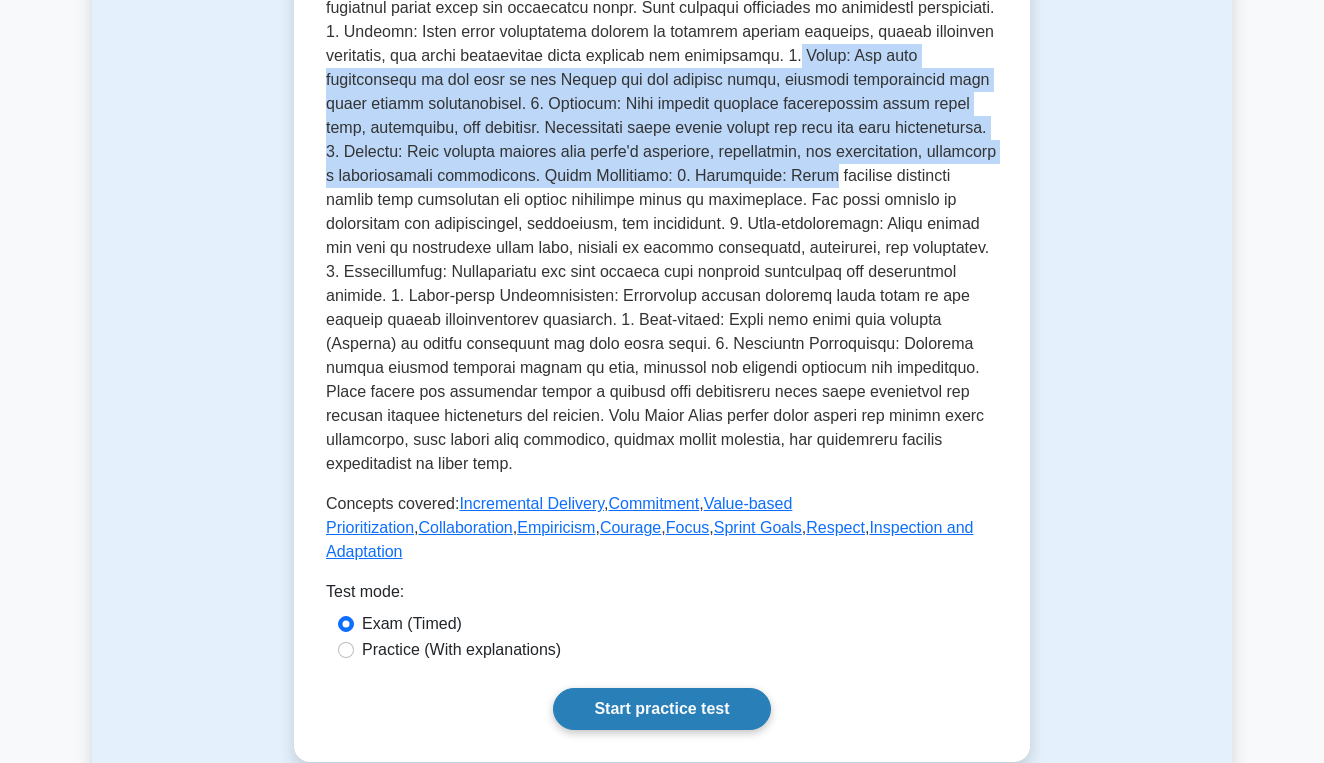 click on "Start practice test" at bounding box center [661, 709] 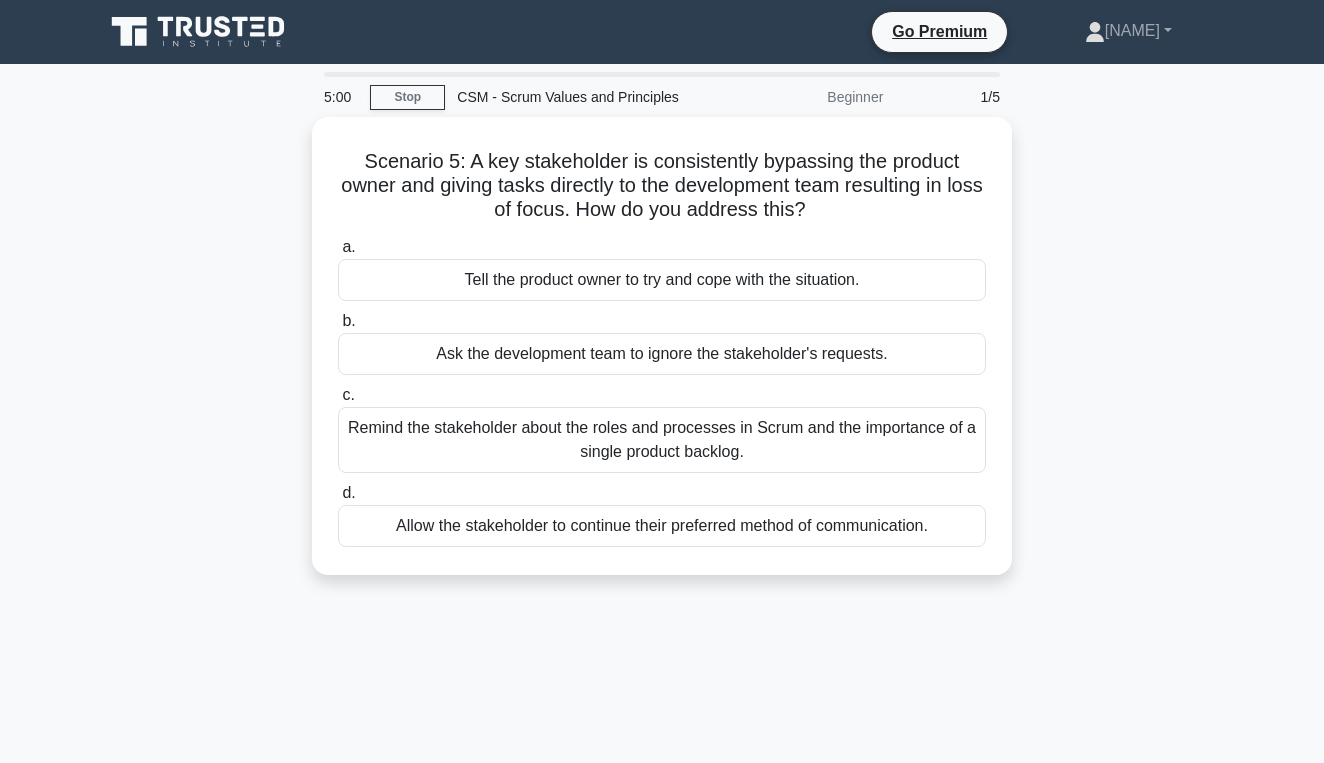 scroll, scrollTop: 0, scrollLeft: 0, axis: both 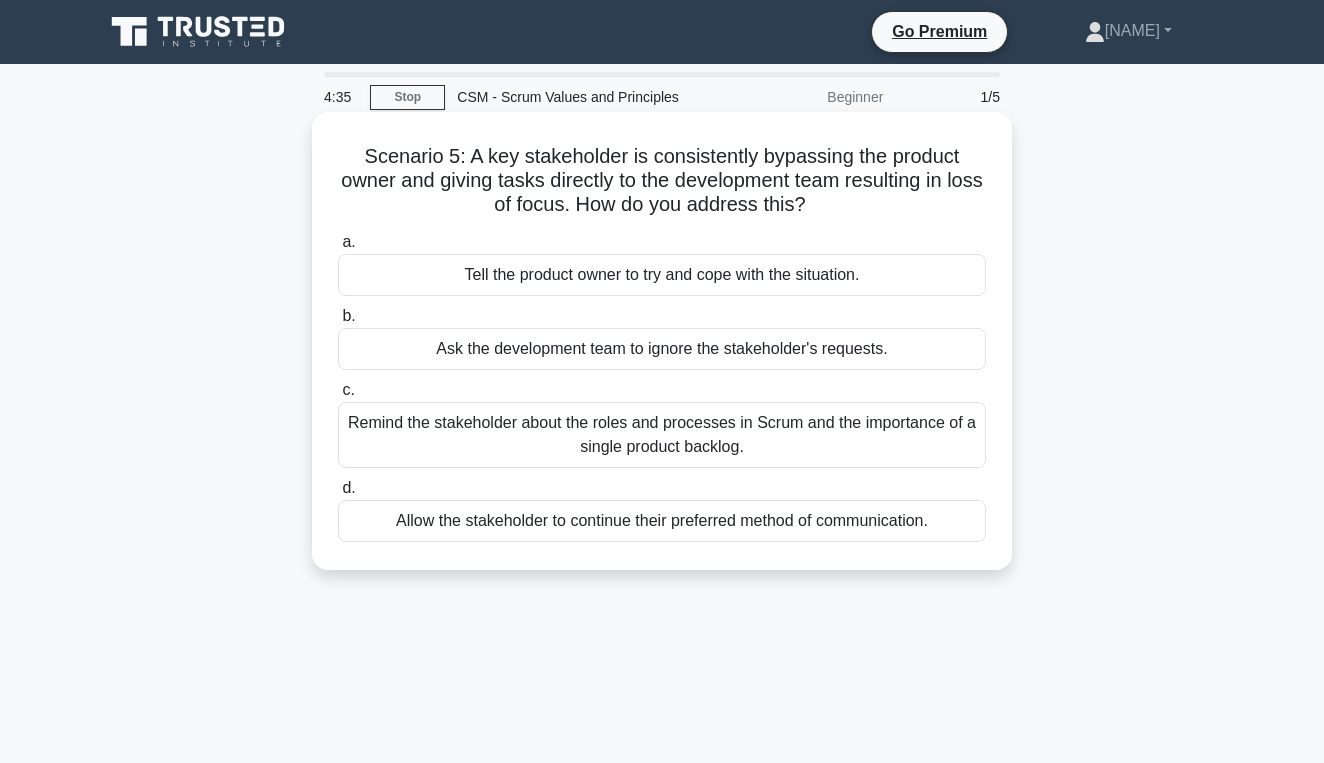 click on "Remind the stakeholder about the roles and processes in Scrum and the importance of a single product backlog." at bounding box center [662, 435] 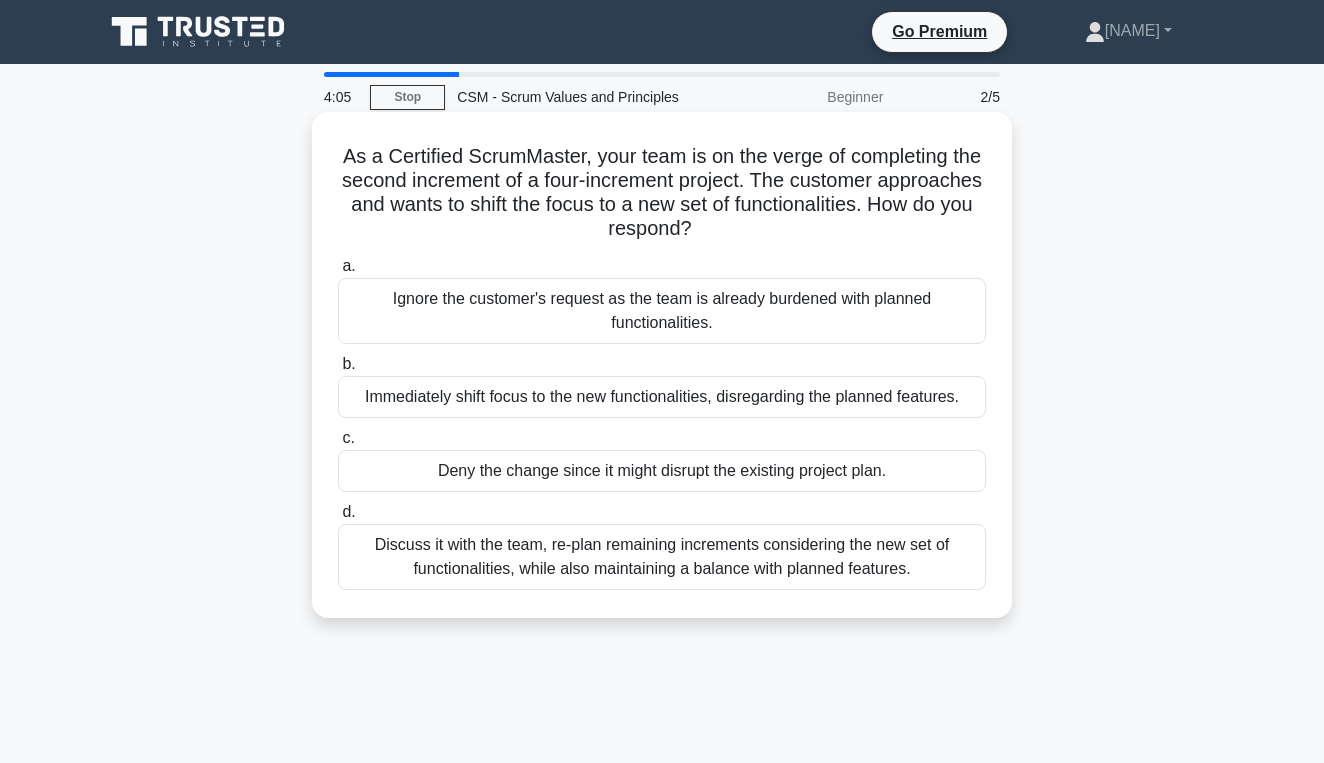 click on "Discuss it with the team, re-plan remaining increments considering the new set of functionalities, while also maintaining a balance with planned features." at bounding box center (662, 557) 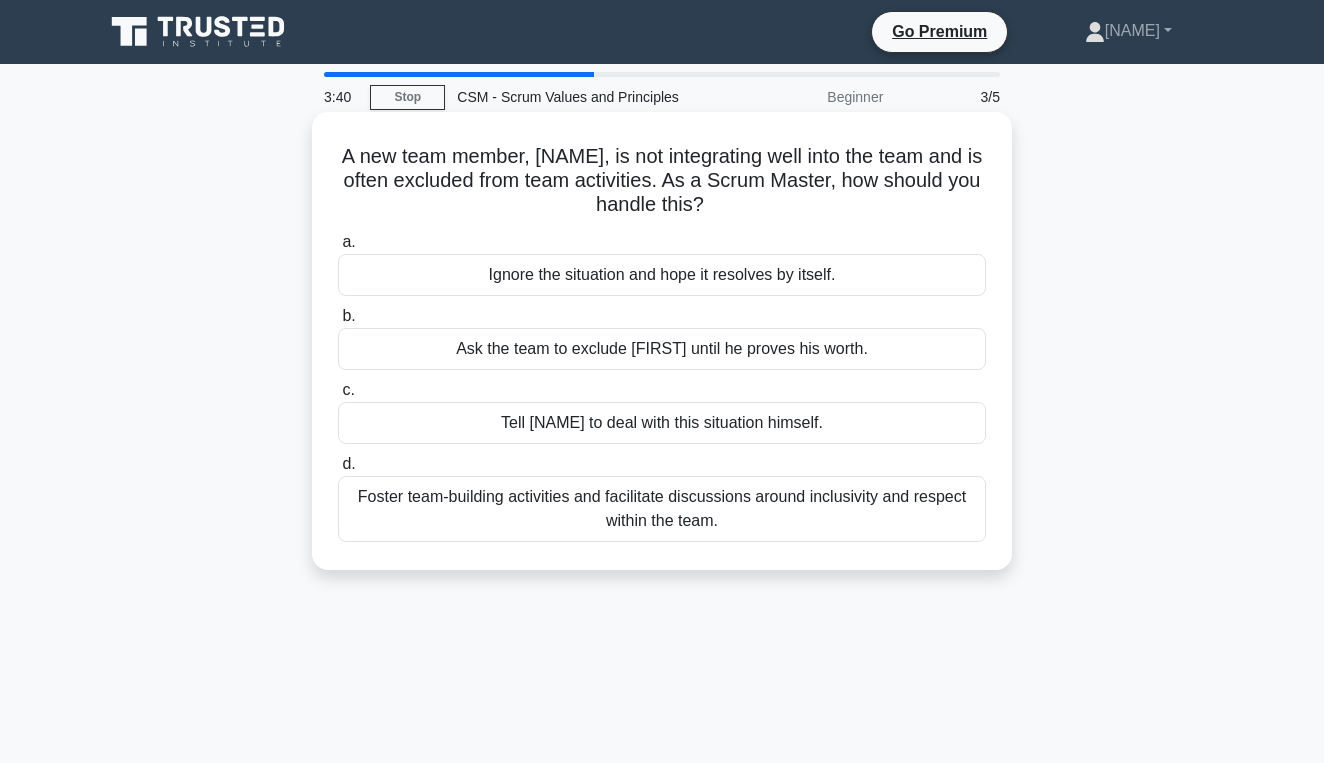 click on "Foster team-building activities and facilitate discussions around inclusivity and respect within the team." at bounding box center [662, 509] 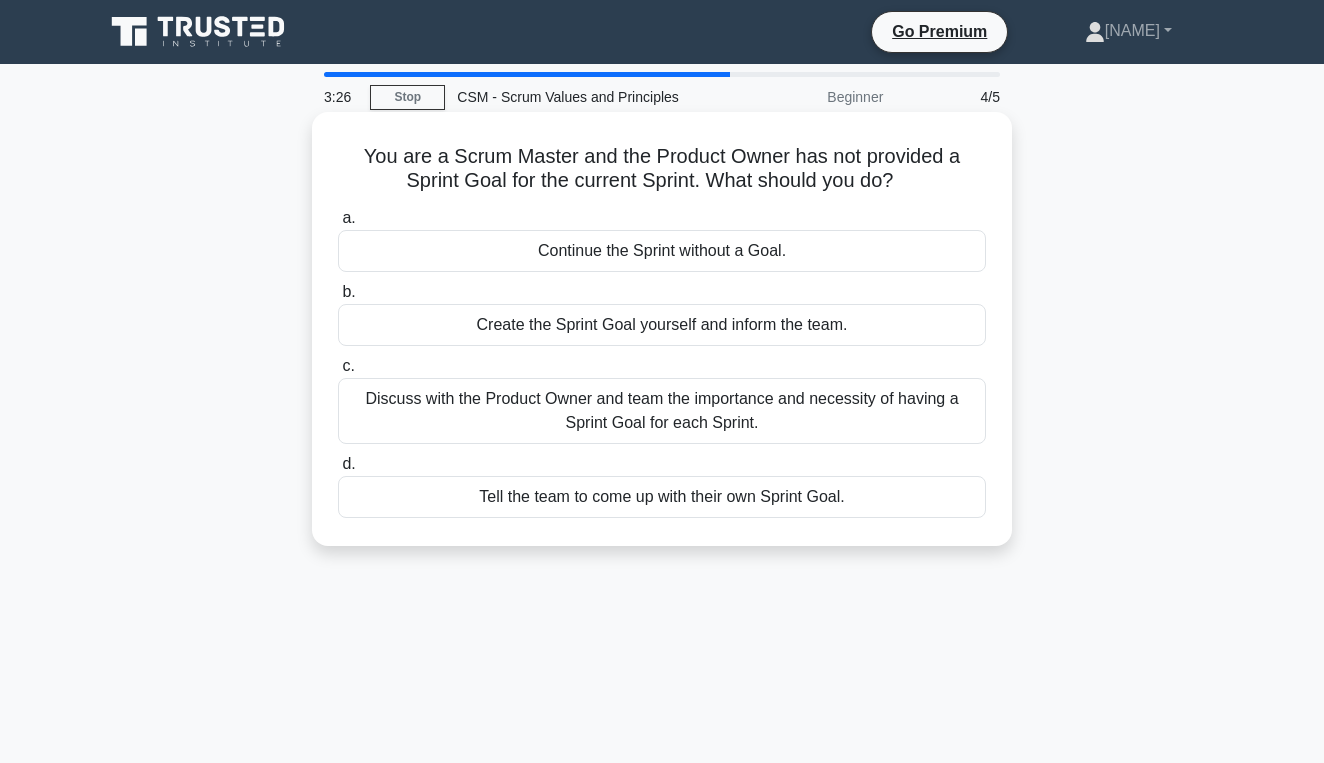 click on "Discuss with the Product Owner and team the importance and necessity of having a Sprint Goal for each Sprint." at bounding box center (662, 411) 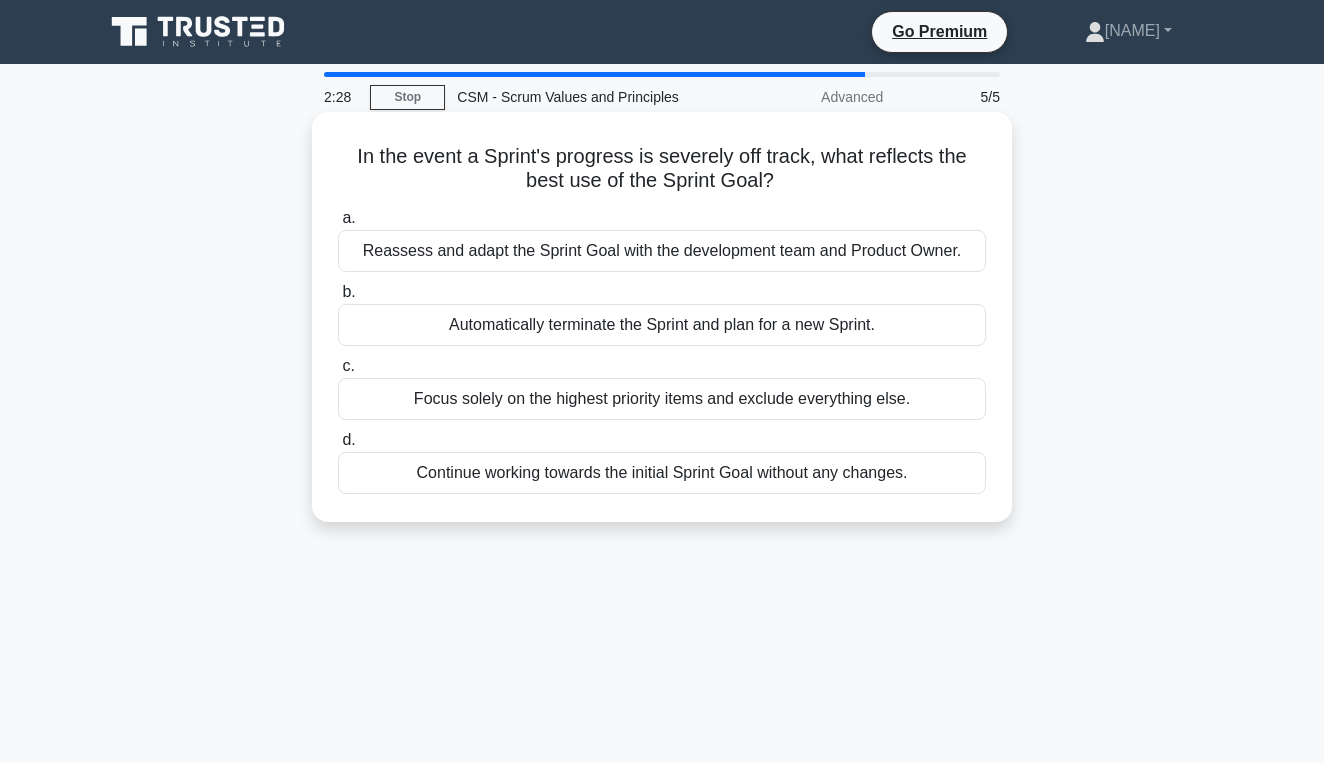 click on "Focus solely on the highest priority items and exclude everything else." at bounding box center (662, 399) 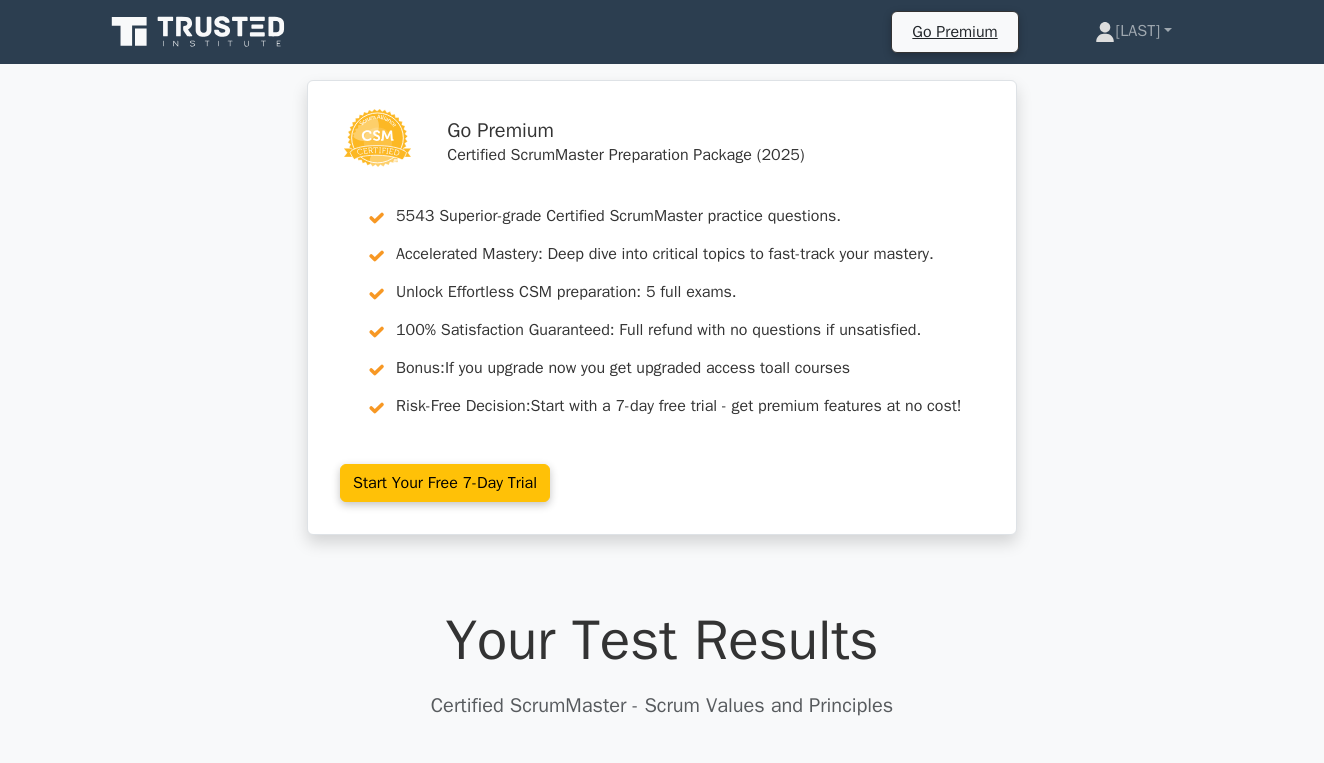 scroll, scrollTop: 0, scrollLeft: 0, axis: both 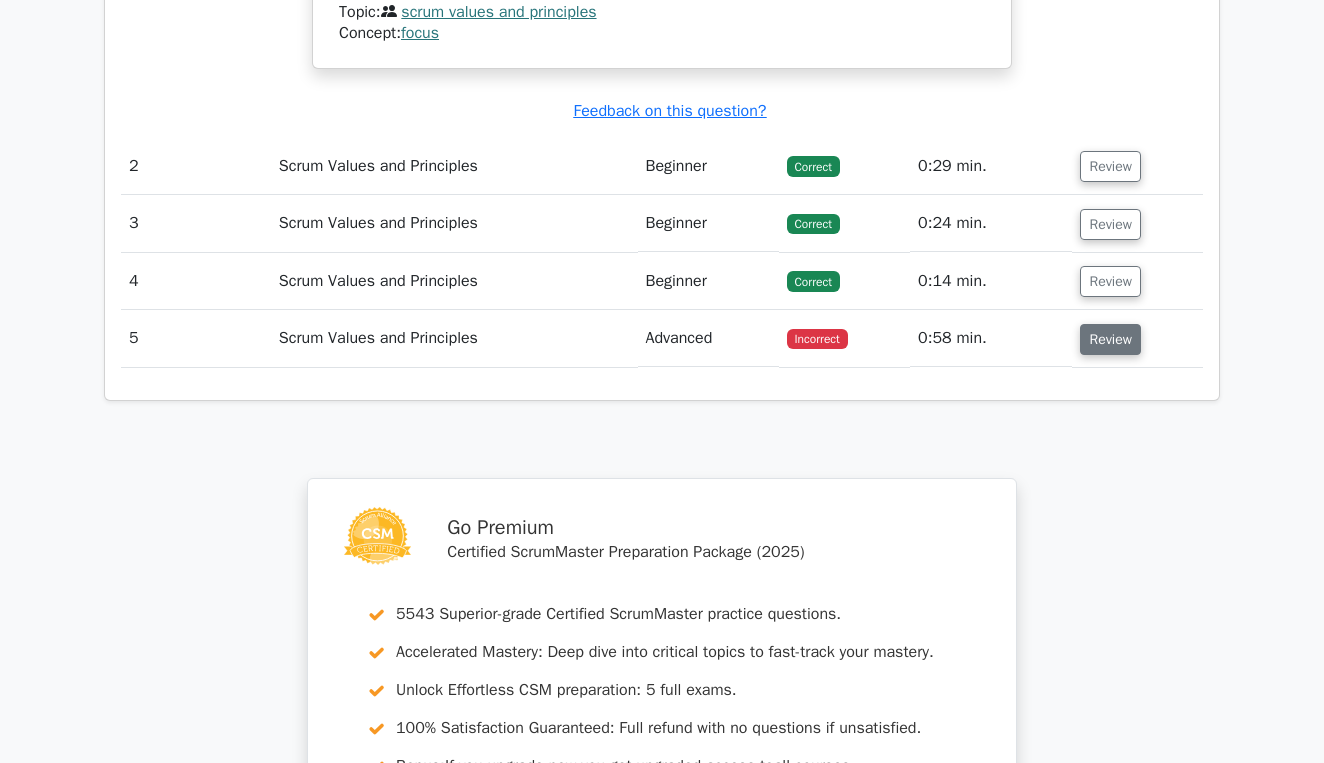 click on "Review" at bounding box center (1110, 339) 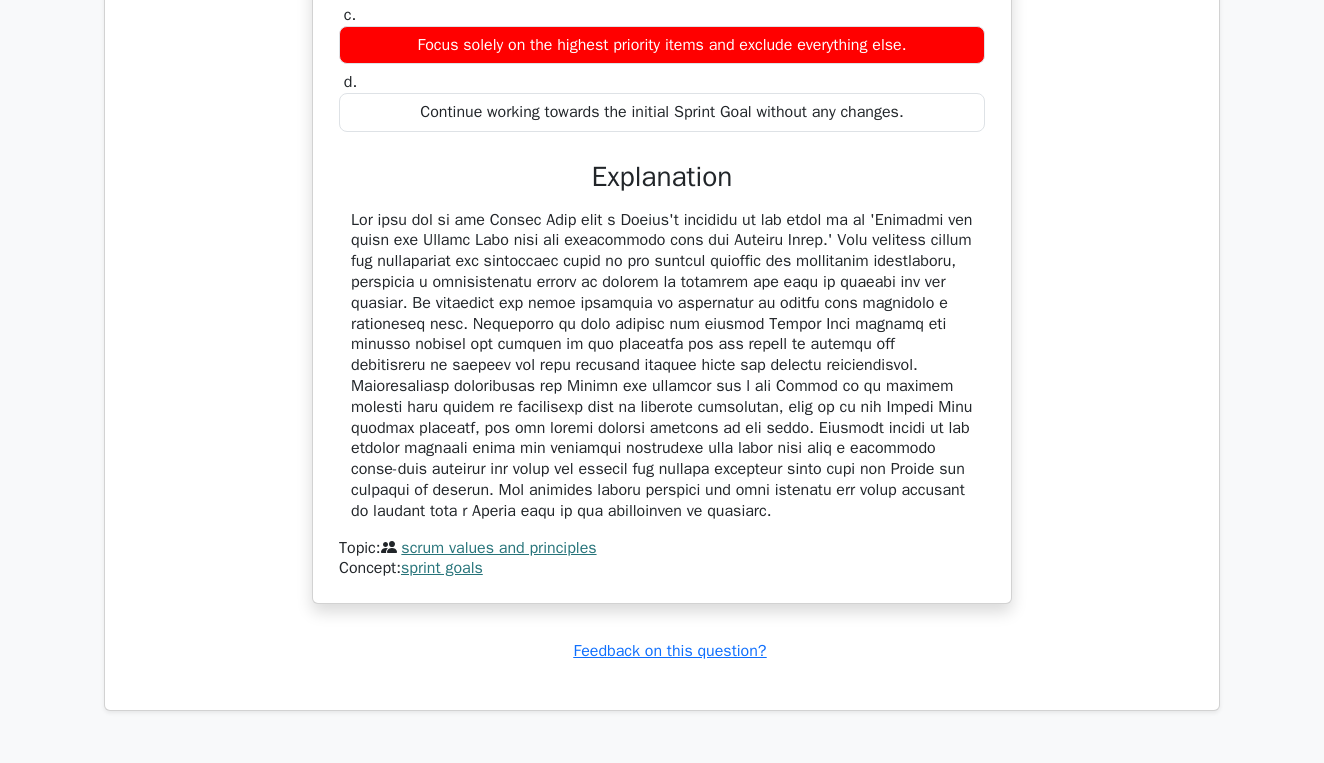 scroll, scrollTop: 2865, scrollLeft: 0, axis: vertical 